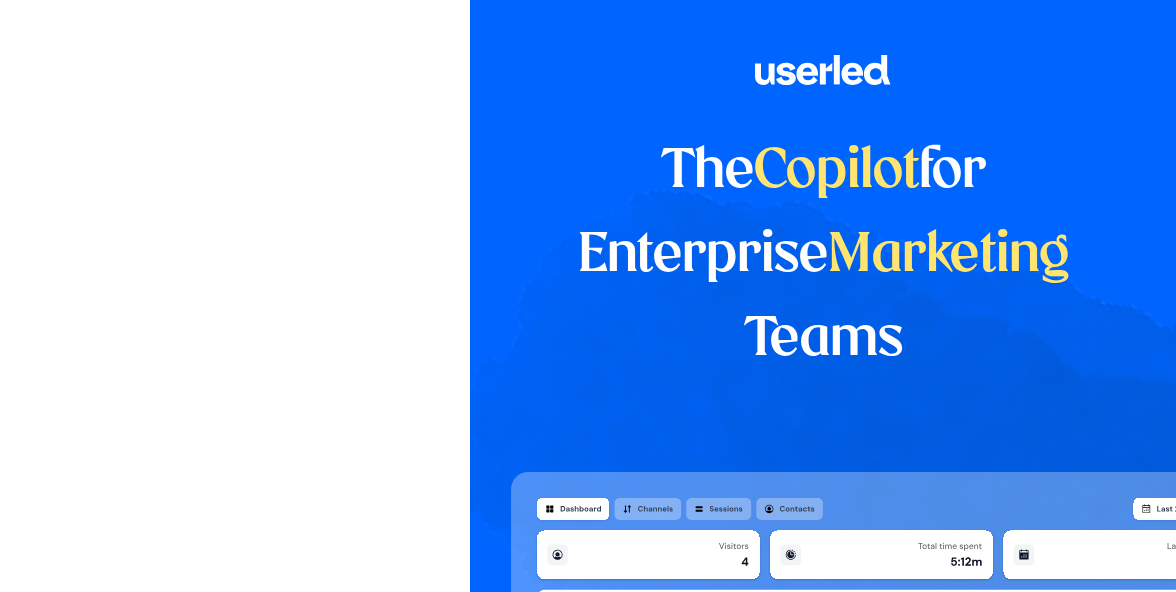 scroll, scrollTop: 0, scrollLeft: 0, axis: both 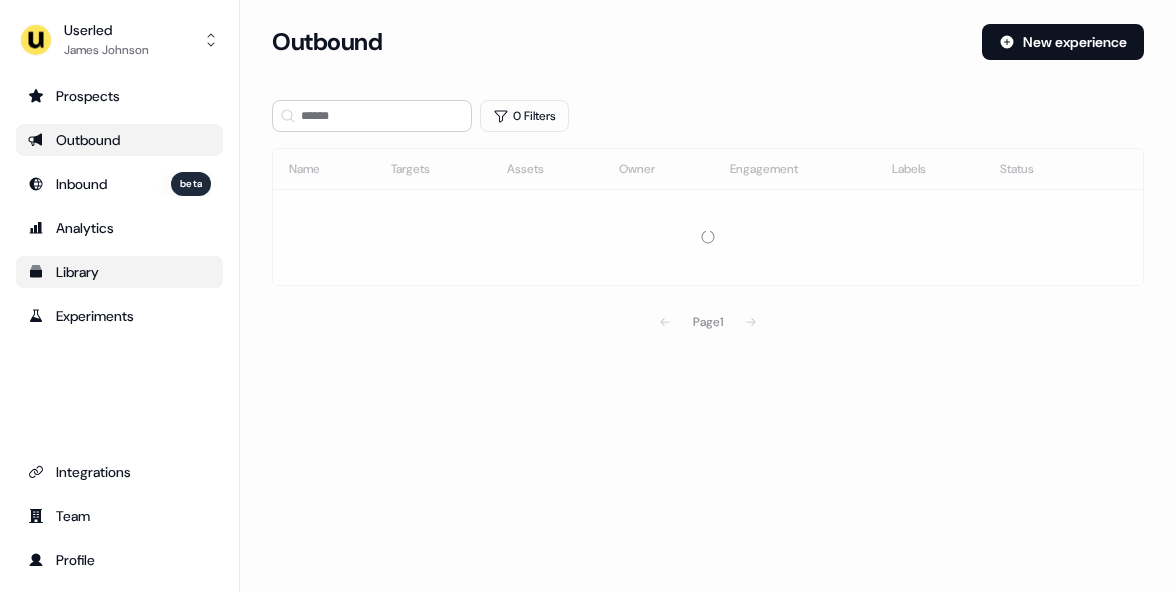 click on "Library" at bounding box center [119, 272] 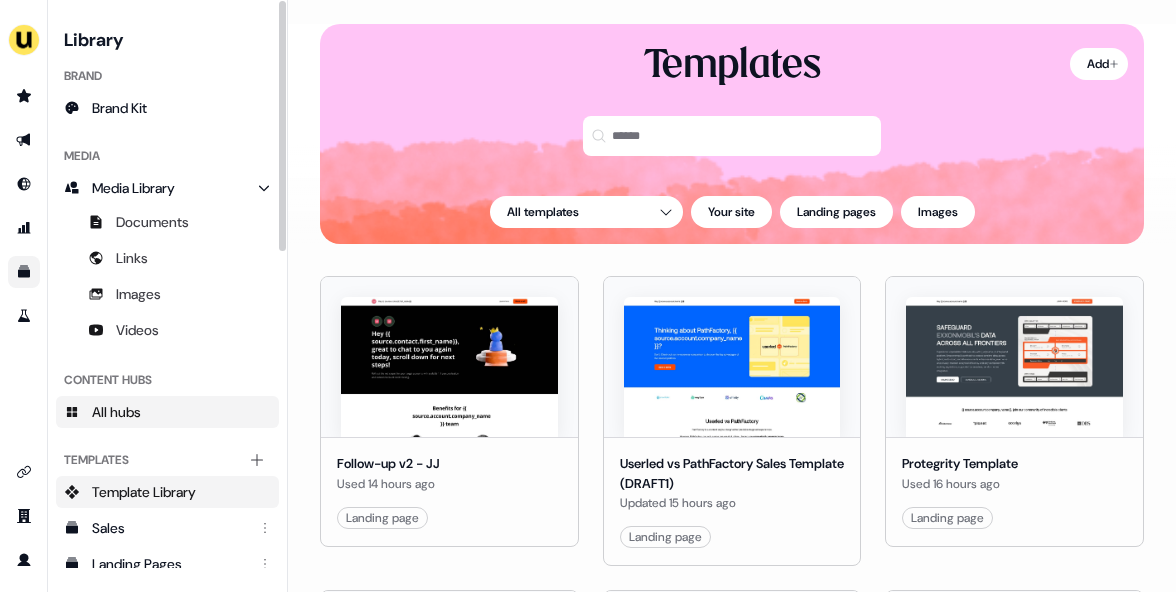 click on "All hubs" at bounding box center (167, 412) 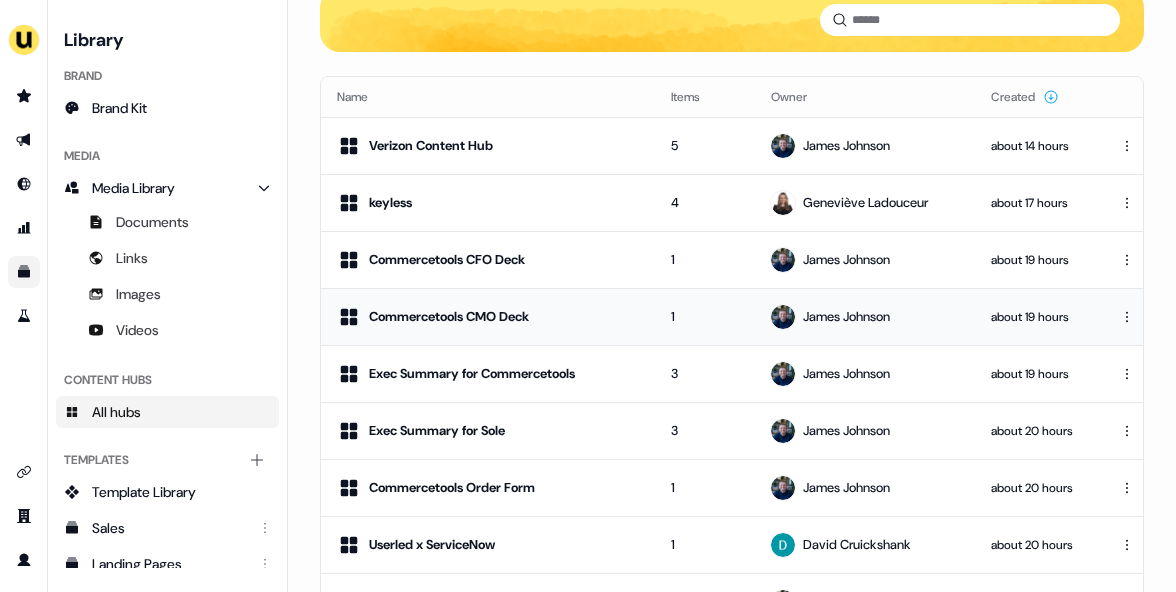 scroll, scrollTop: 113, scrollLeft: 0, axis: vertical 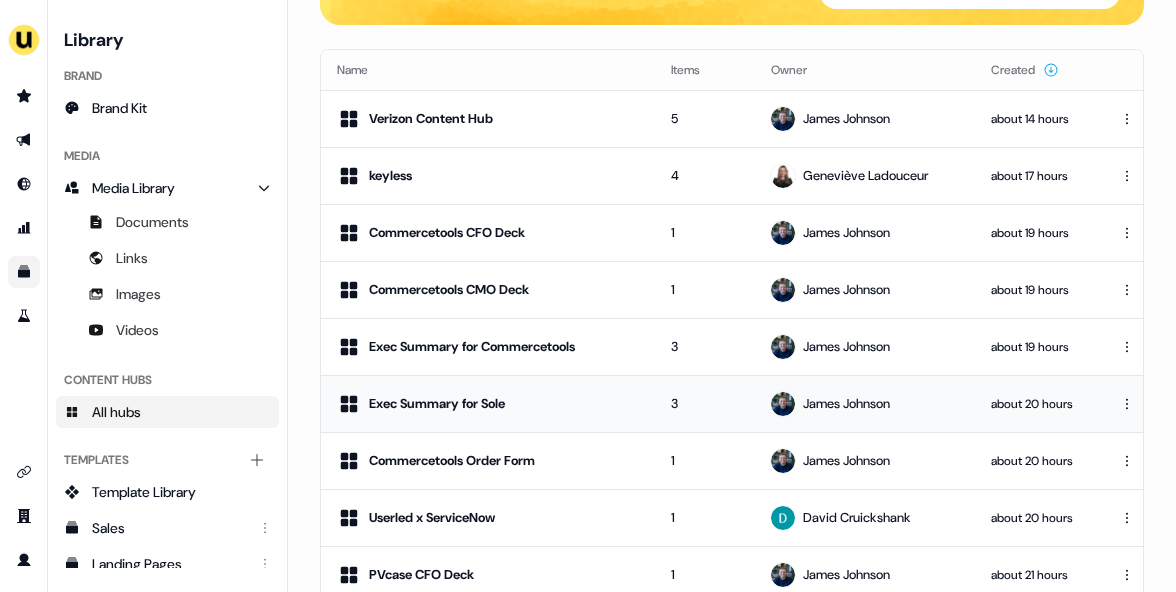 click on "Exec Summary for Sole" at bounding box center (488, 404) 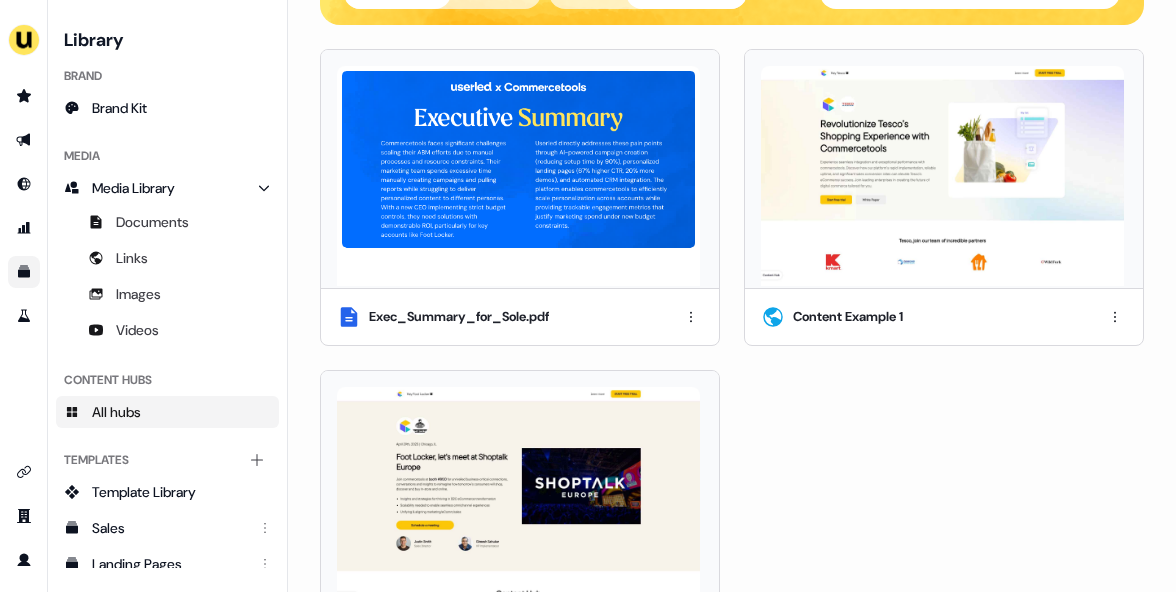scroll, scrollTop: 0, scrollLeft: 0, axis: both 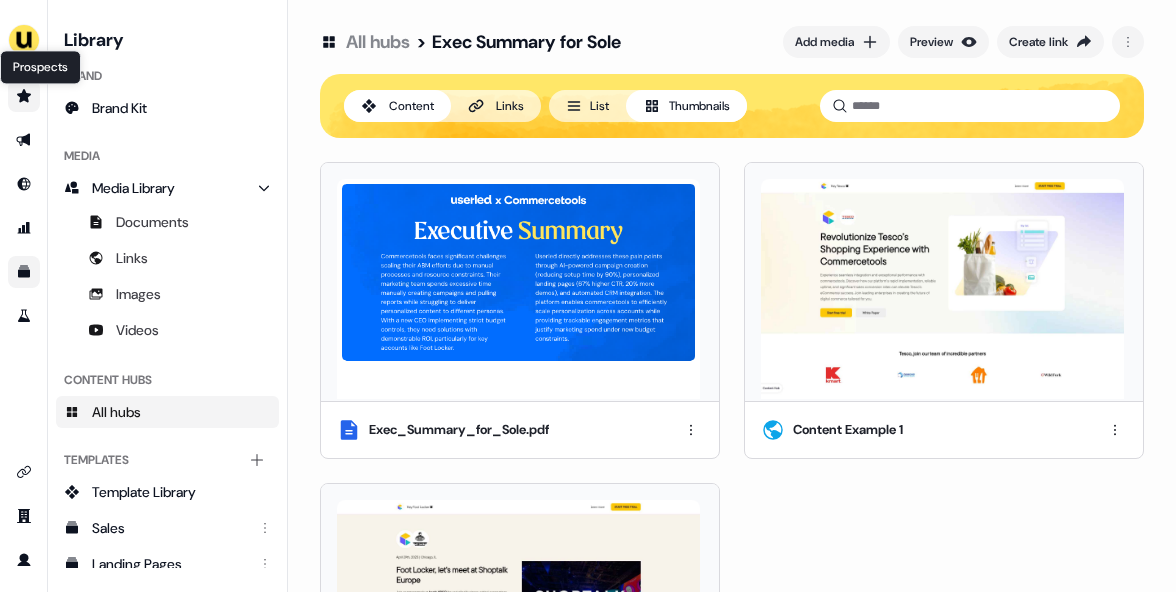 click 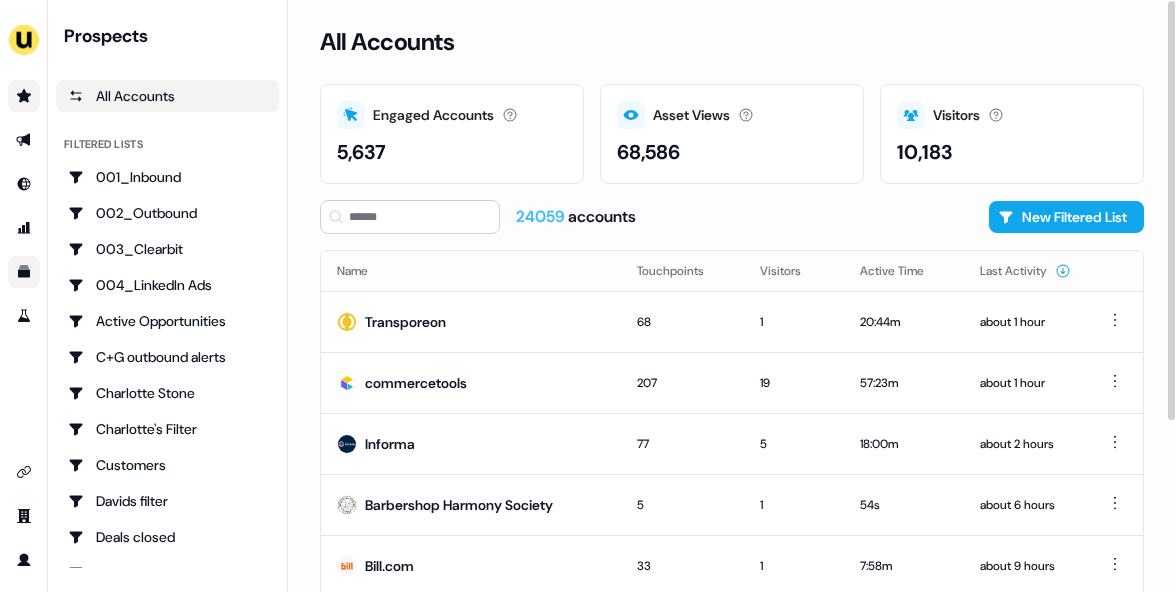 click on "All Accounts Engaged Accounts Accounts that have interacted with an asset. 5,637 Asset Views How many times your assets have been seen. 68,586 Visitors Number of unique visitors. 10,183 24059   accounts New Filtered List Name Touchpoints Visitors Active Time Last Activity Transporeon 68 1 20:44m about 1 hour commercetools 207 19 57:23m about 1 hour Informa 77 5 18:00m about 2 hours Barbershop Harmony Society 5 1 54s about 6 hours Bill.com 33 1 7:58m about 9 hours 3ad Create 266 1 4:59h about 9 hours Tookuài 2 1 6s about 9 hours Iterable 43 10 14:46m about 10 hours Page  1" at bounding box center (732, 296) 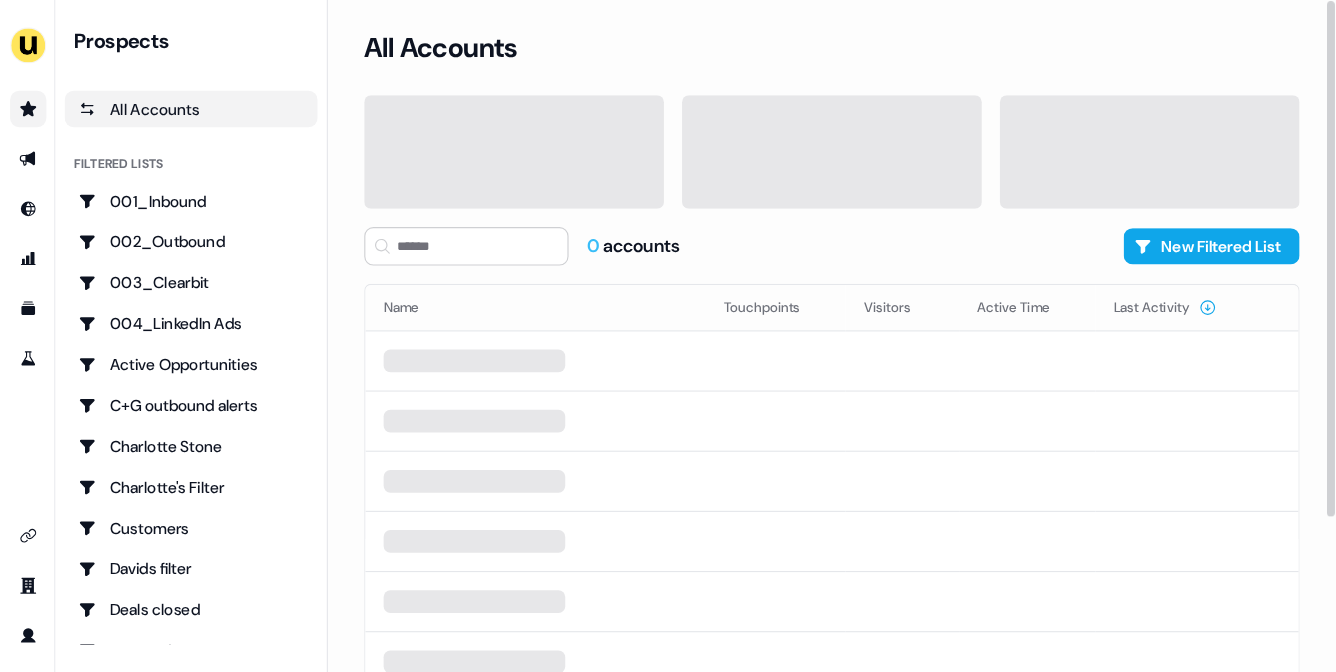 scroll, scrollTop: 0, scrollLeft: 0, axis: both 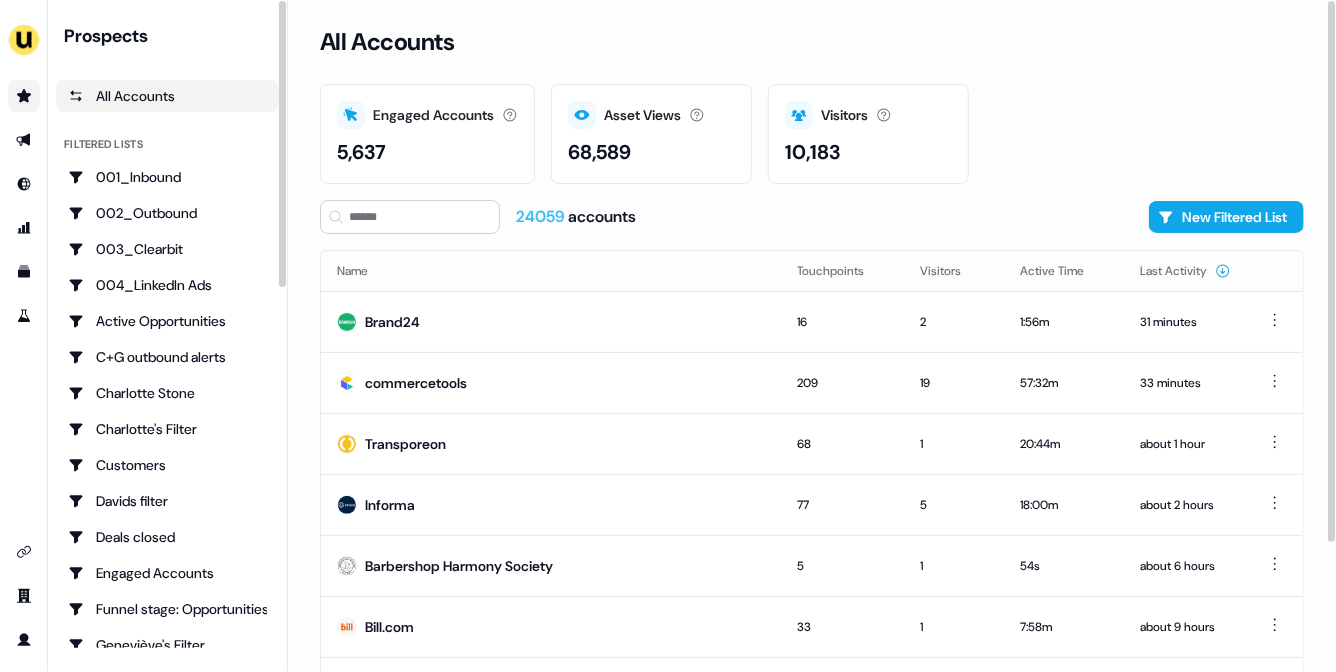 click on "All Accounts Engaged Accounts Accounts that have interacted with an asset. 5,637 Asset Views How many times your assets have been seen. 68,589 Visitors Number of unique visitors. 10,183 24059   accounts New Filtered List Name Touchpoints Visitors Active Time Last Activity Brand24 16 2 1:56m 31 minutes commercetools 209 19 57:32m 33 minutes Transporeon 68 1 20:44m about 1 hour Informa 77 5 18:00m about 2 hours Barbershop Harmony Society 5 1 54s about 6 hours Bill.com 33 1 7:58m about 9 hours 3ad Create 266 1 4:59h about 9 hours Tookuài 2 1 6s about 10 hours Page  1" at bounding box center (812, 336) 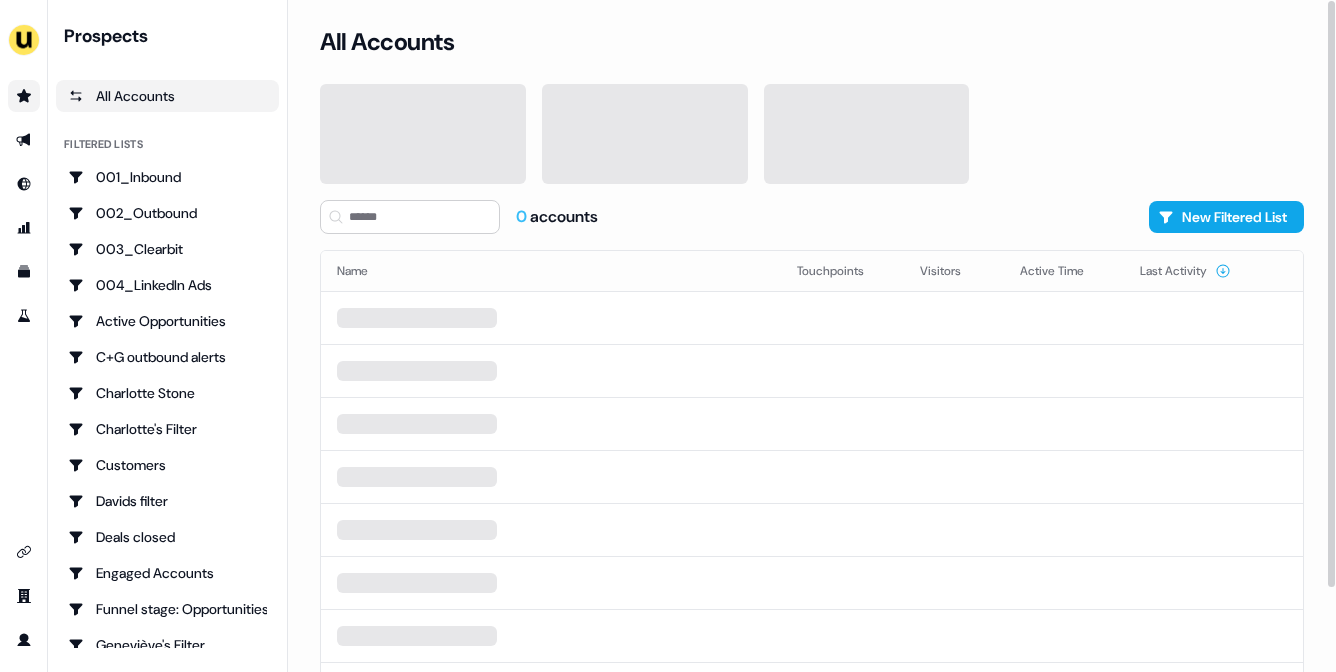 scroll, scrollTop: 0, scrollLeft: 0, axis: both 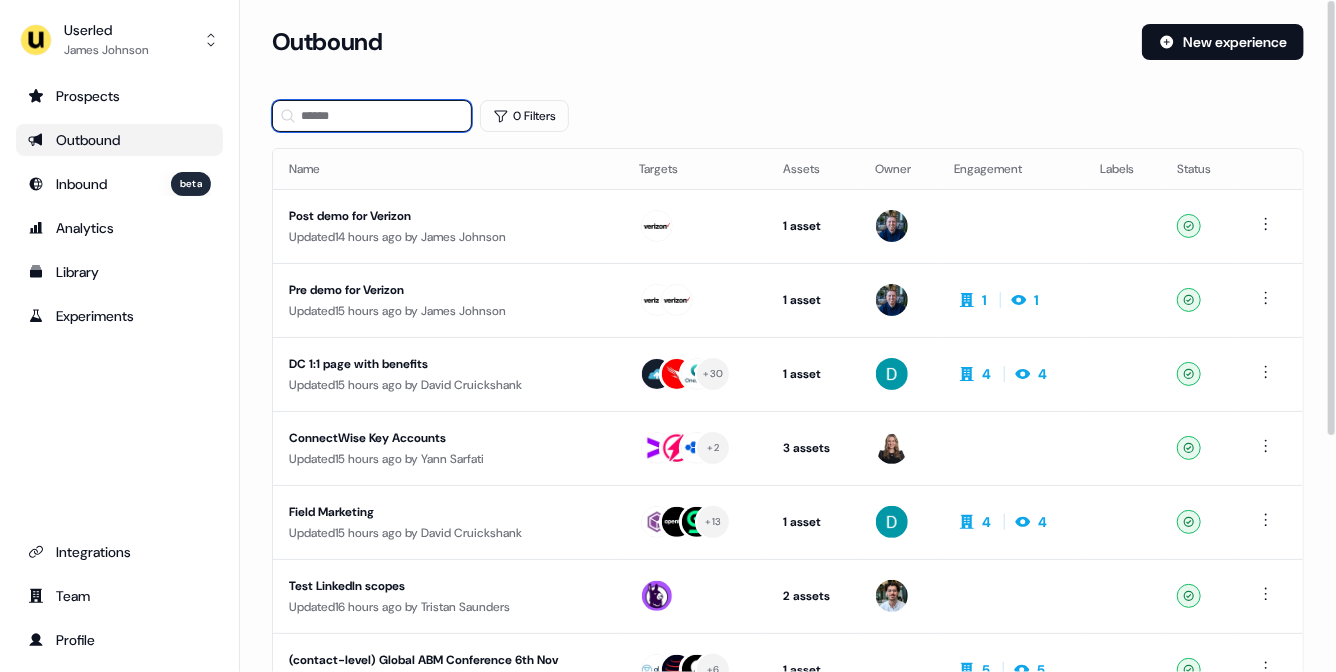 click at bounding box center (372, 116) 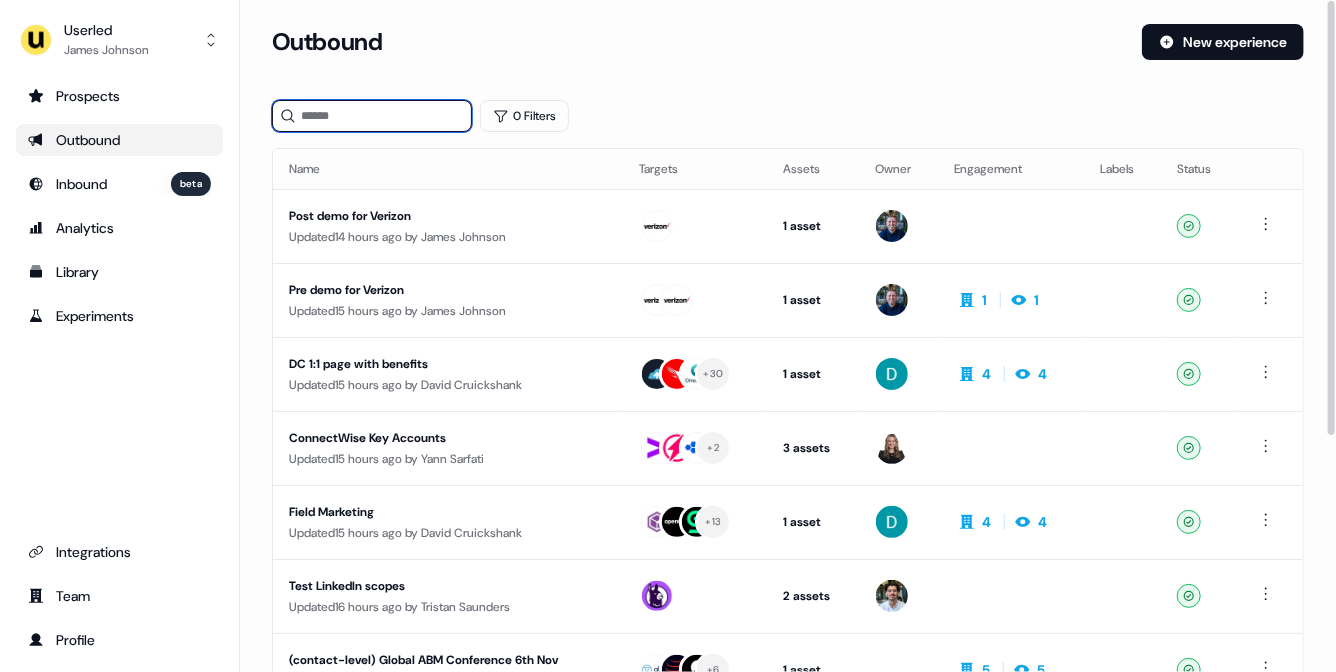 type on "*" 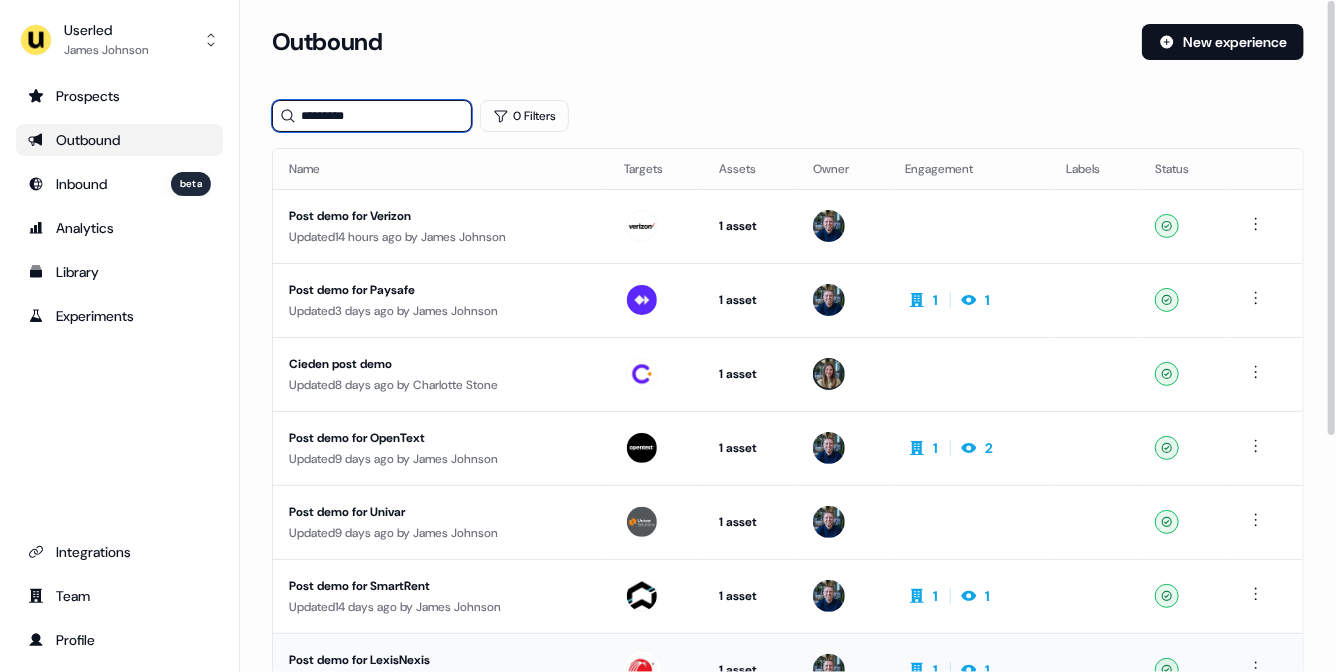 type on "*********" 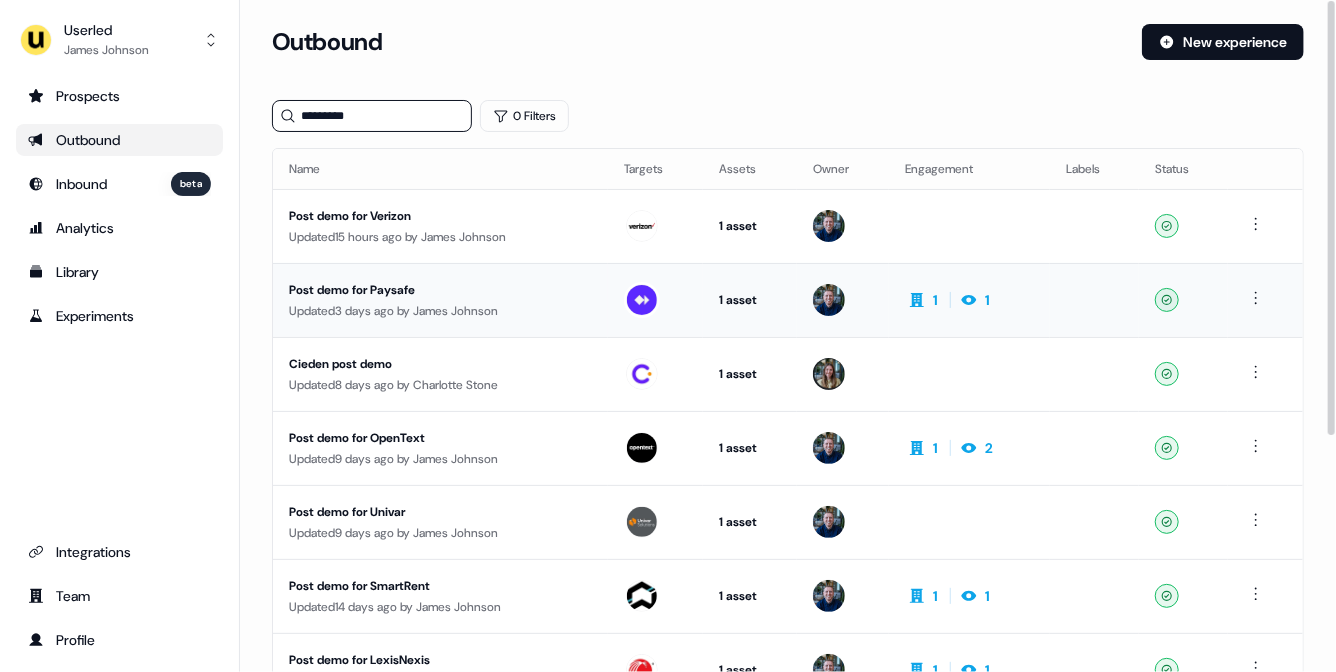 click on "Post demo for Paysafe" at bounding box center [440, 290] 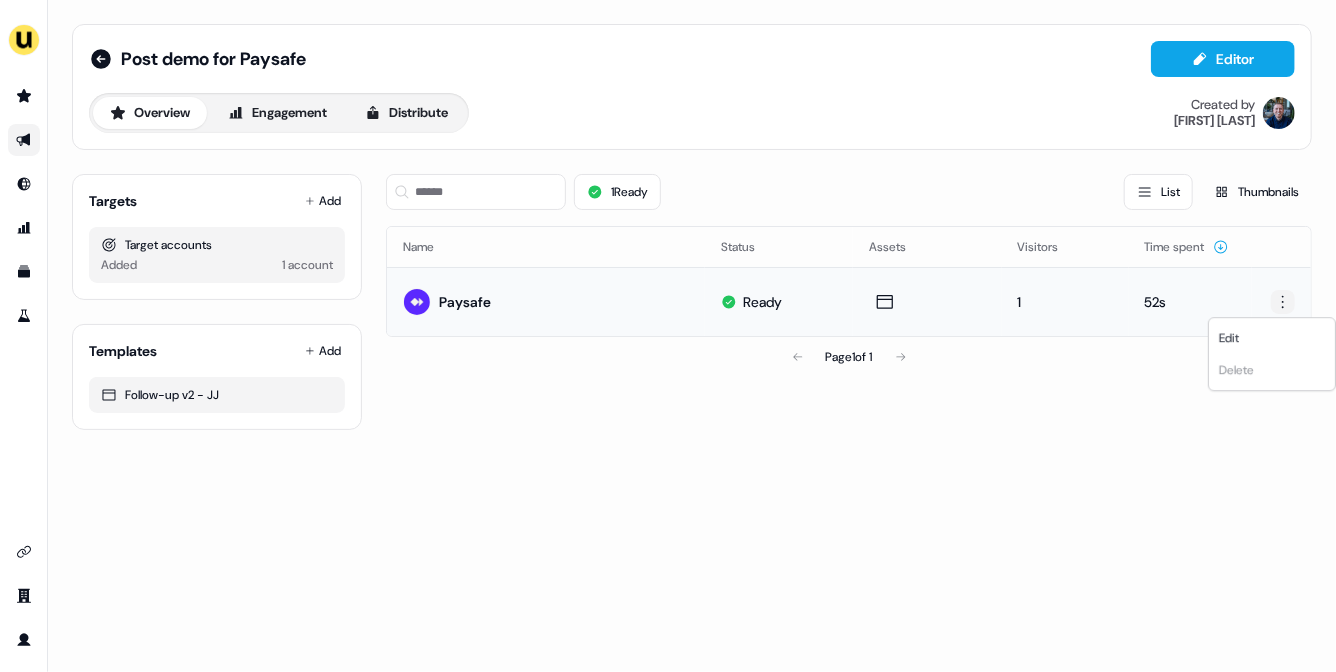click on "For the best experience switch devices to a bigger screen. Go to Userled.io Post demo for Paysafe Editor Overview Engagement Distribute Created by James   Johnson Targets Add Target   accounts Added 1   account Templates Add Follow-up v2 - JJ 1  Ready List Thumbnails Name Status Assets Visitors Time spent Paysafe Ready 1 52s Page  1  of 1 Edit Delete" at bounding box center [668, 336] 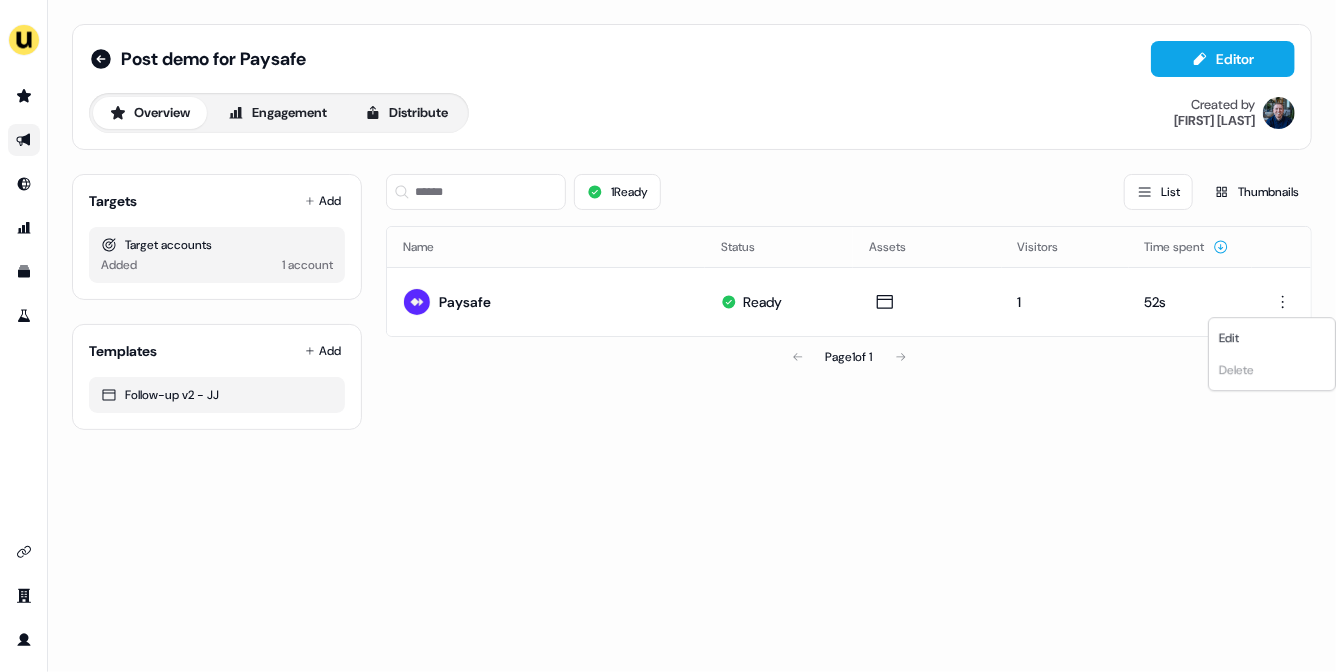 click on "For the best experience switch devices to a bigger screen. Go to Userled.io Post demo for Paysafe Editor Overview Engagement Distribute Created by James   Johnson Targets Add Target   accounts Added 1   account Templates Add Follow-up v2 - JJ 1  Ready List Thumbnails Name Status Assets Visitors Time spent Paysafe Ready 1 52s Page  1  of 1 Edit Delete" at bounding box center [668, 336] 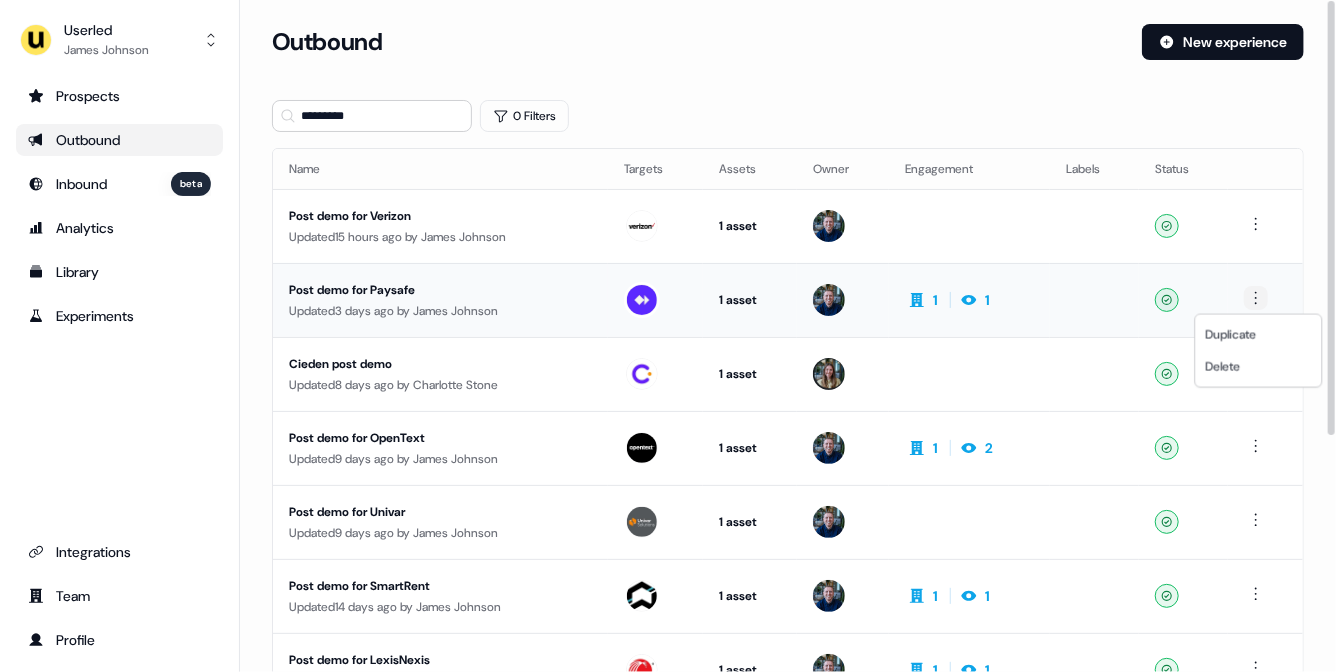 click on "For the best experience switch devices to a bigger screen. Go to Userled.io Userled James Johnson Prospects Outbound Inbound beta Analytics Library Experiments Integrations Team Profile Loading... Outbound New experience ********* 0   Filters Name Targets Assets Owner Engagement Labels Status Post demo for Verizon Updated  15 hours ago   by   James Johnson 1   asset Post-demo follow-up Ready Post demo for Paysafe Updated  3 days ago   by   James Johnson 1   asset Post-demo follow-up 1 1 Ready Cieden post demo  Updated  8 days ago   by   Charlotte Stone 1   asset Post-demo follow-up Ready Post demo for OpenText Updated  9 days ago   by   James Johnson 1   asset Post-demo follow-up 1 2 Ready Post demo for Univar Updated  9 days ago   by   James Johnson 1   asset Post-demo follow-up Ready Post demo for SmartRent Updated  14 days ago   by   James Johnson 1   asset Post-demo follow-up 1 1 Ready Post demo for LexisNexis Updated  14 days ago   by   James Johnson 1   asset Post-demo follow-up 1 1 Ready   by" at bounding box center [668, 336] 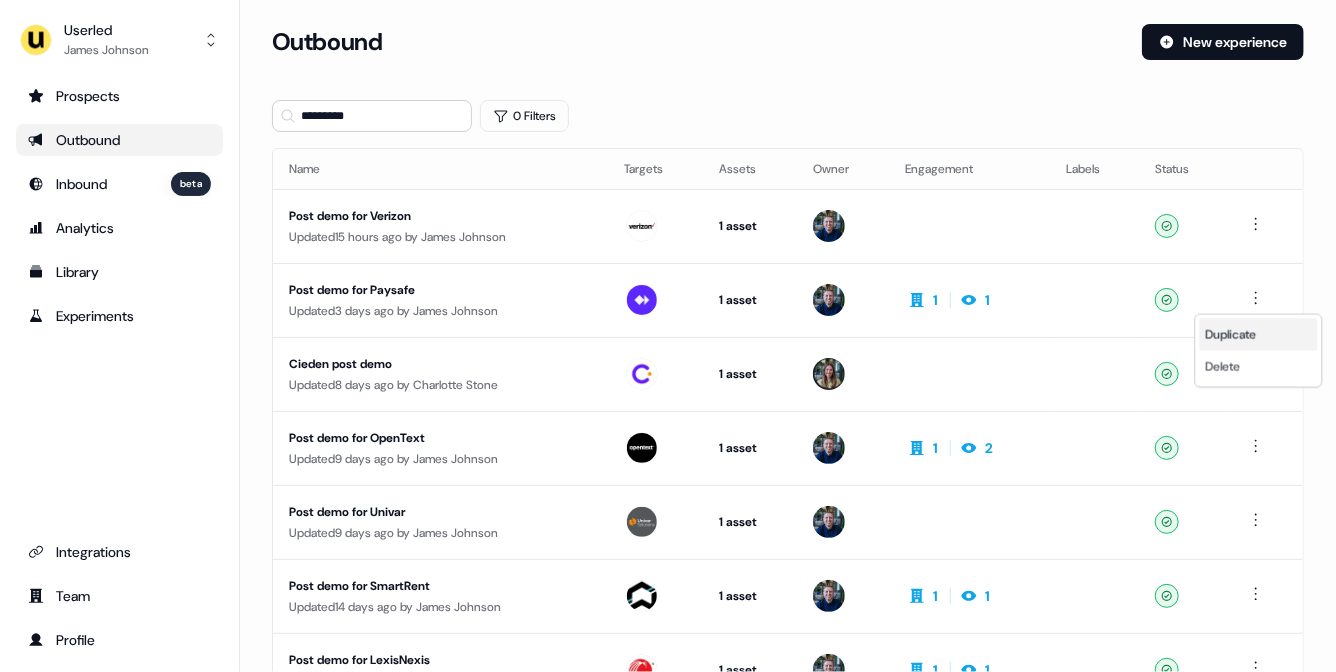 click on "Duplicate" at bounding box center [1231, 335] 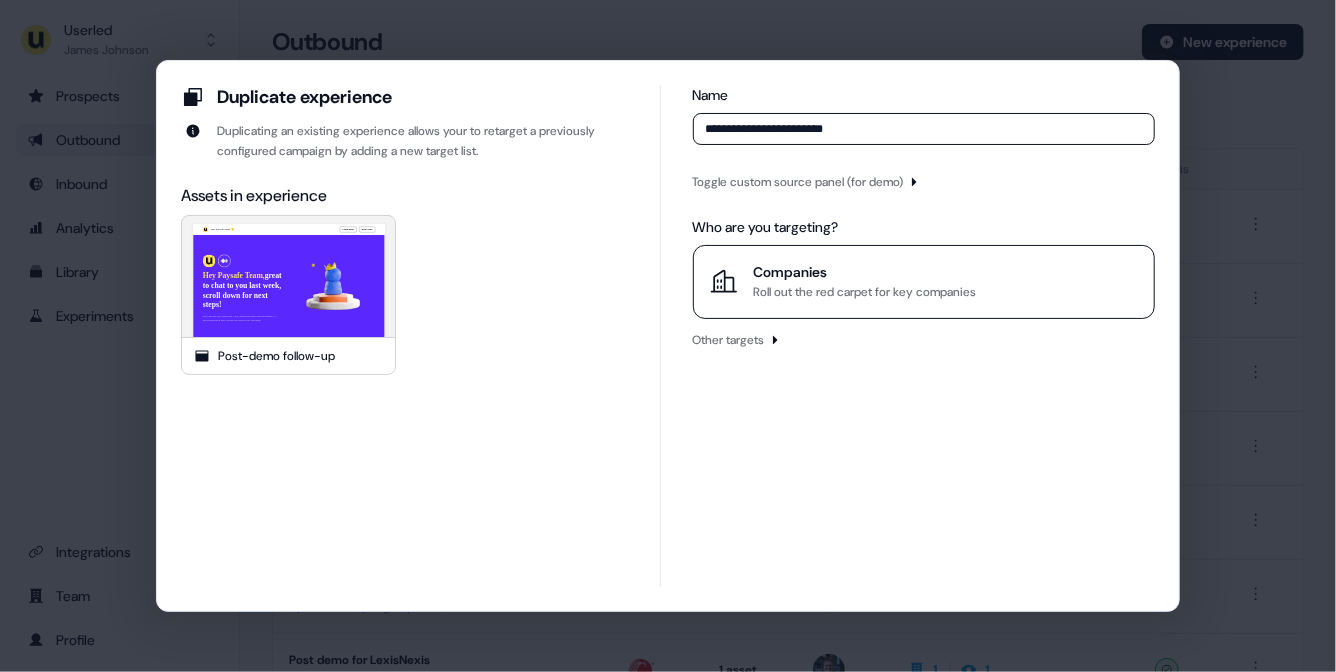 type on "**********" 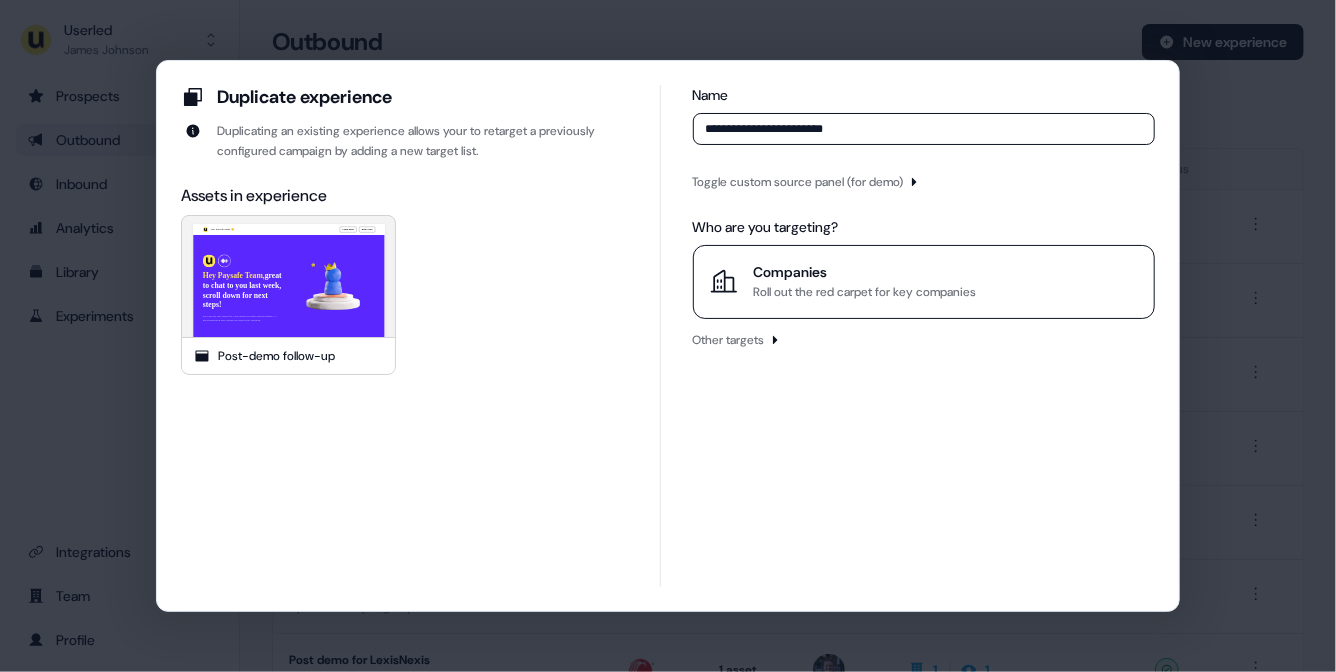 click on "Companies" at bounding box center (865, 272) 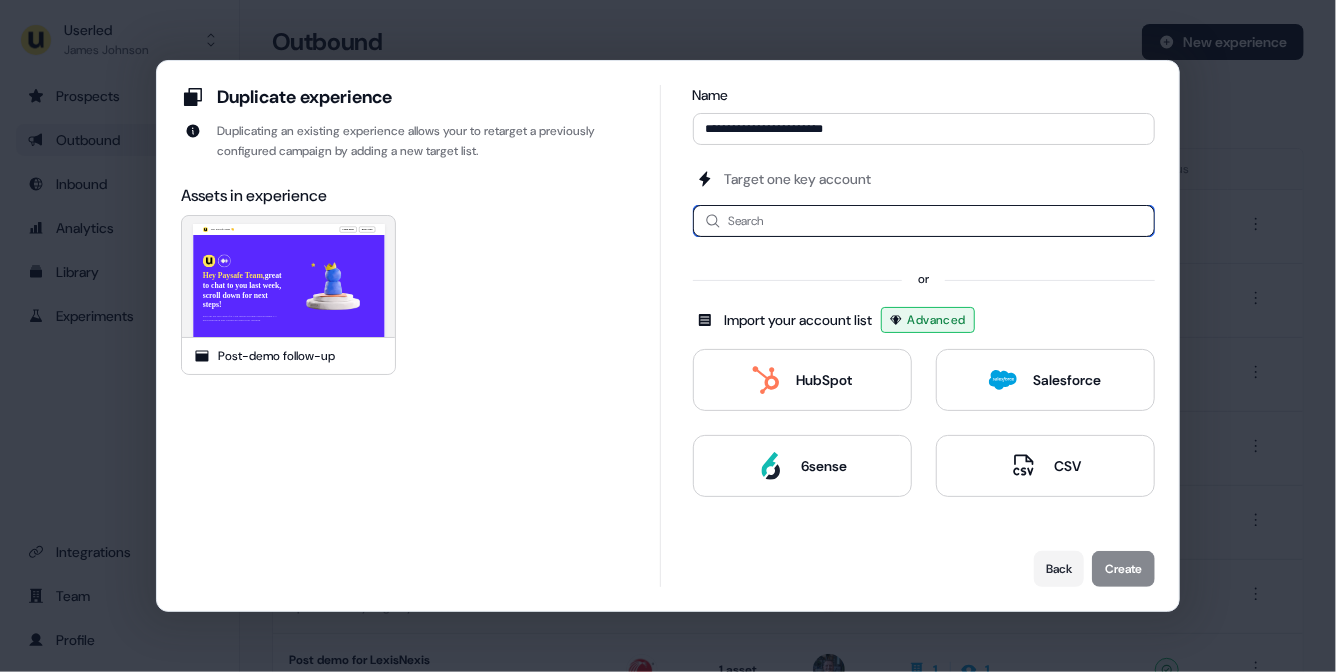 click at bounding box center (924, 221) 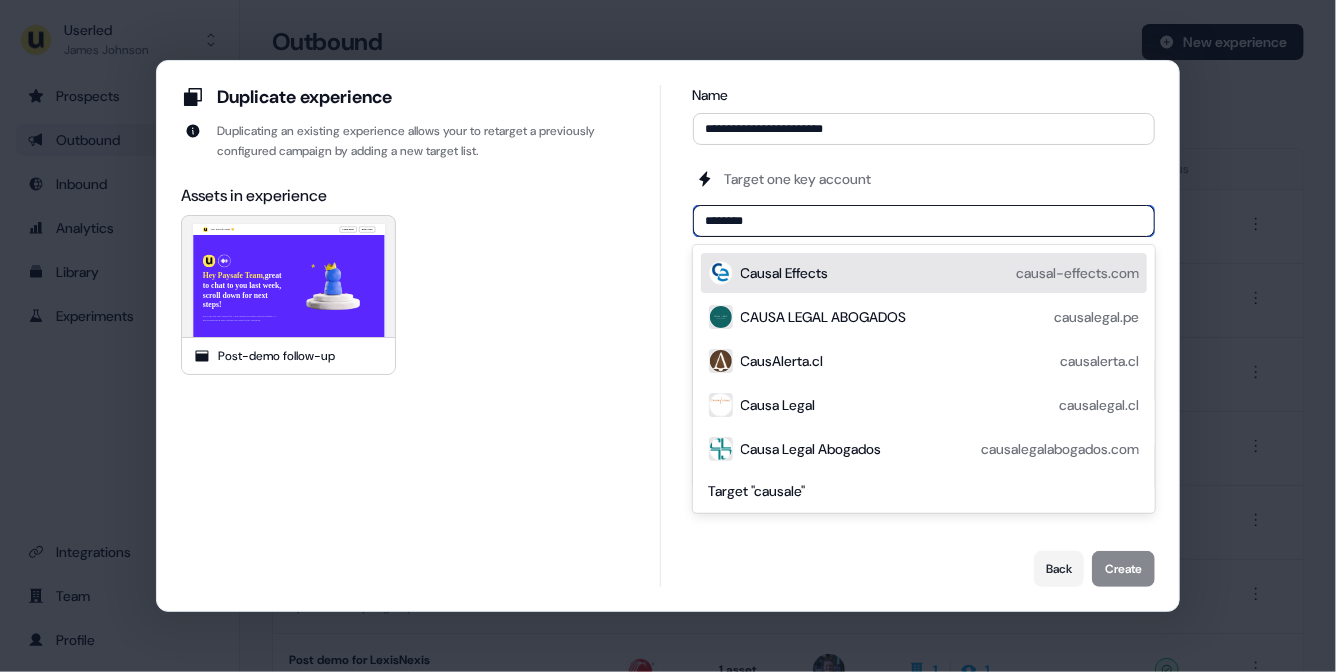 type on "*********" 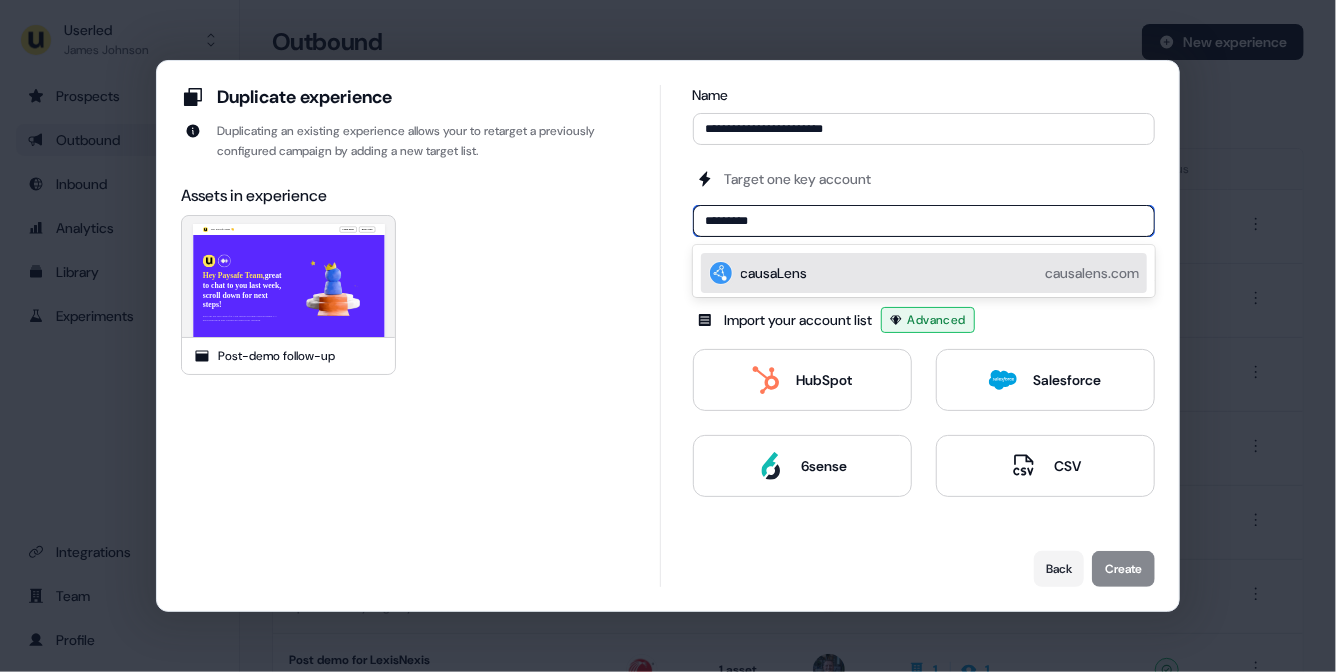 click on "causaLens" at bounding box center [774, 273] 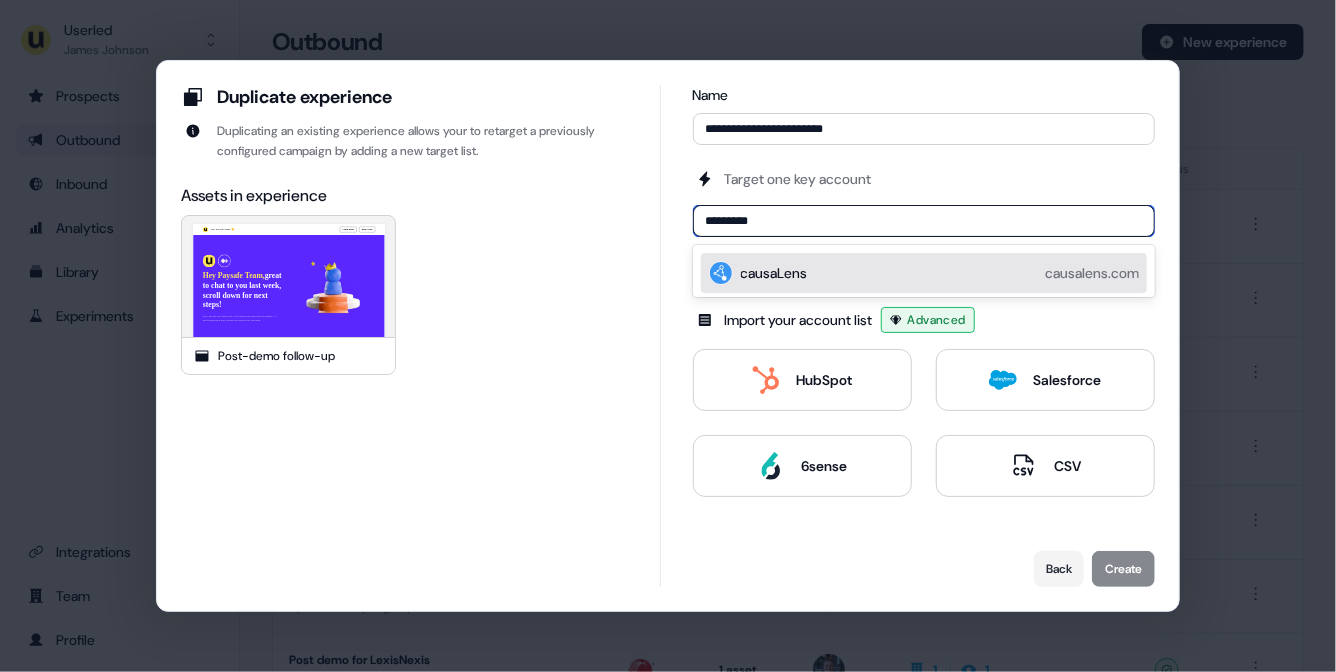 type 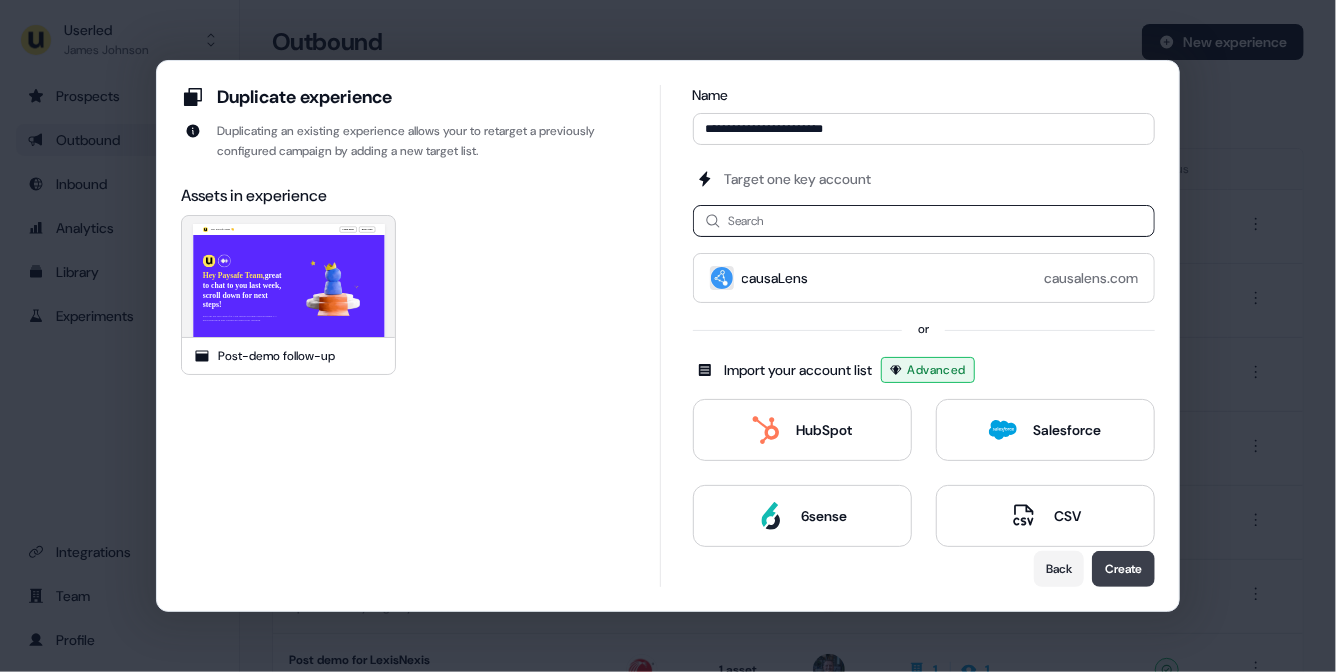 click on "Create" at bounding box center [1123, 569] 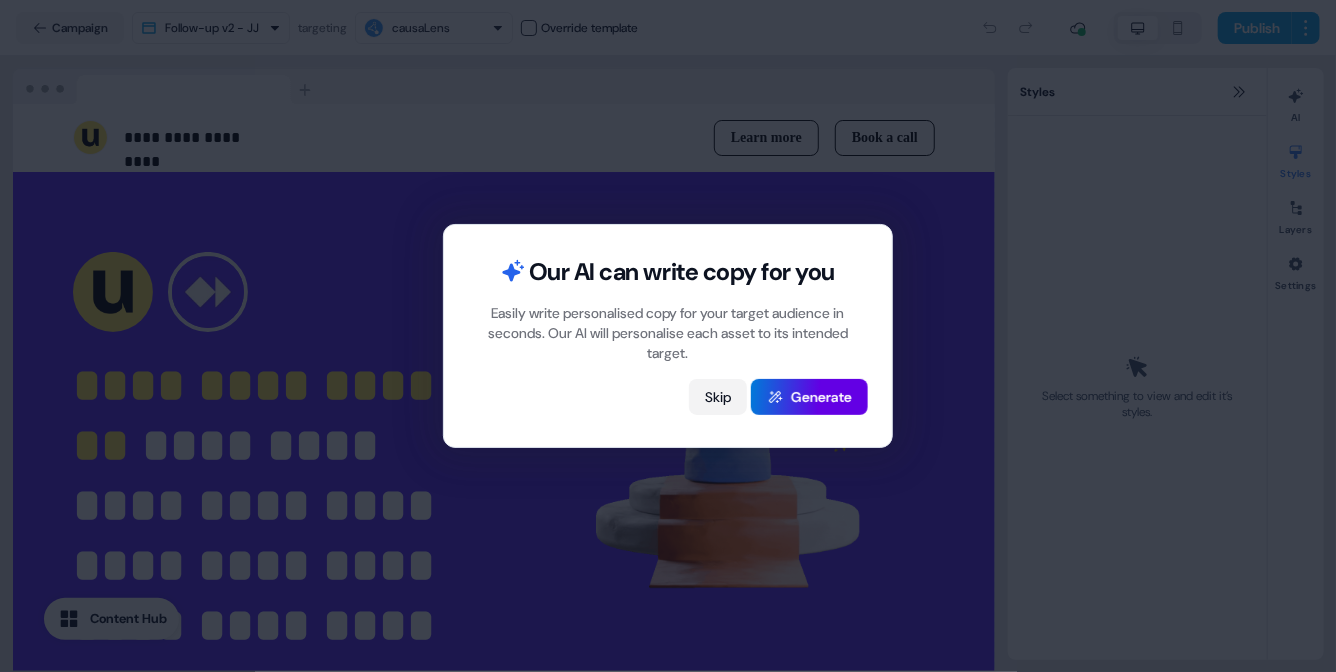 click on "Skip" at bounding box center [718, 397] 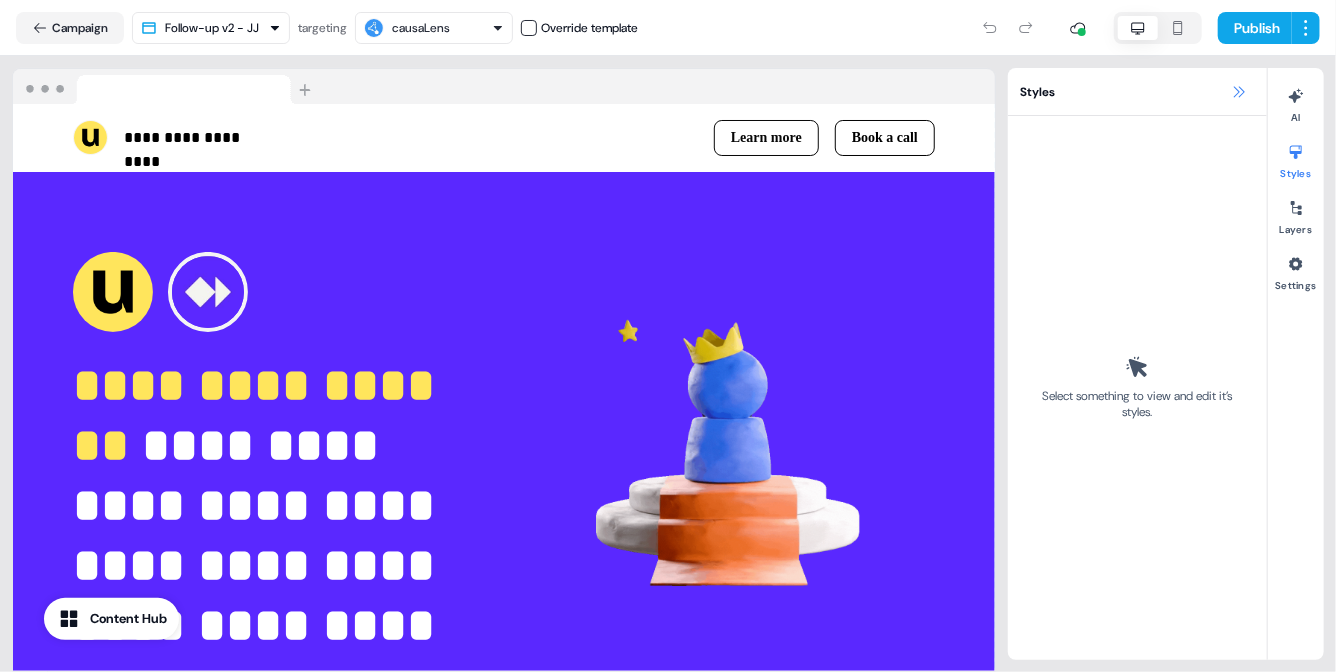 click 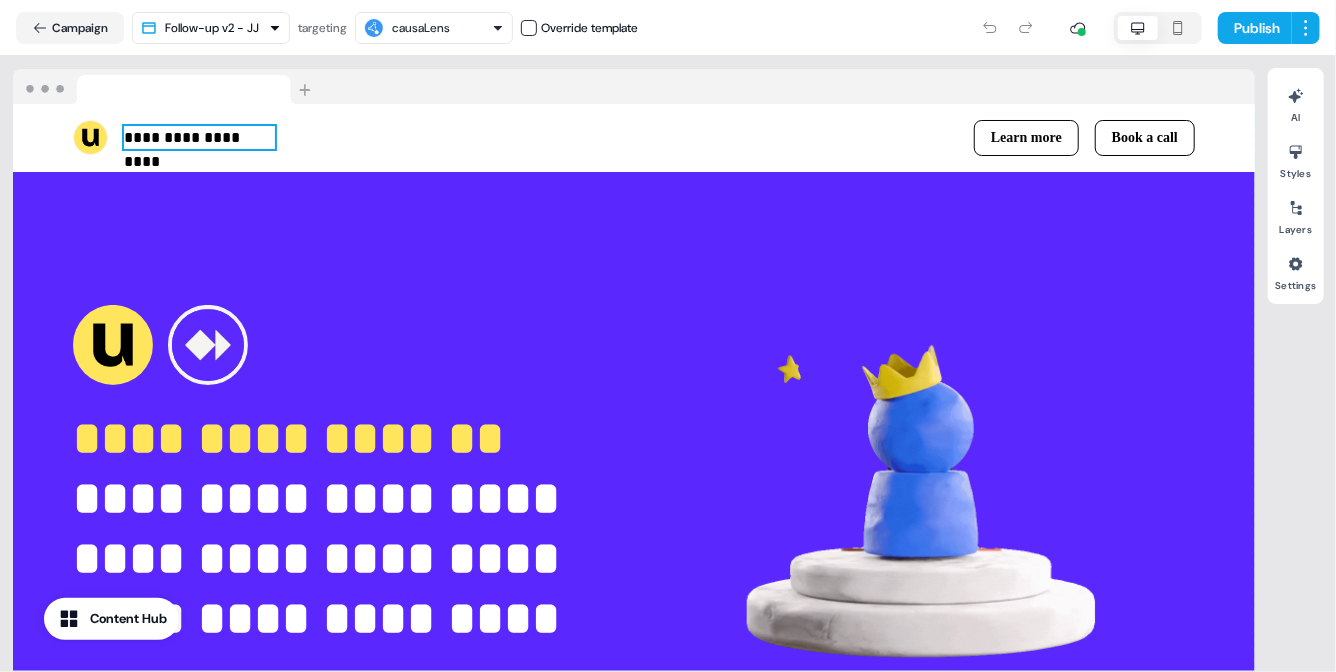 click on "**********" at bounding box center [199, 138] 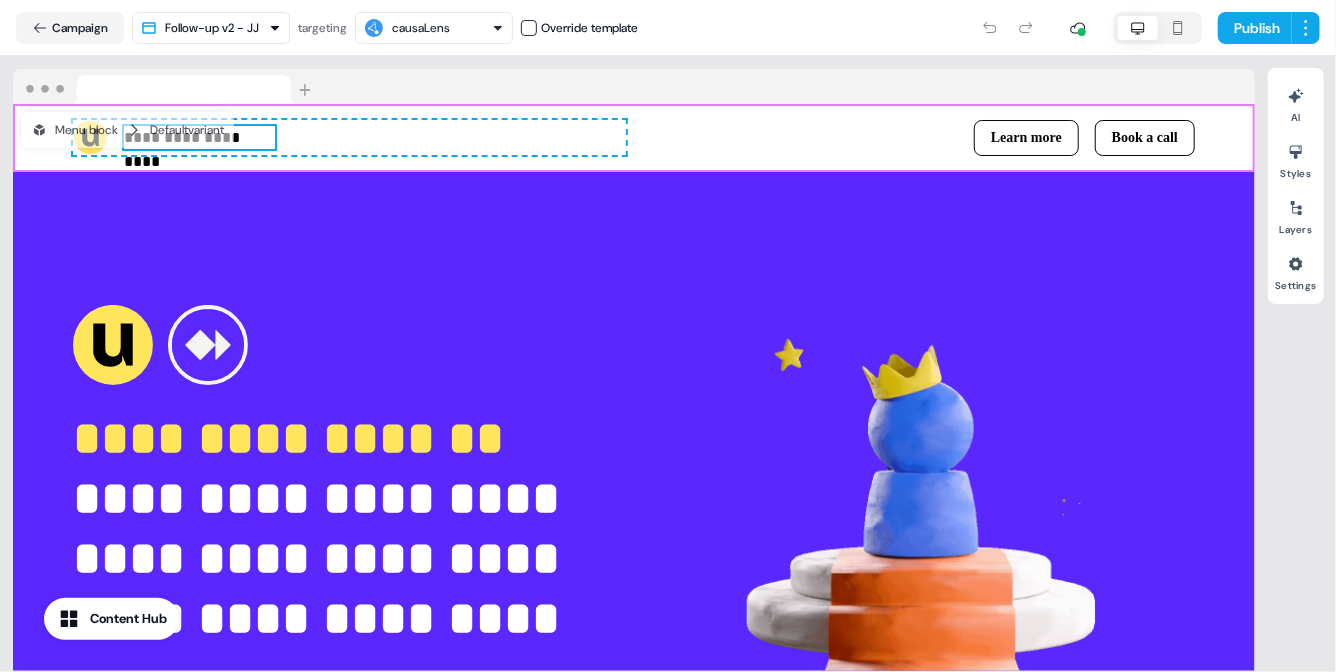 click on "Default  variant" at bounding box center [187, 130] 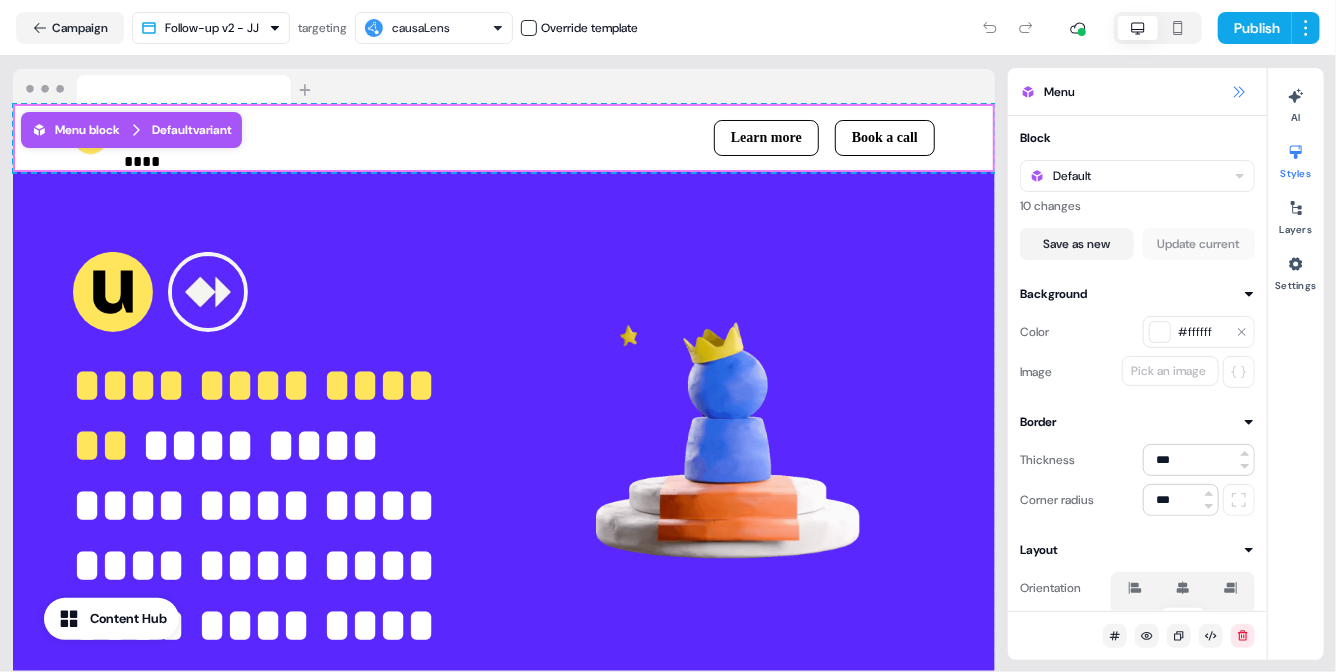 click 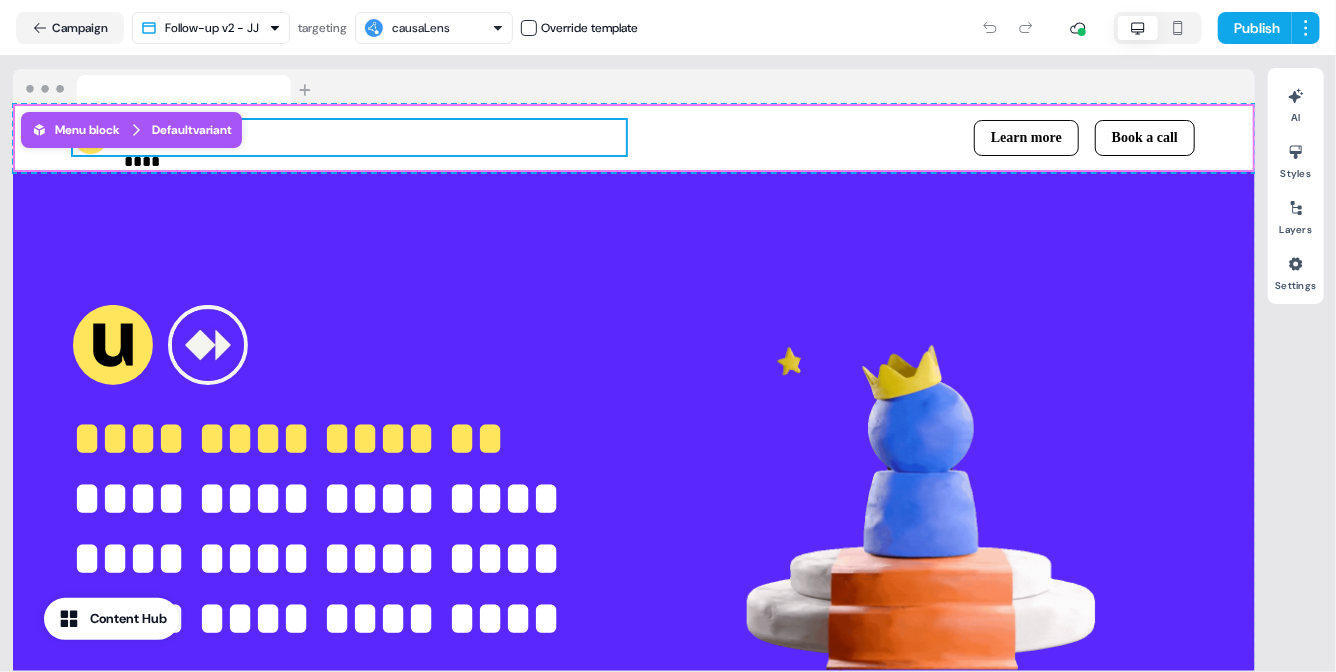 click on "**********" at bounding box center (349, 137) 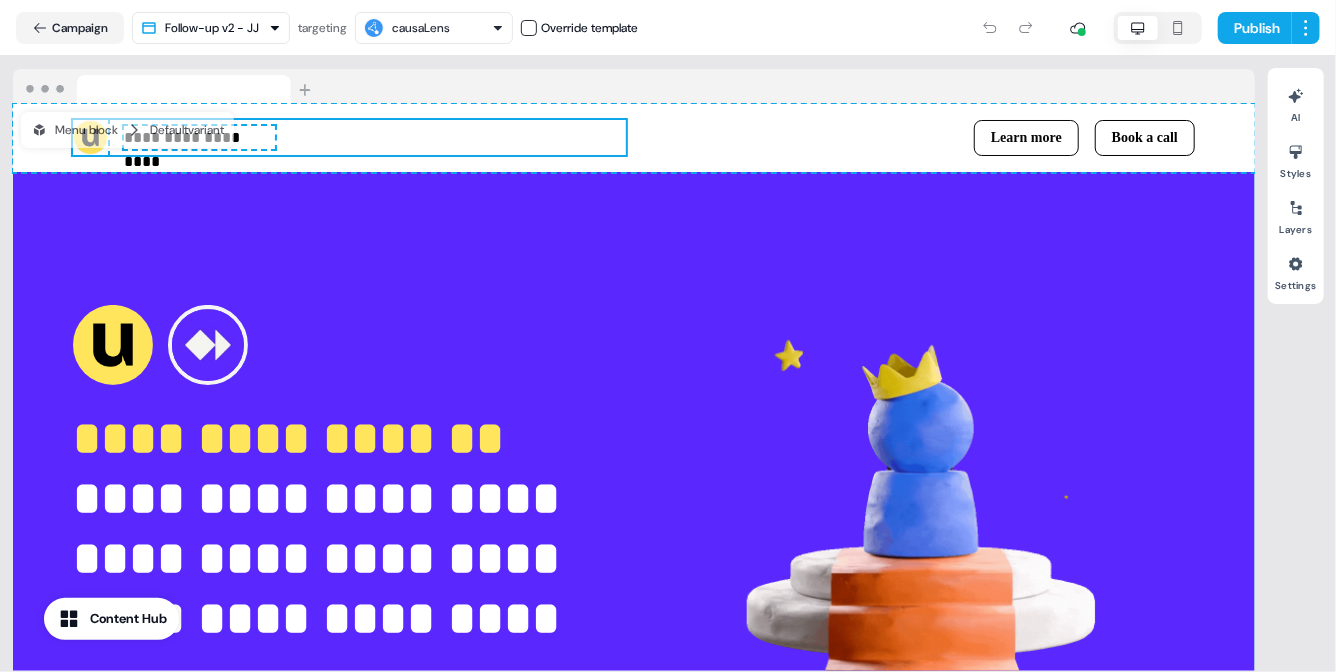 click on "**********" at bounding box center [634, 518] 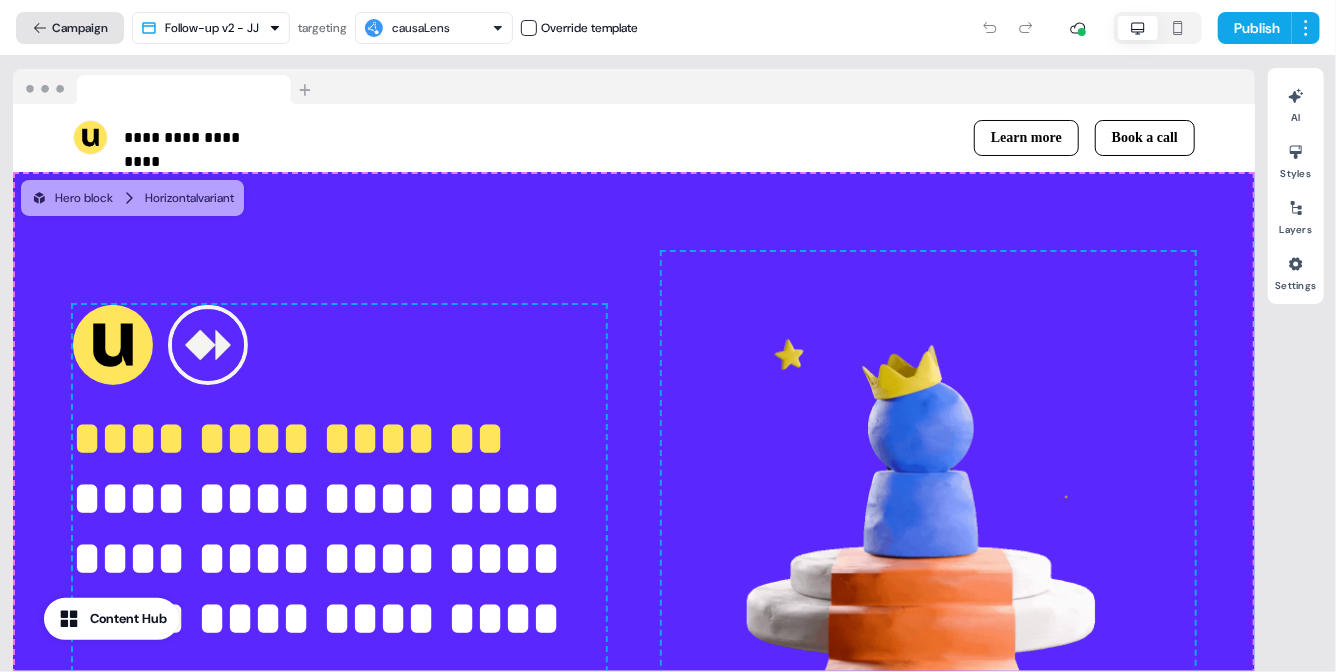 click on "Campaign" at bounding box center (70, 28) 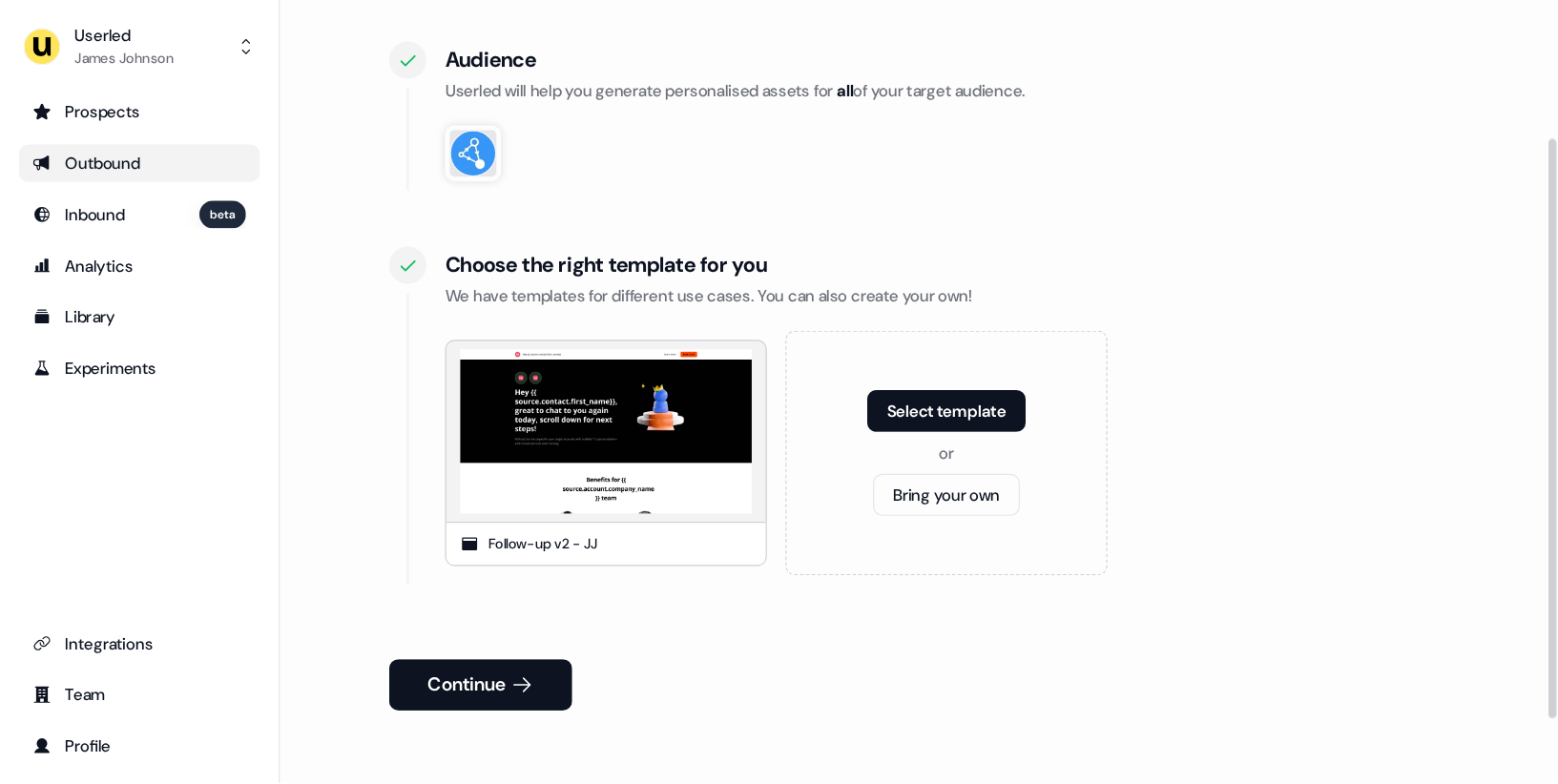scroll, scrollTop: 153, scrollLeft: 0, axis: vertical 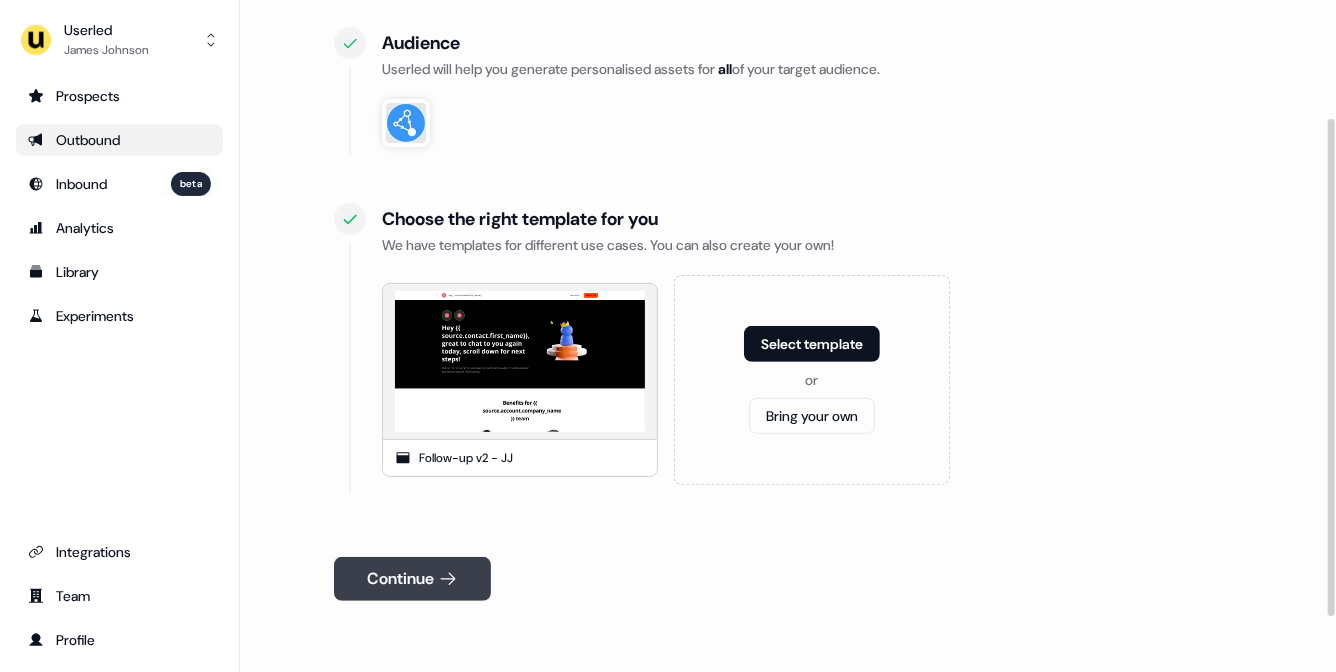 click 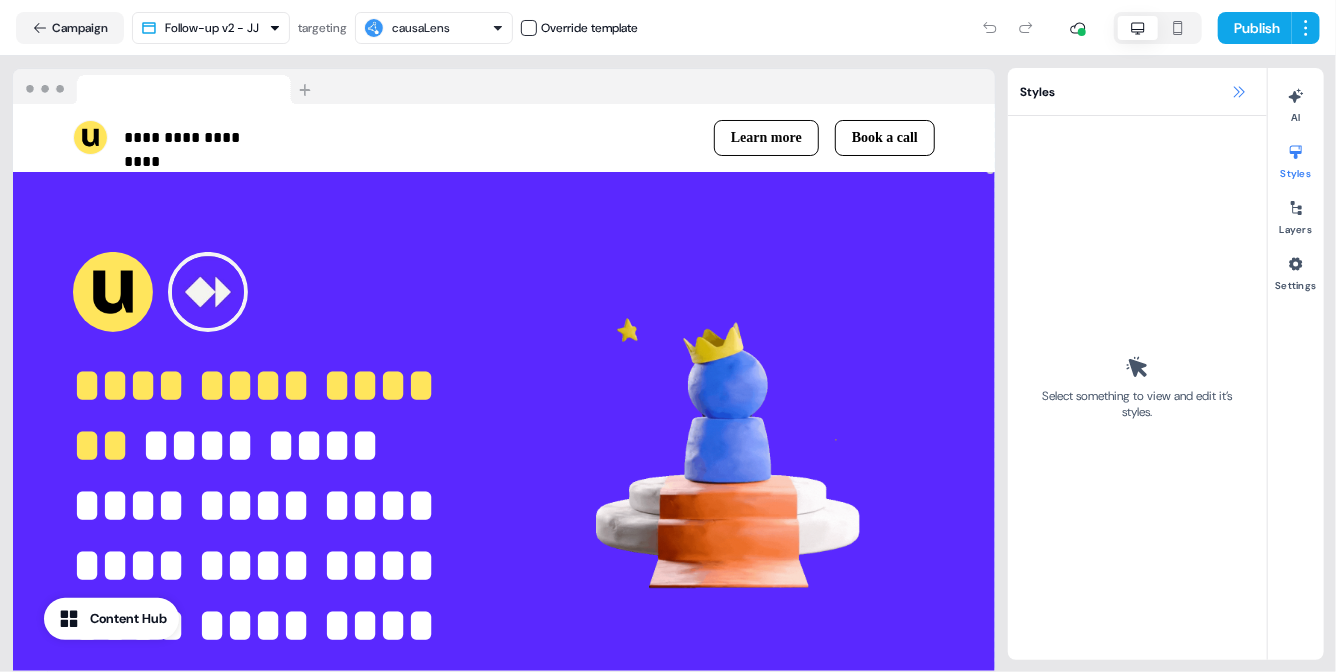 click 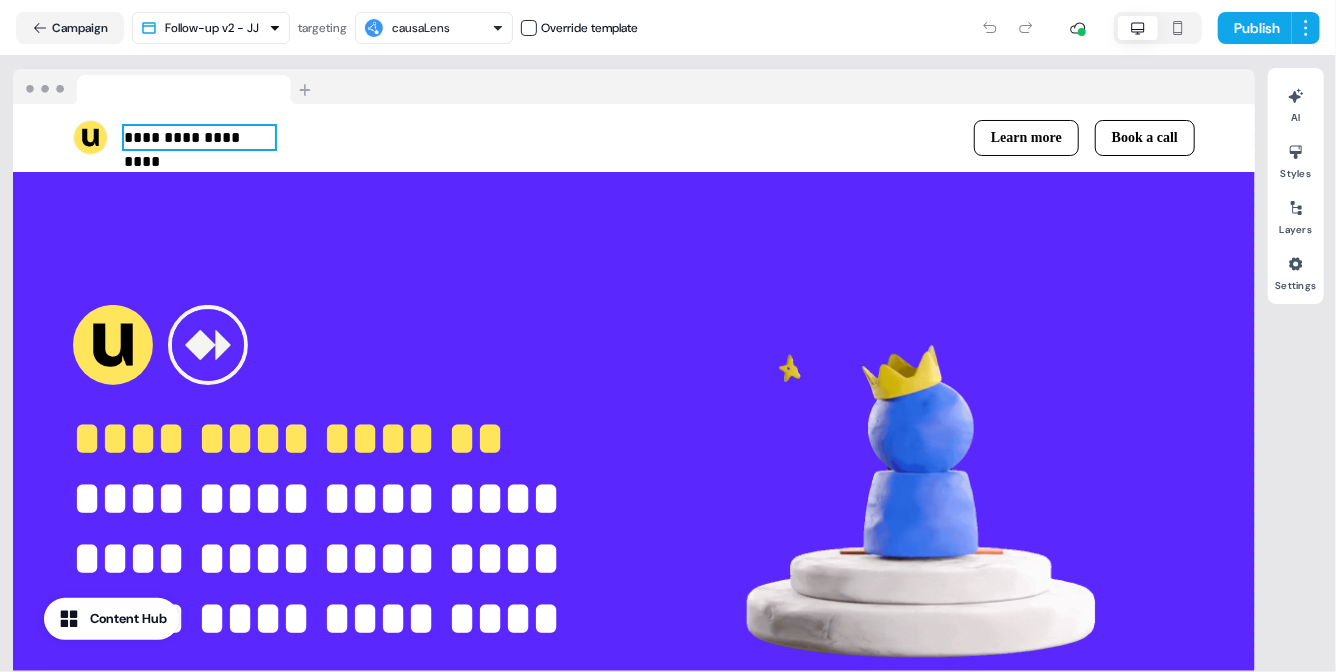 click on "**********" at bounding box center [199, 138] 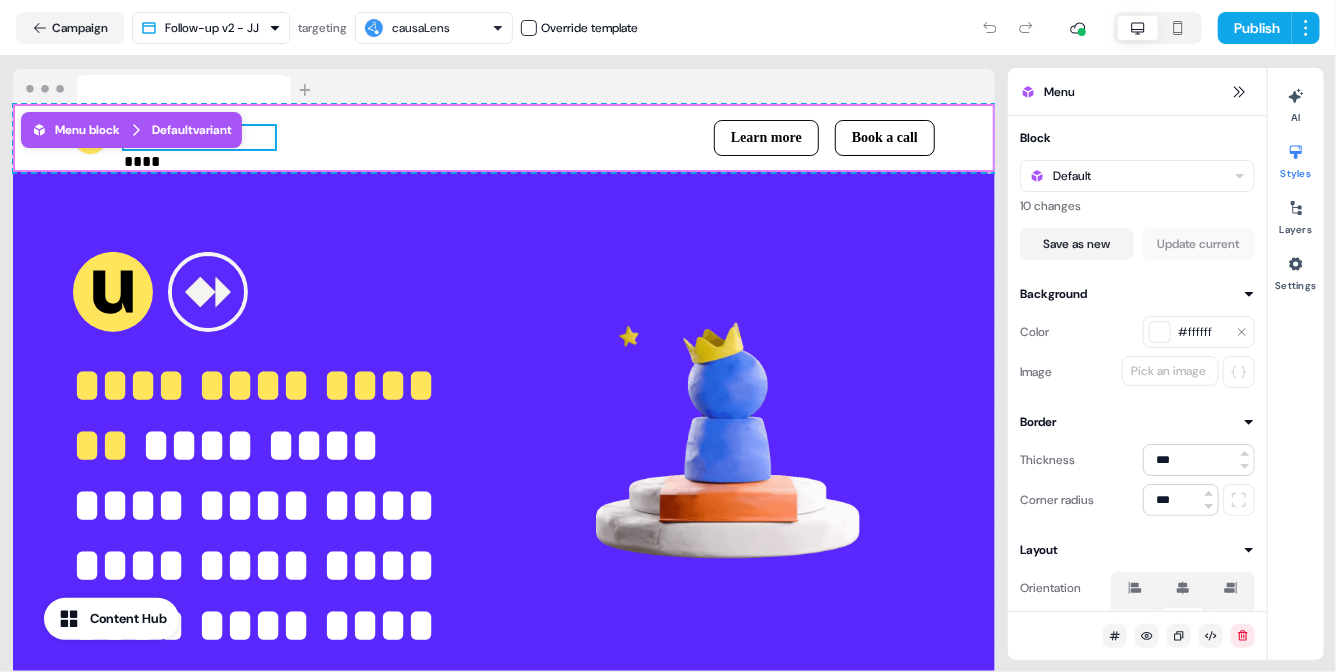 click on "**********" at bounding box center [199, 138] 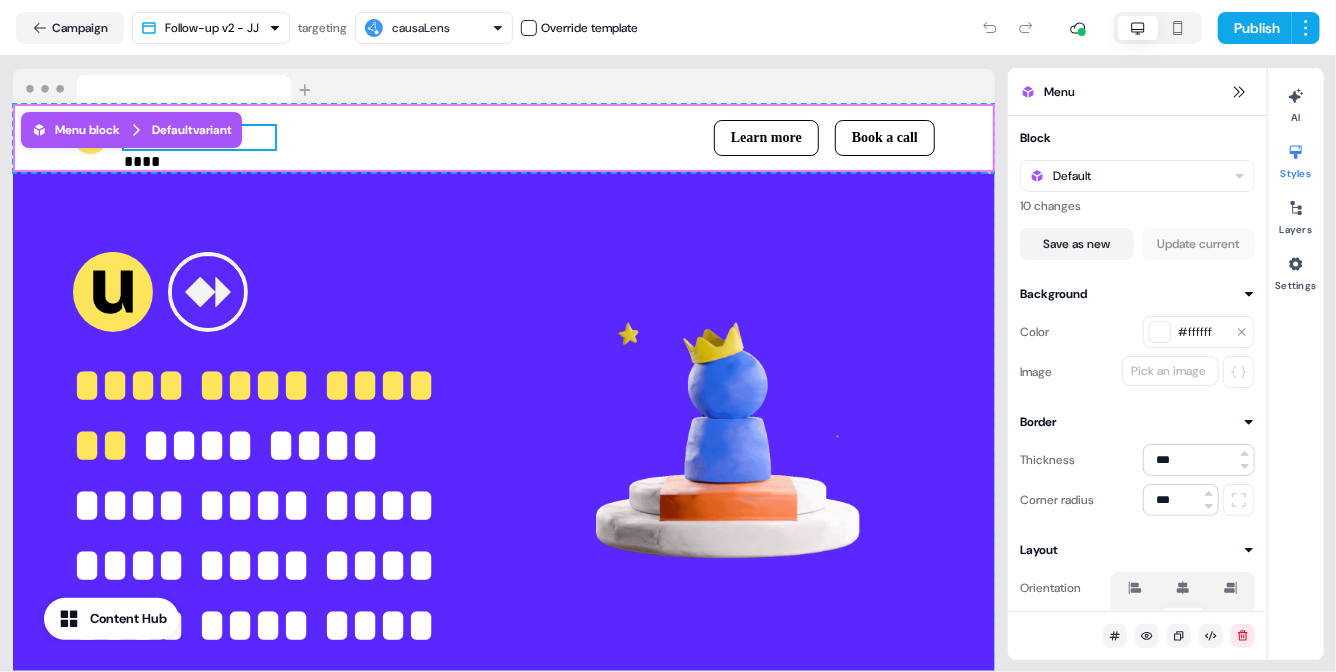 click on "**********" at bounding box center [199, 138] 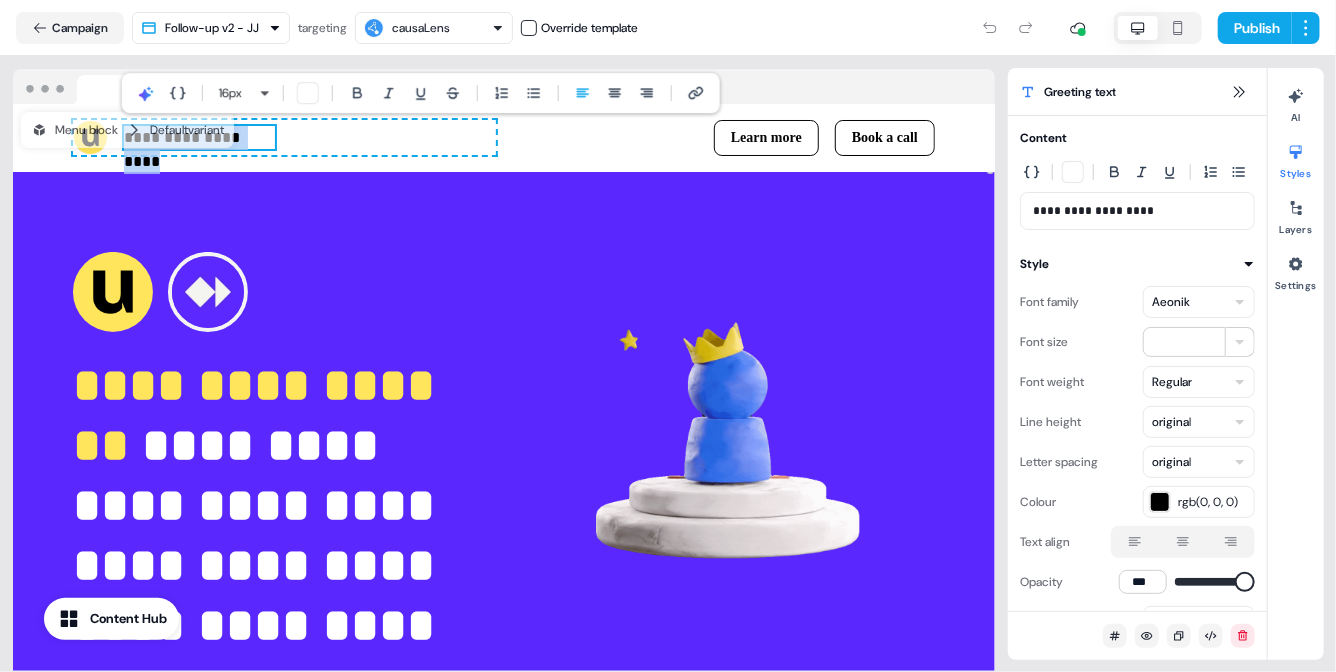 click on "**********" at bounding box center (199, 138) 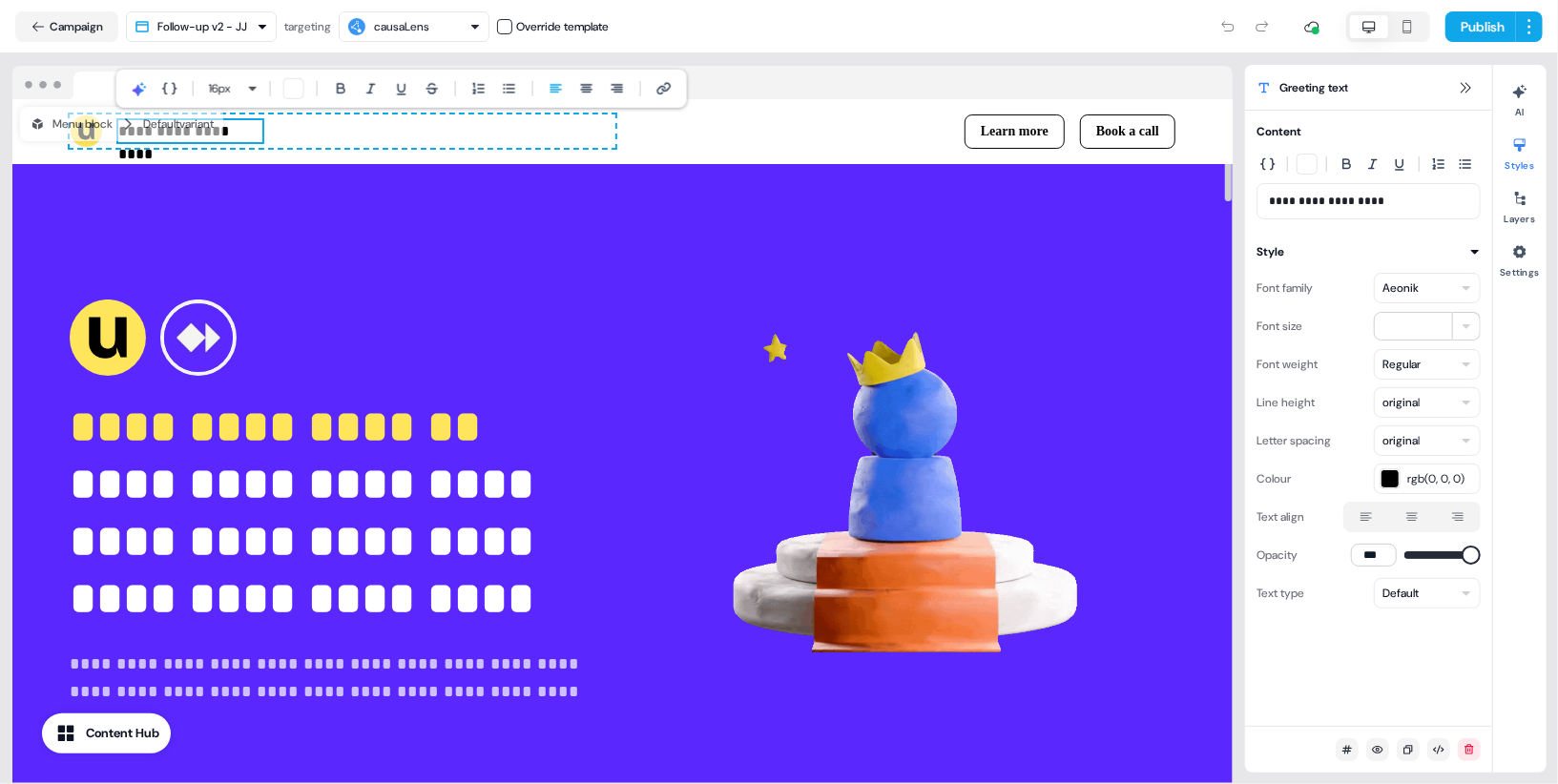type 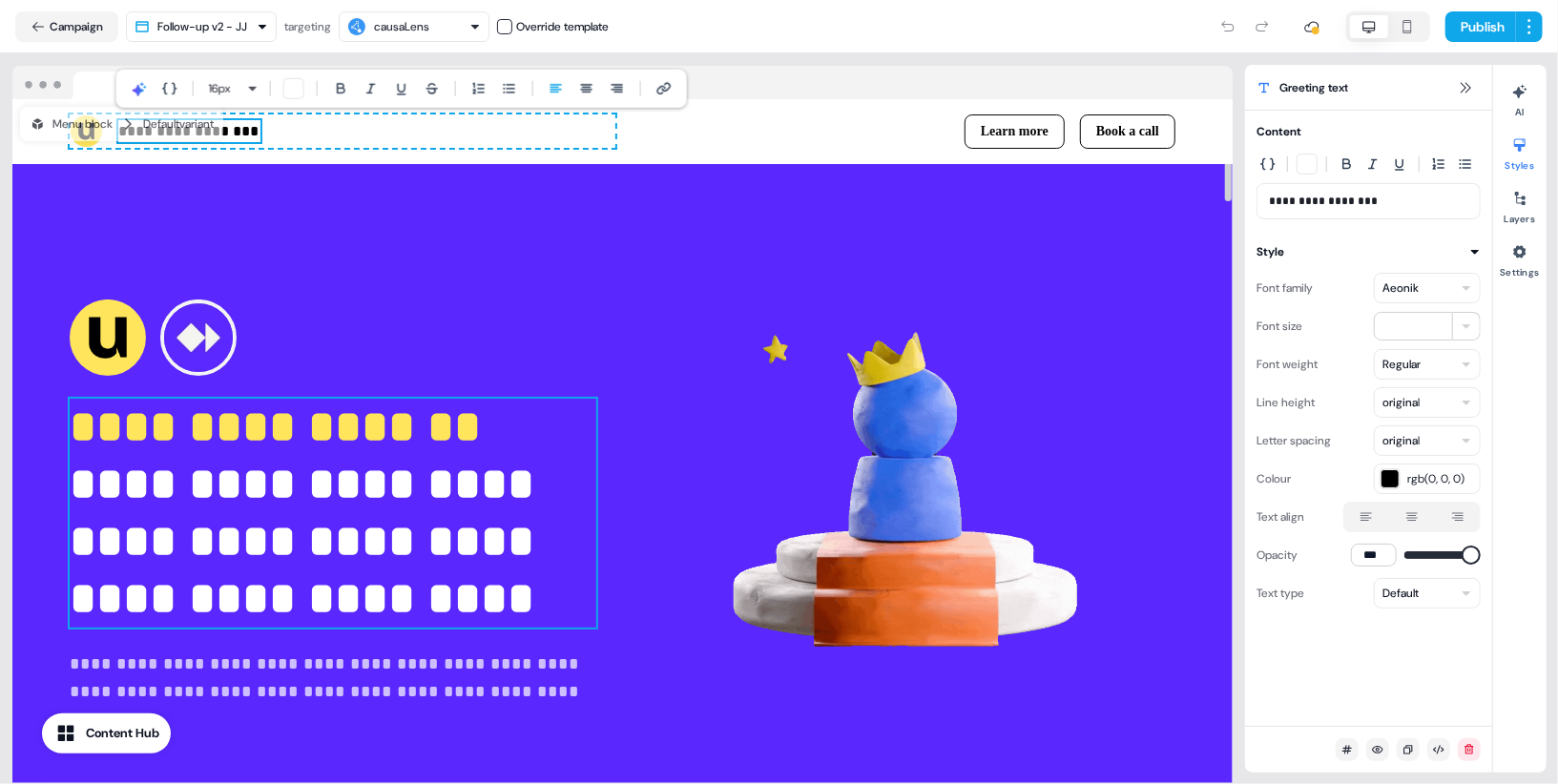 click on "**********" at bounding box center (333, 513) 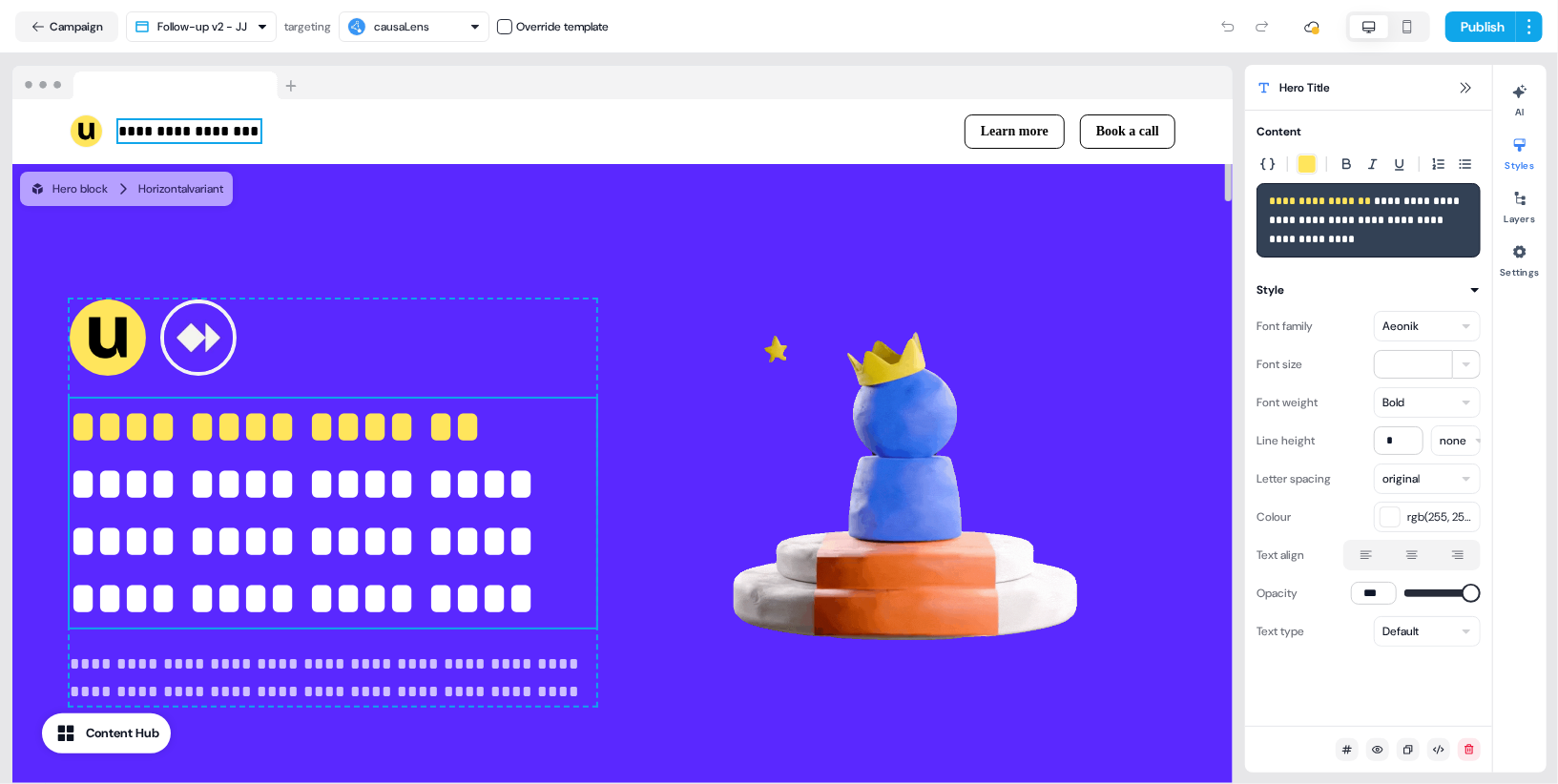click on "**********" at bounding box center (189, 132) 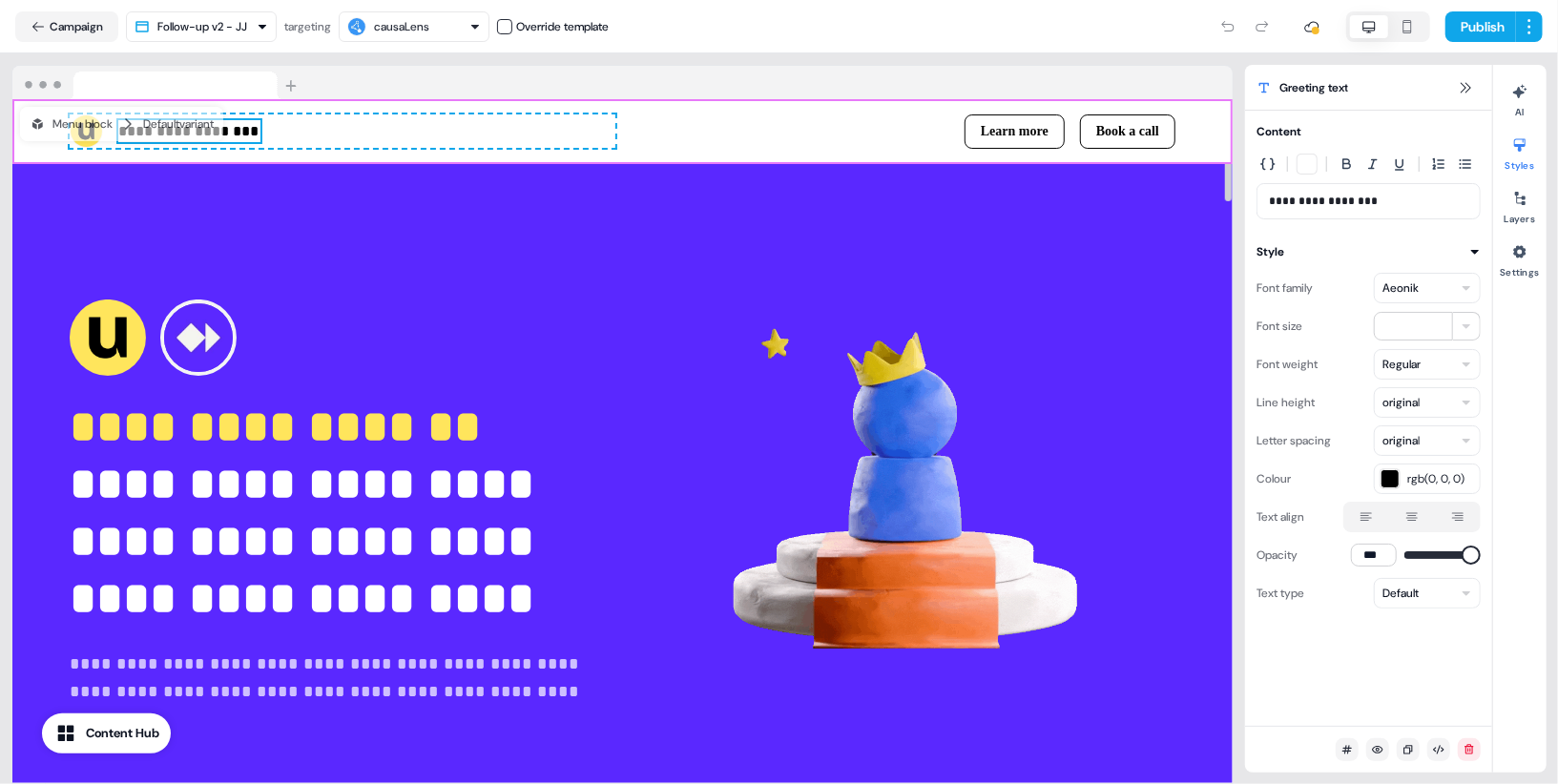 click on "Menu   block Default  variant" at bounding box center [121, 124] 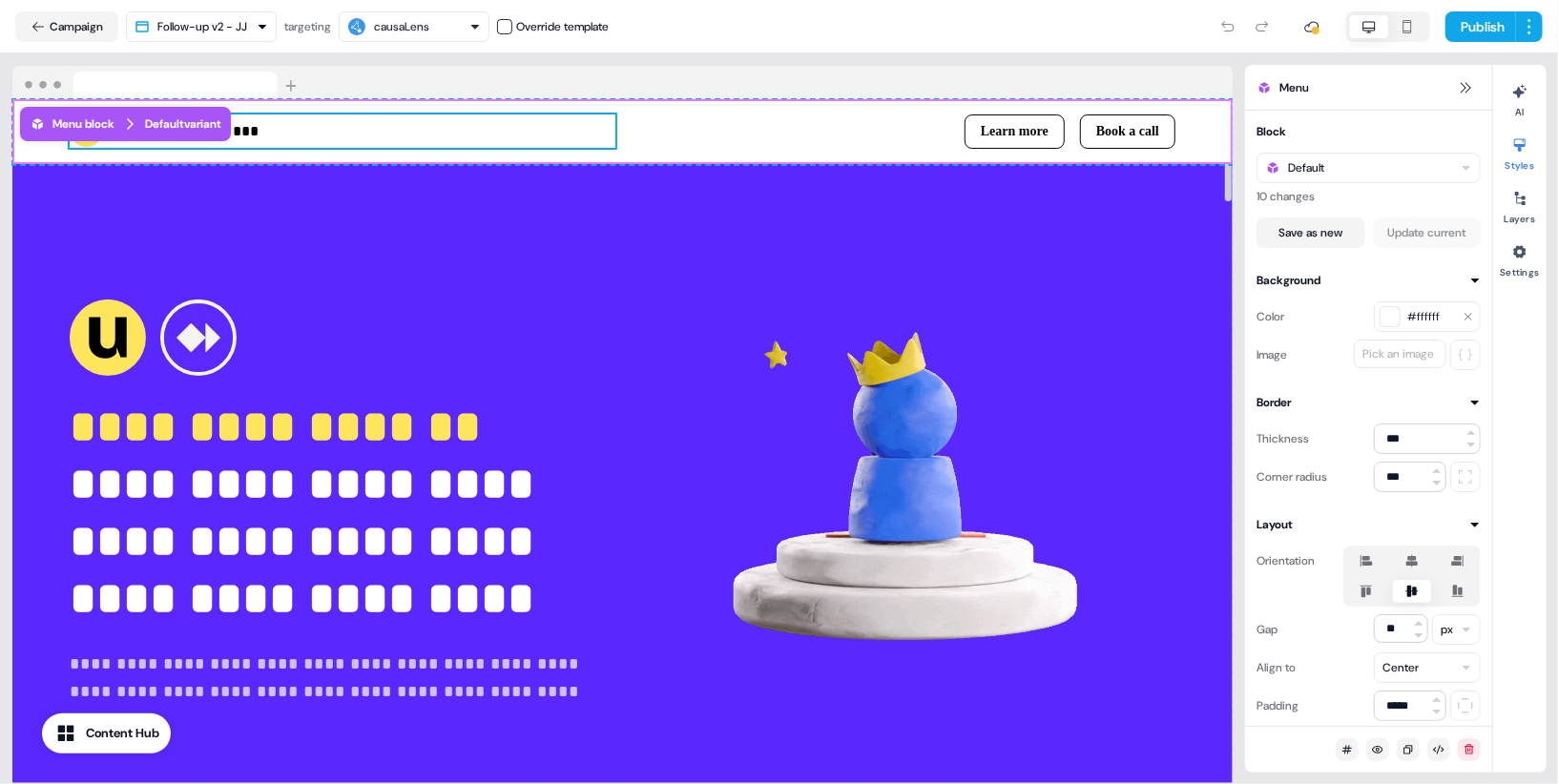 click on "**********" at bounding box center [189, 132] 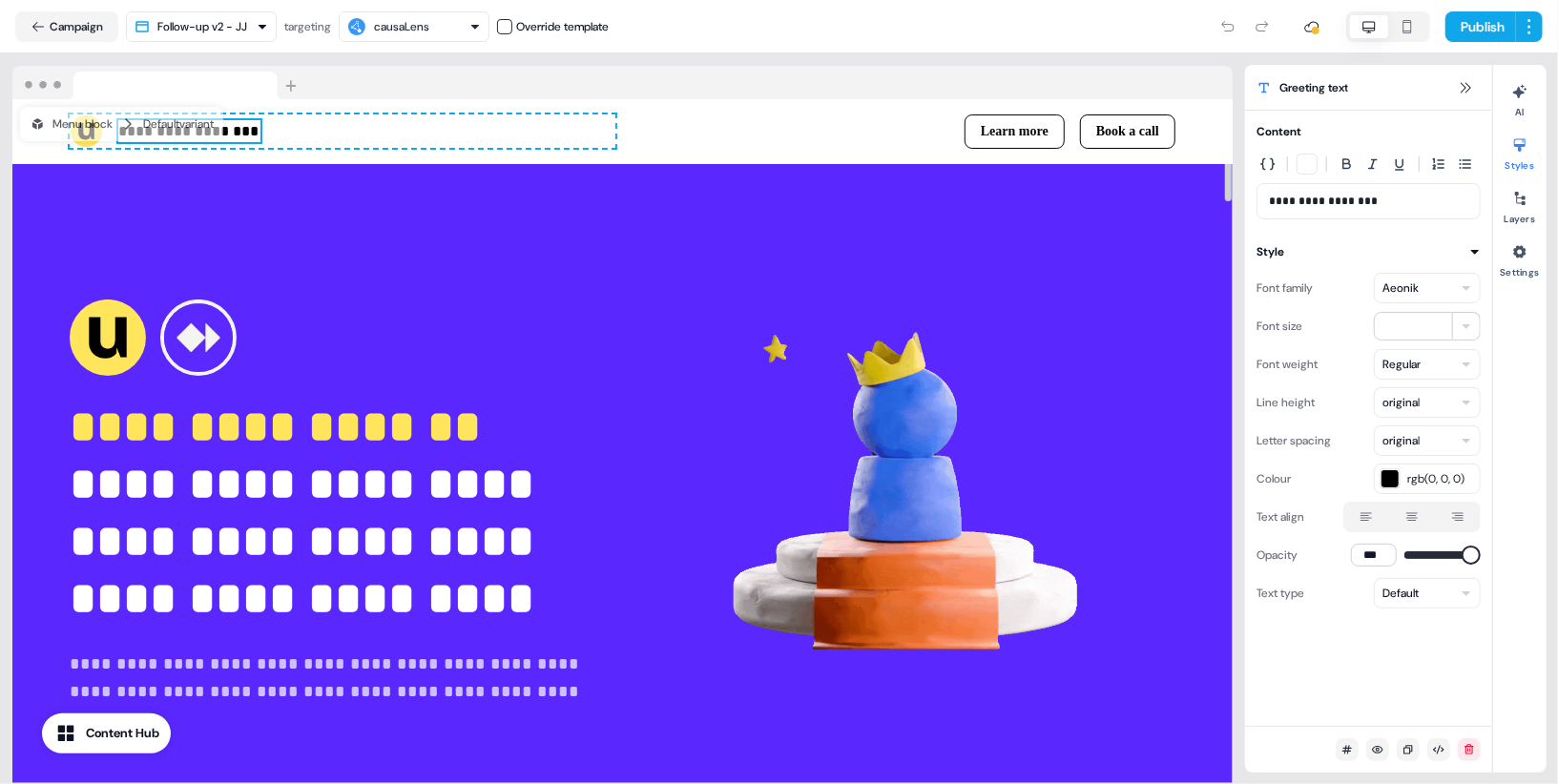 click on "**********" at bounding box center [189, 132] 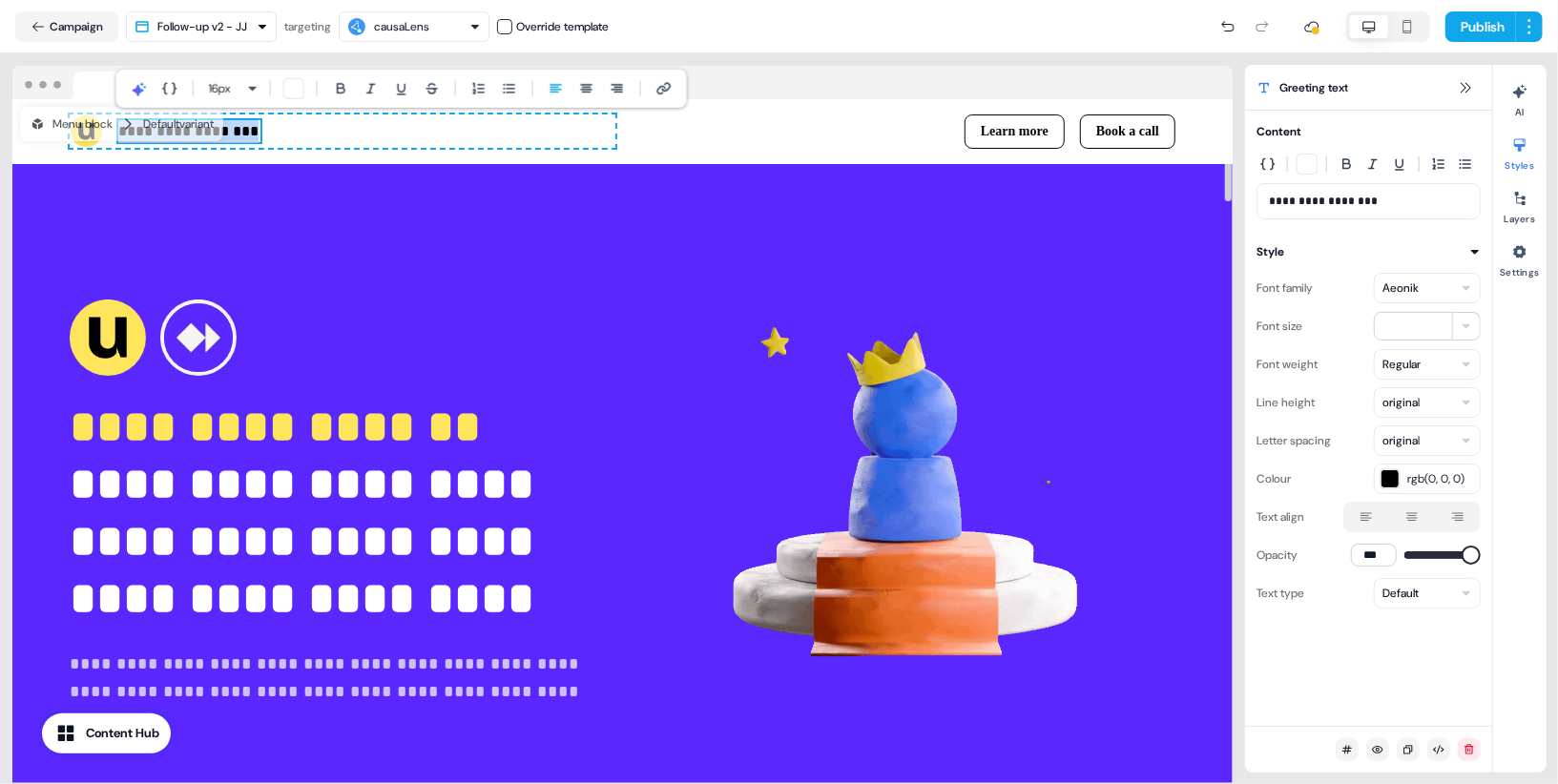 click on "**********" at bounding box center [189, 132] 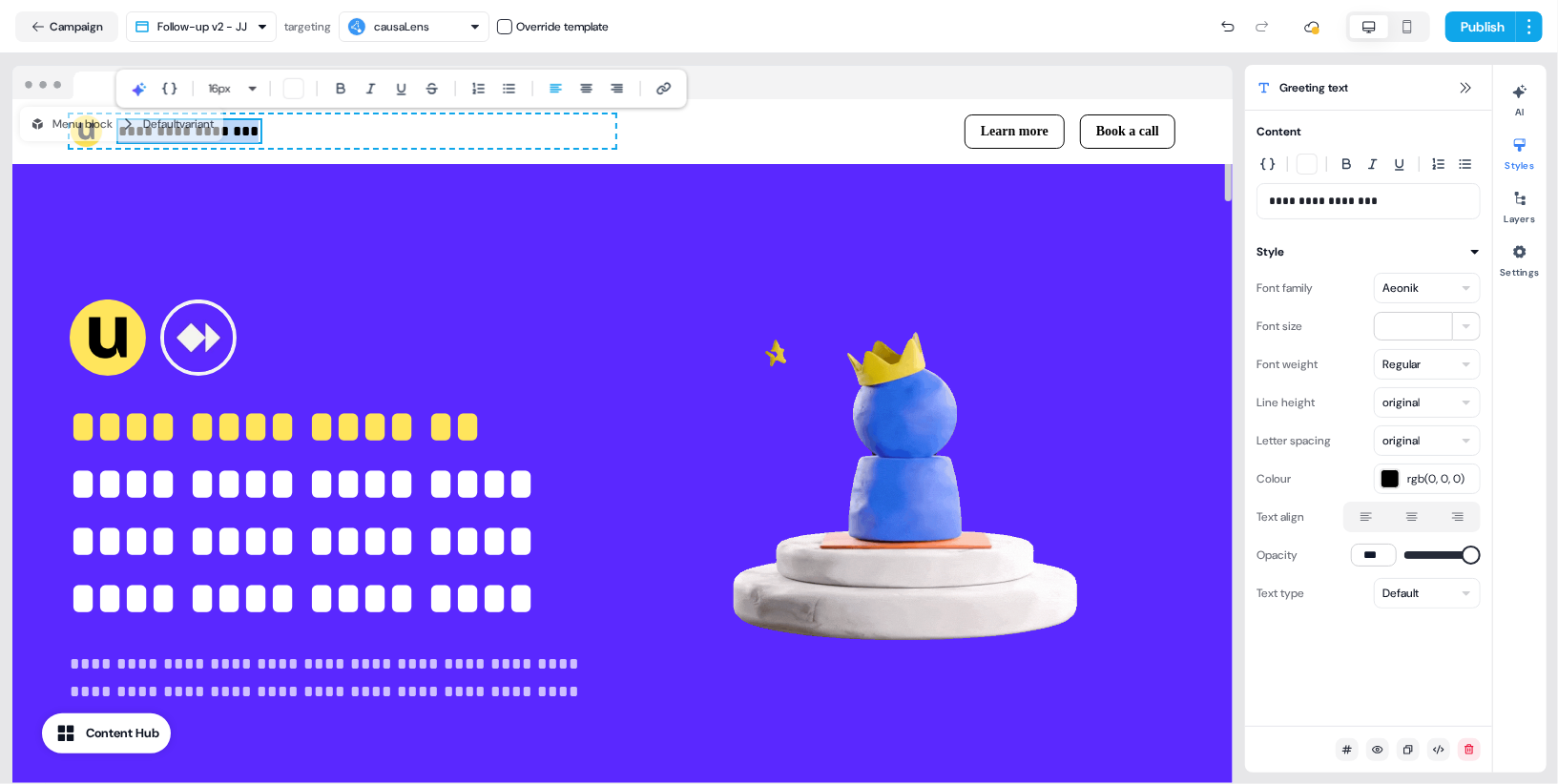 click on "**********" at bounding box center [189, 132] 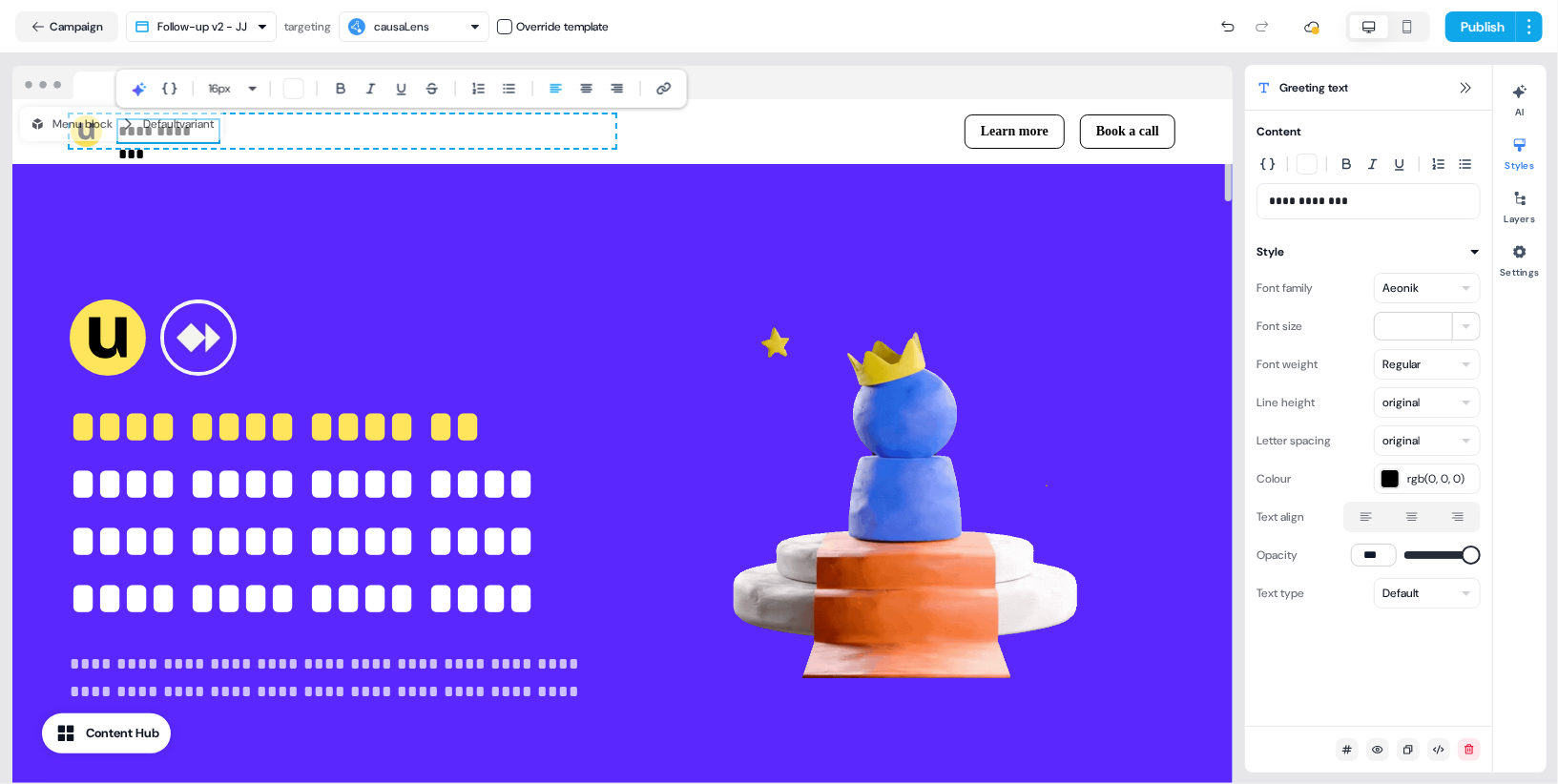 click on "**********" at bounding box center [622, 503] 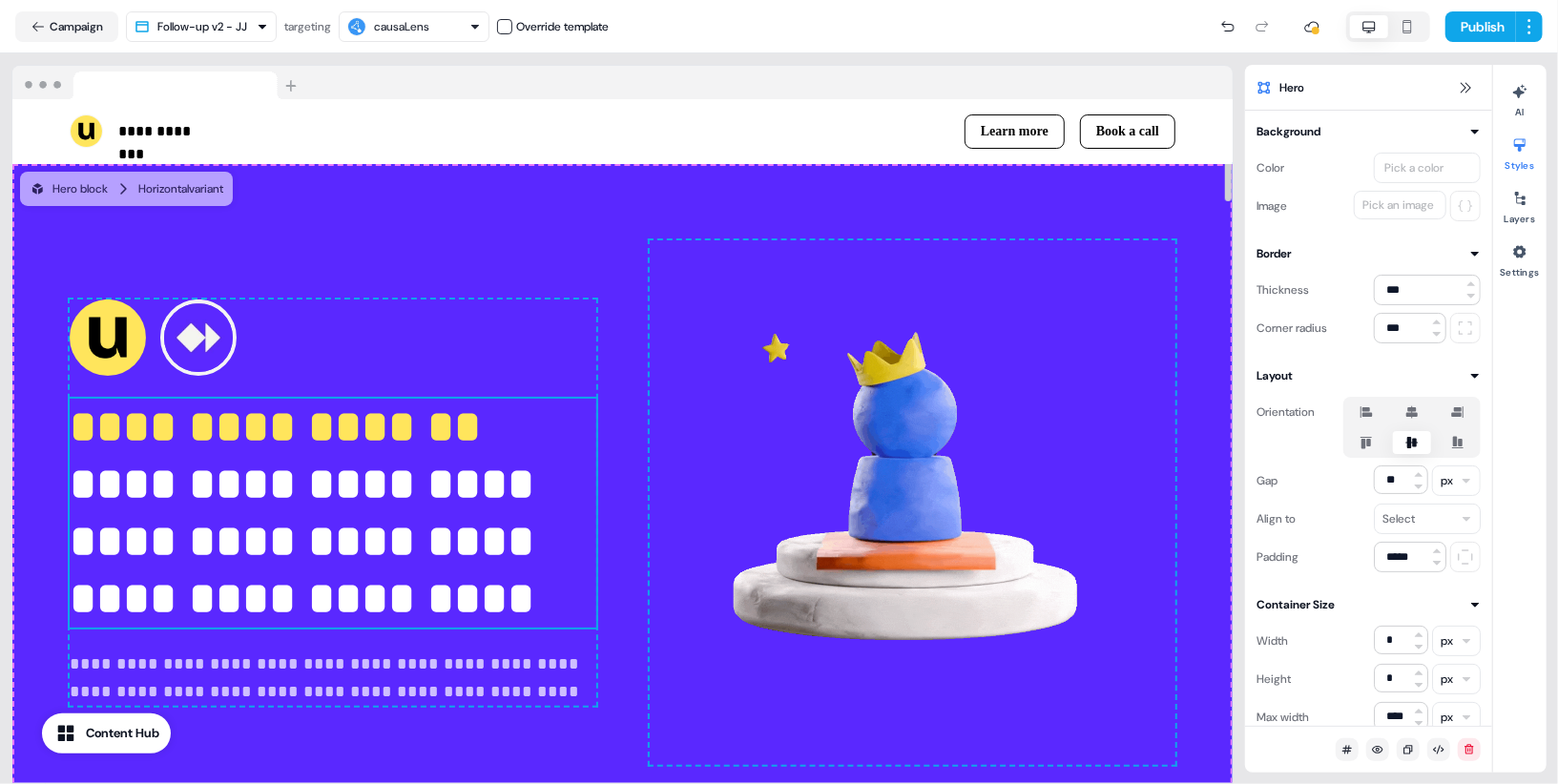 click on "**********" at bounding box center [333, 513] 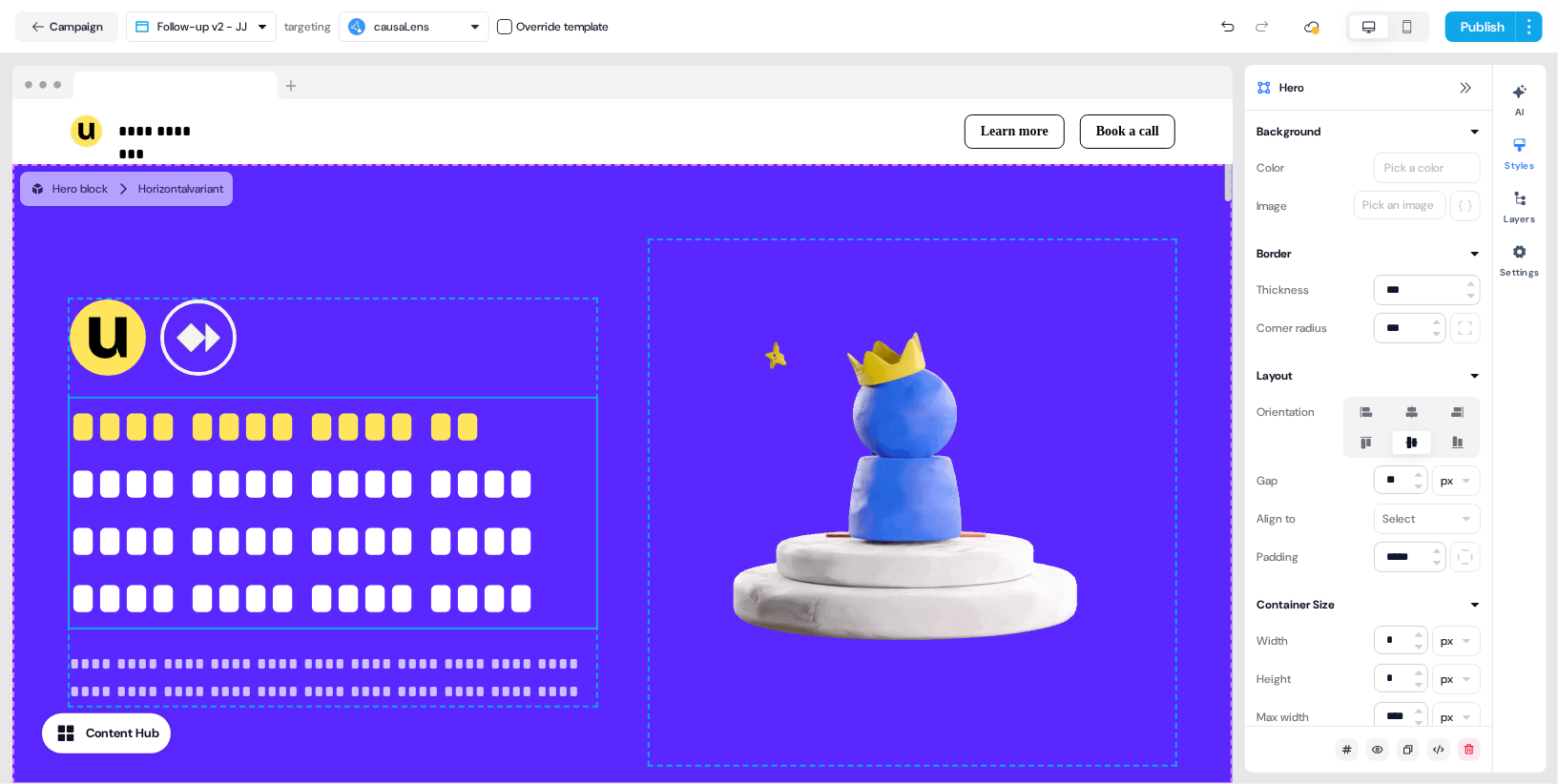 click on "**********" at bounding box center [333, 513] 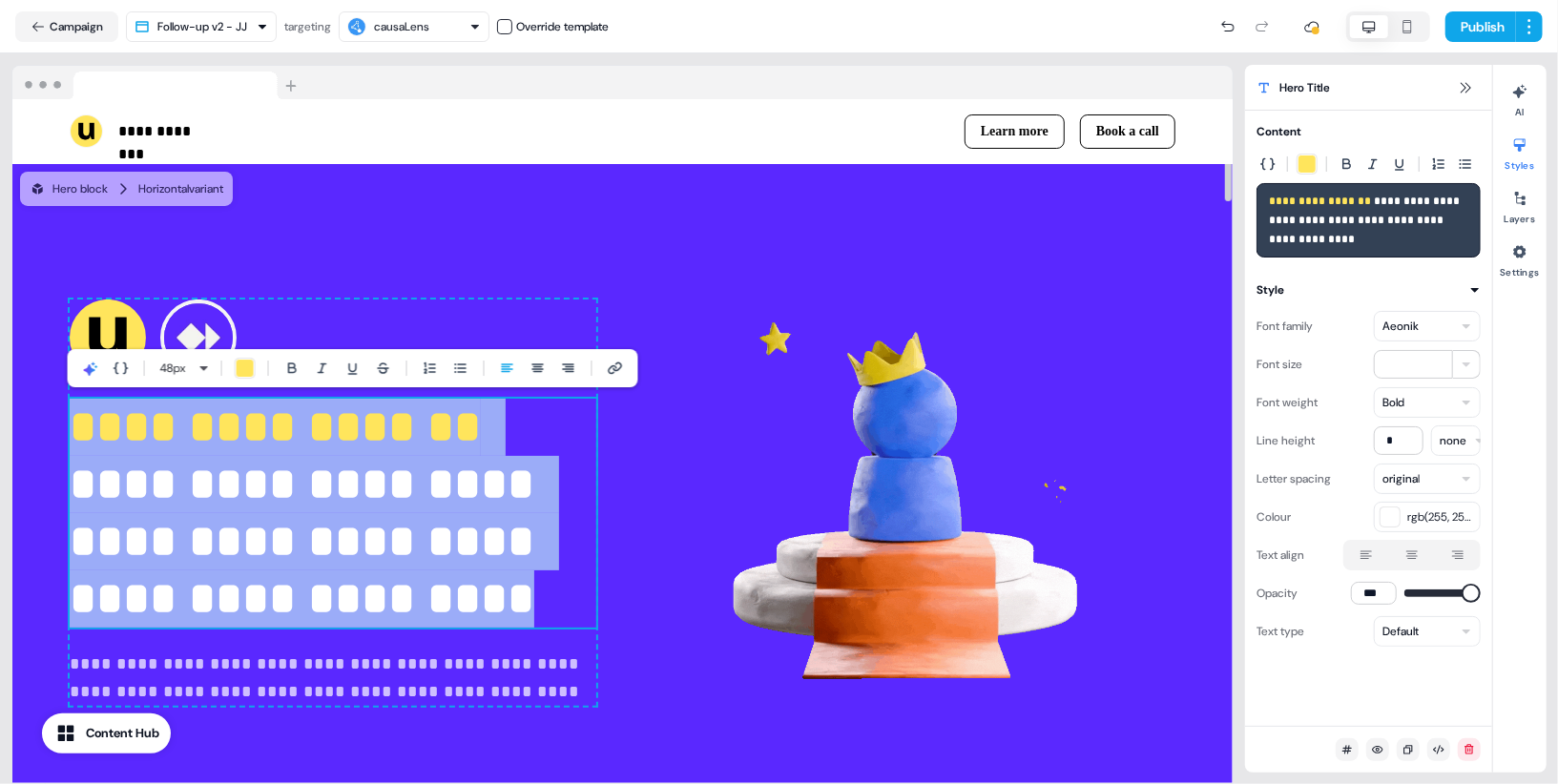 click on "**********" at bounding box center (275, 426) 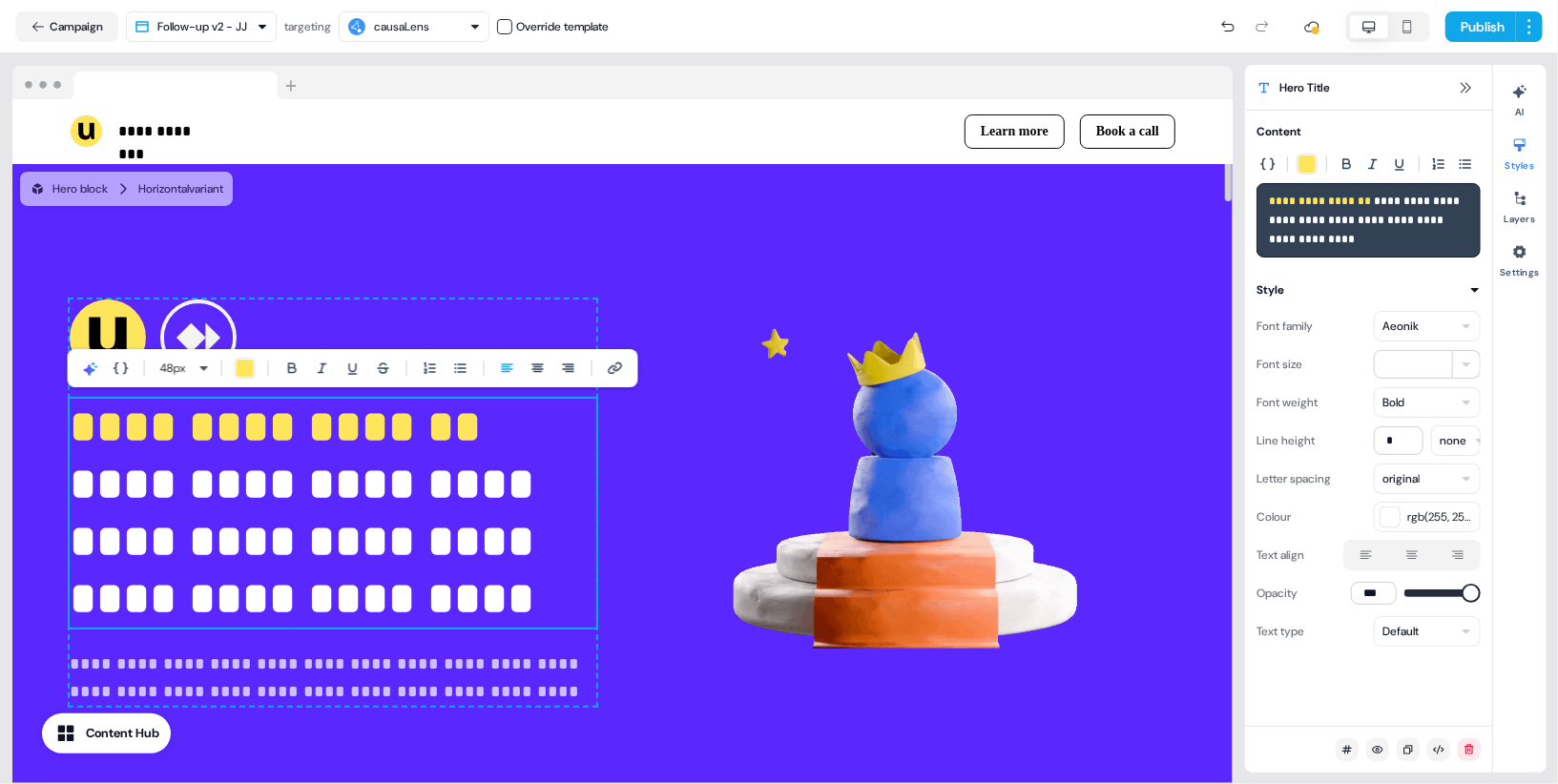 type 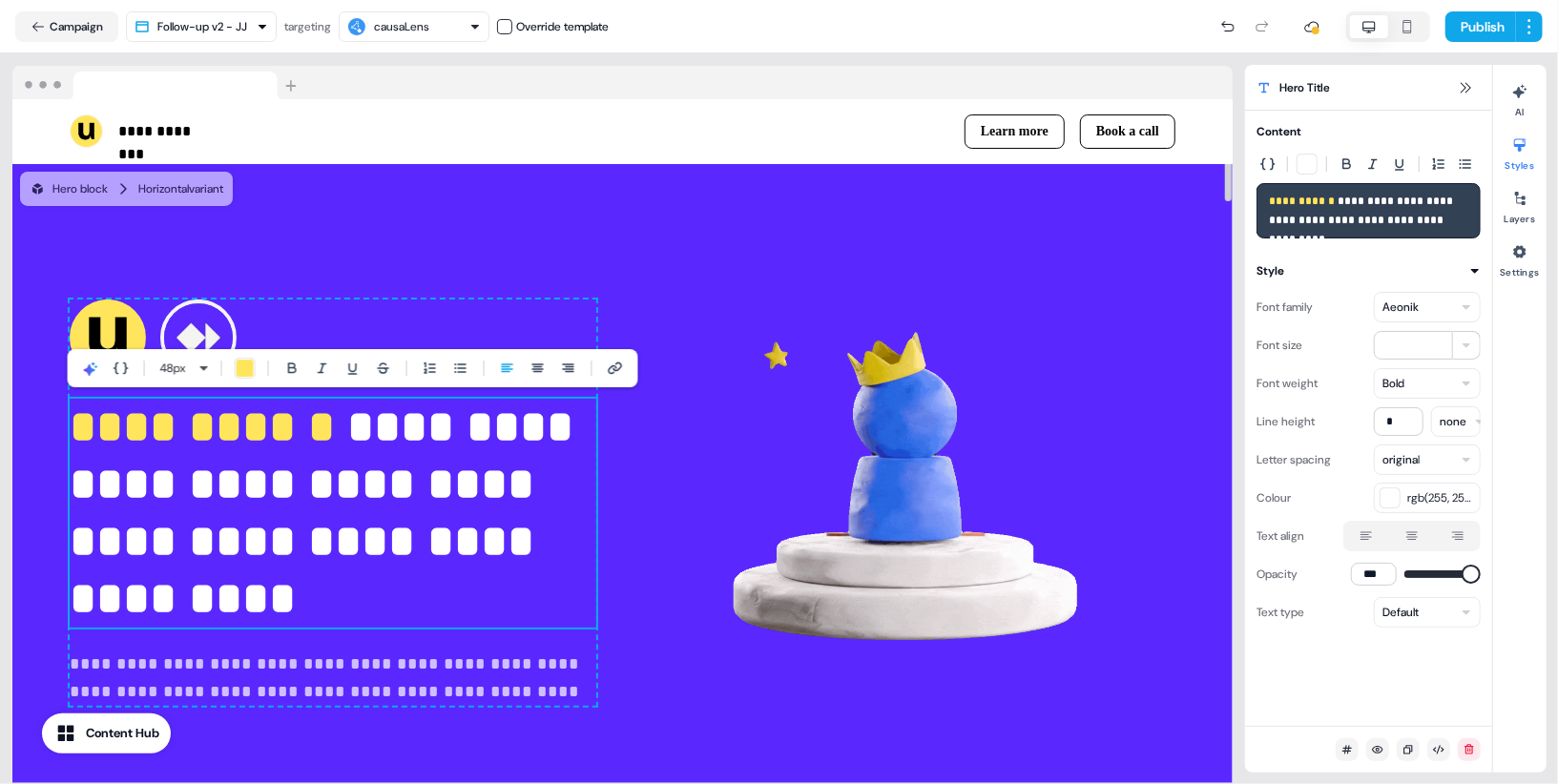 click on "**********" at bounding box center [333, 513] 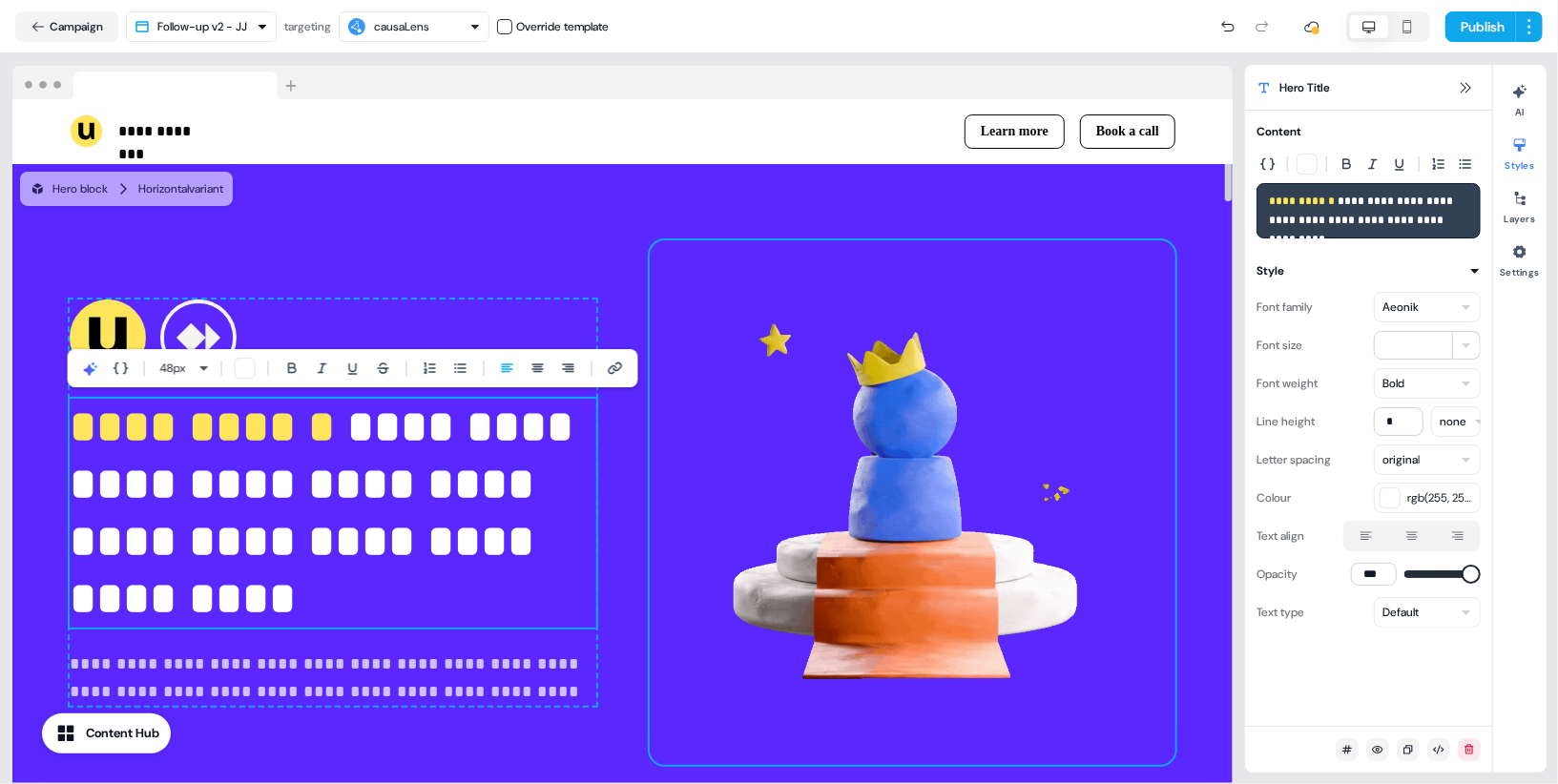 click at bounding box center (912, 503) 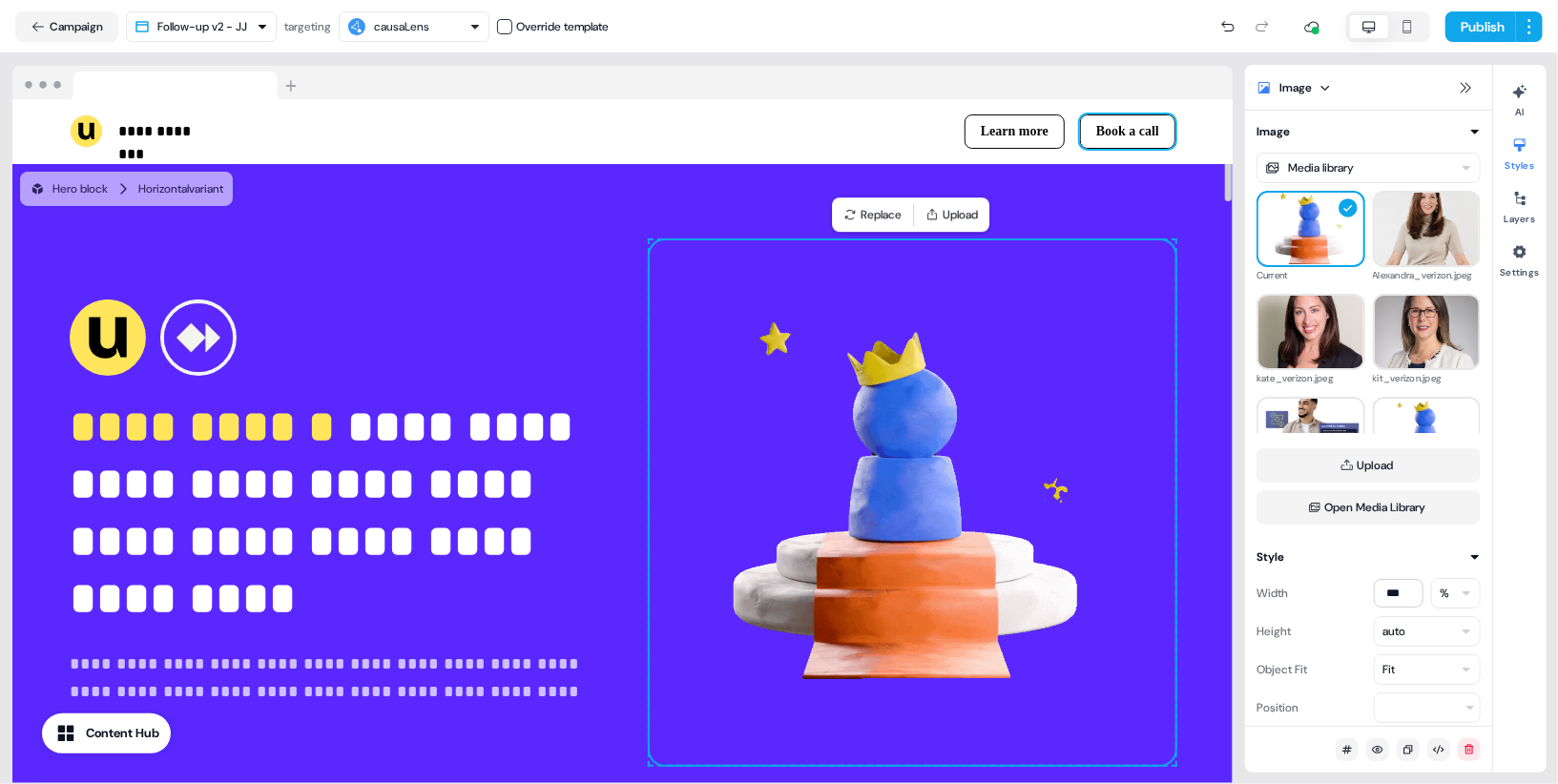 click on "Book a call" at bounding box center (1128, 132) 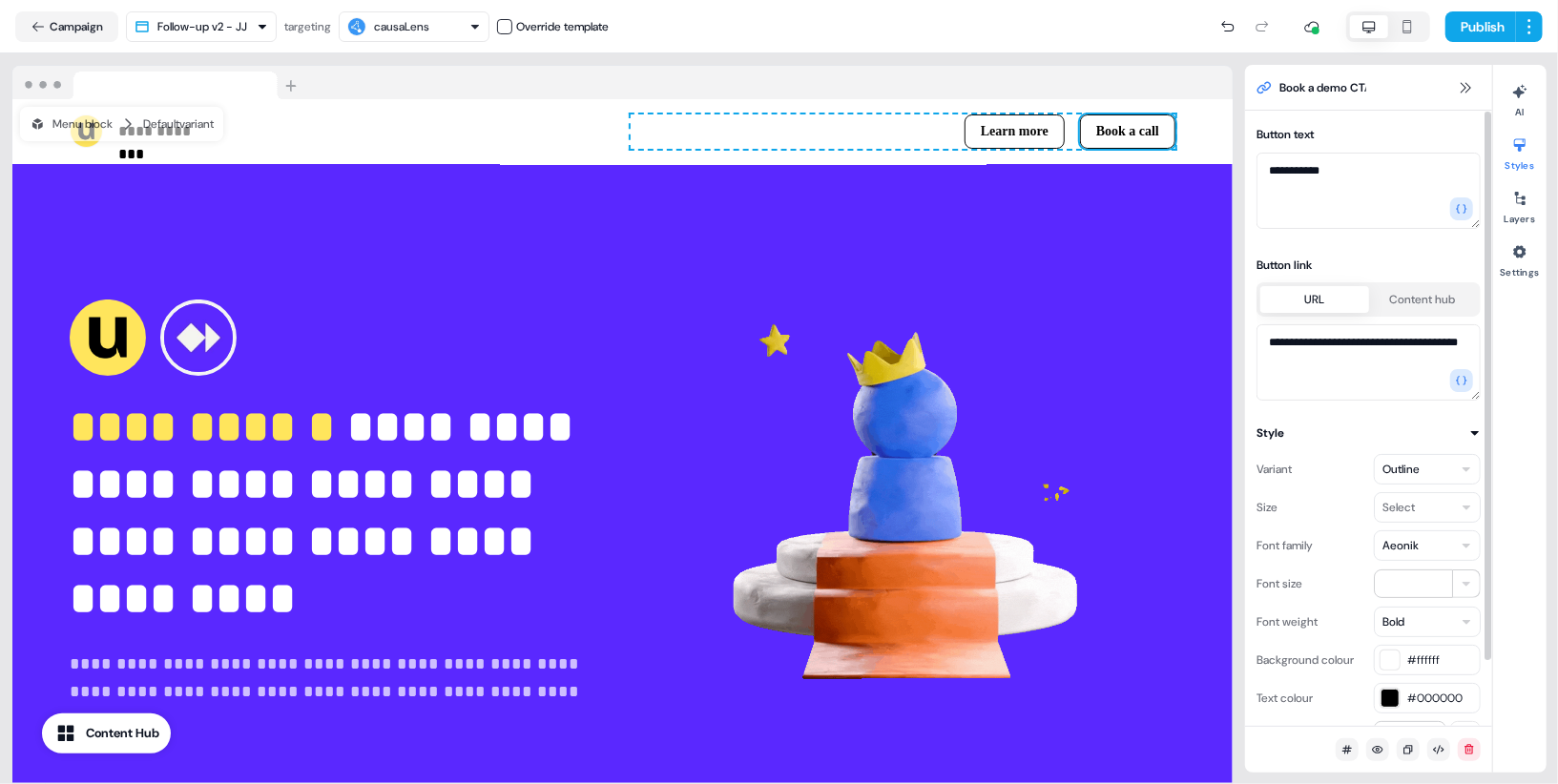 click at bounding box center (1390, 660) 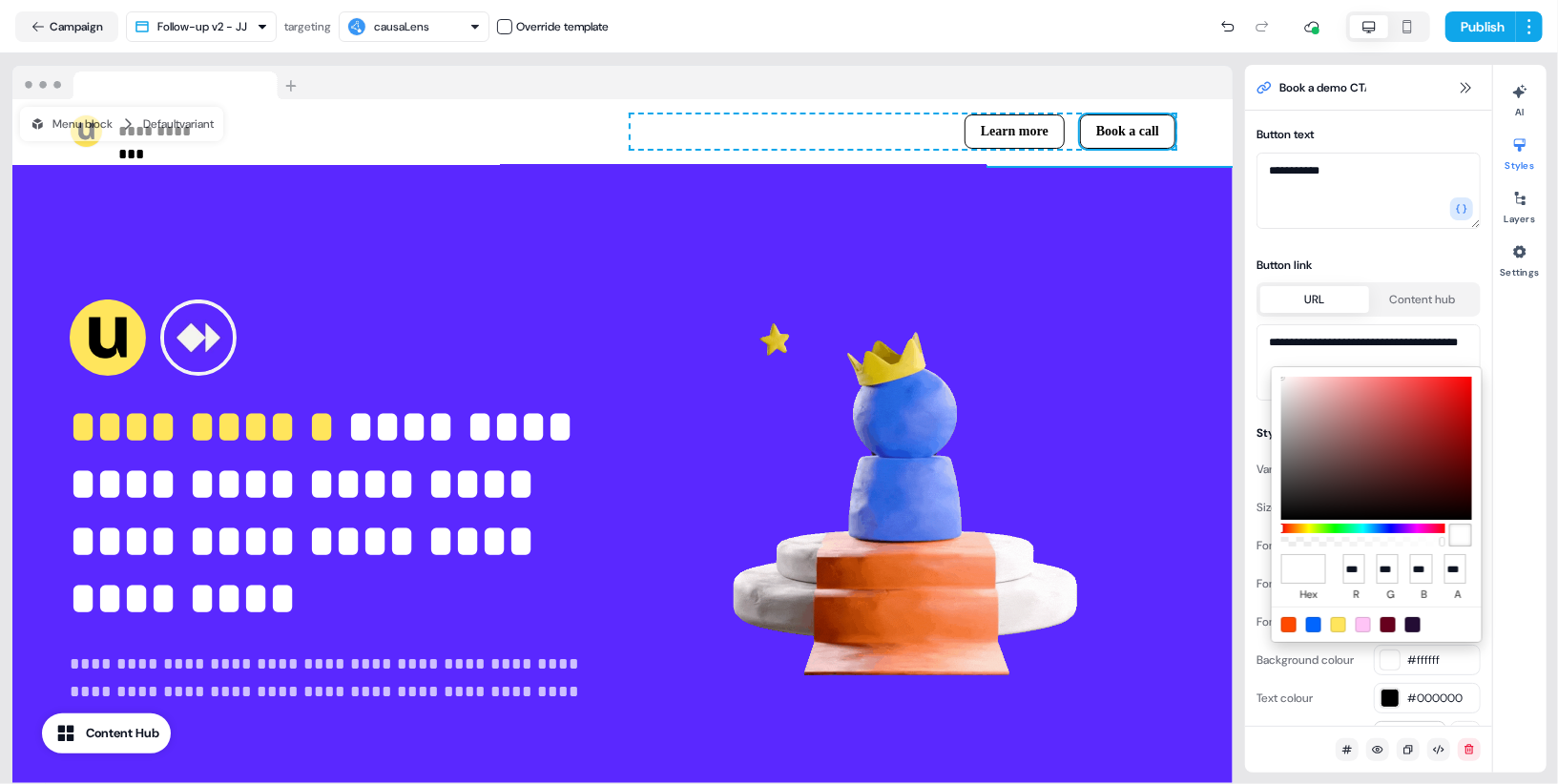 type on "*******" 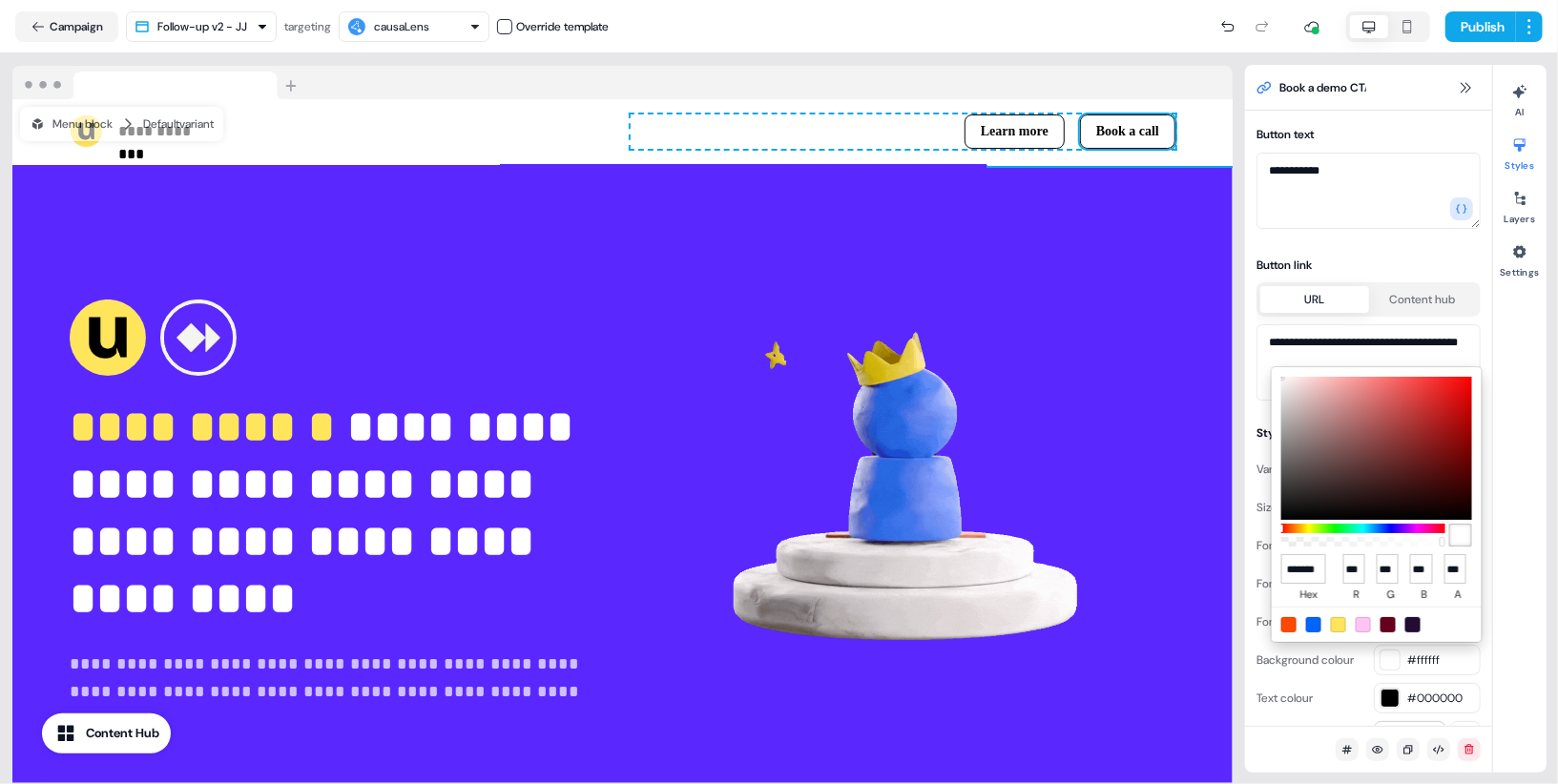 type on "**" 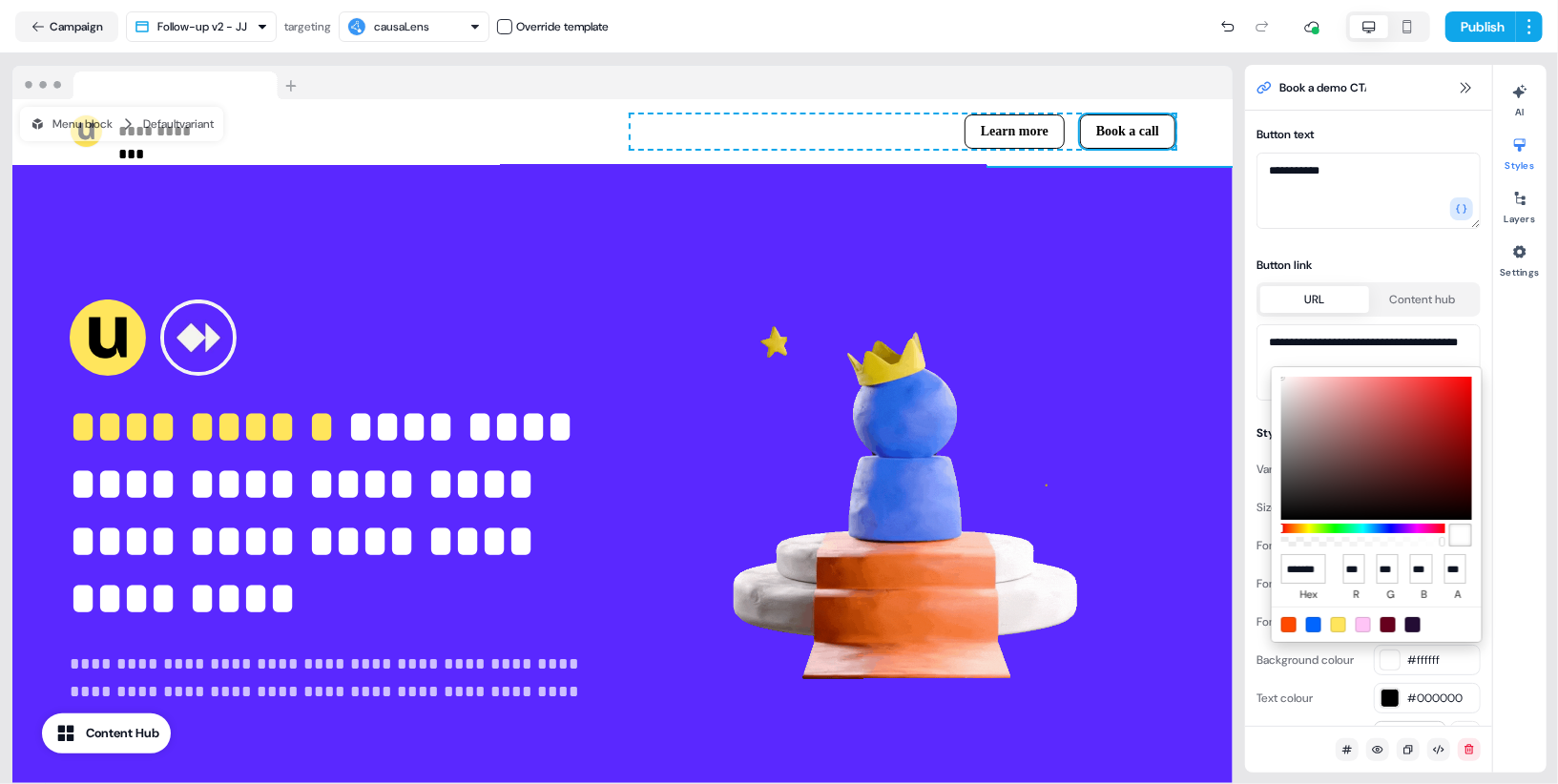 type on "**" 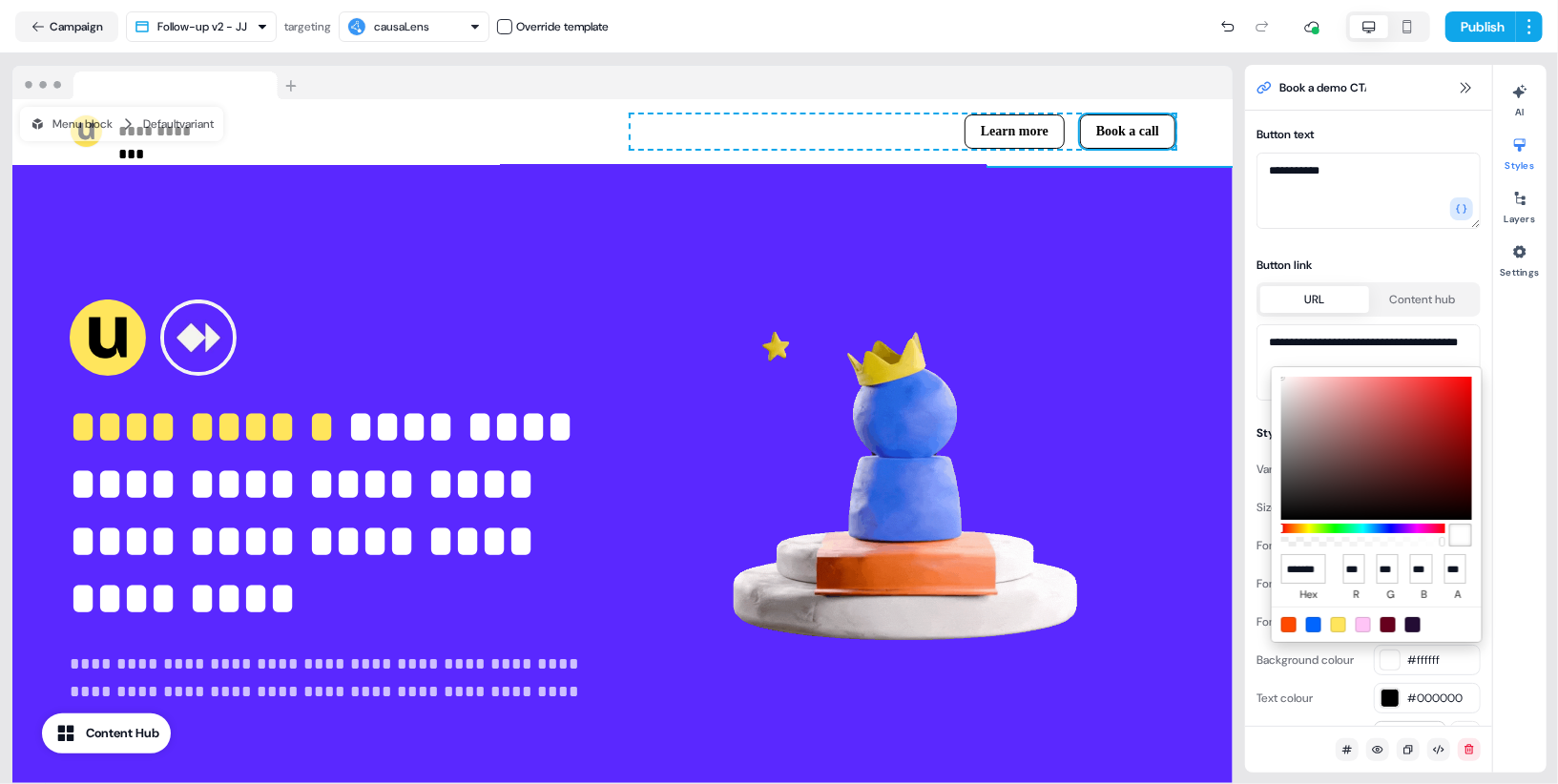 type on "**" 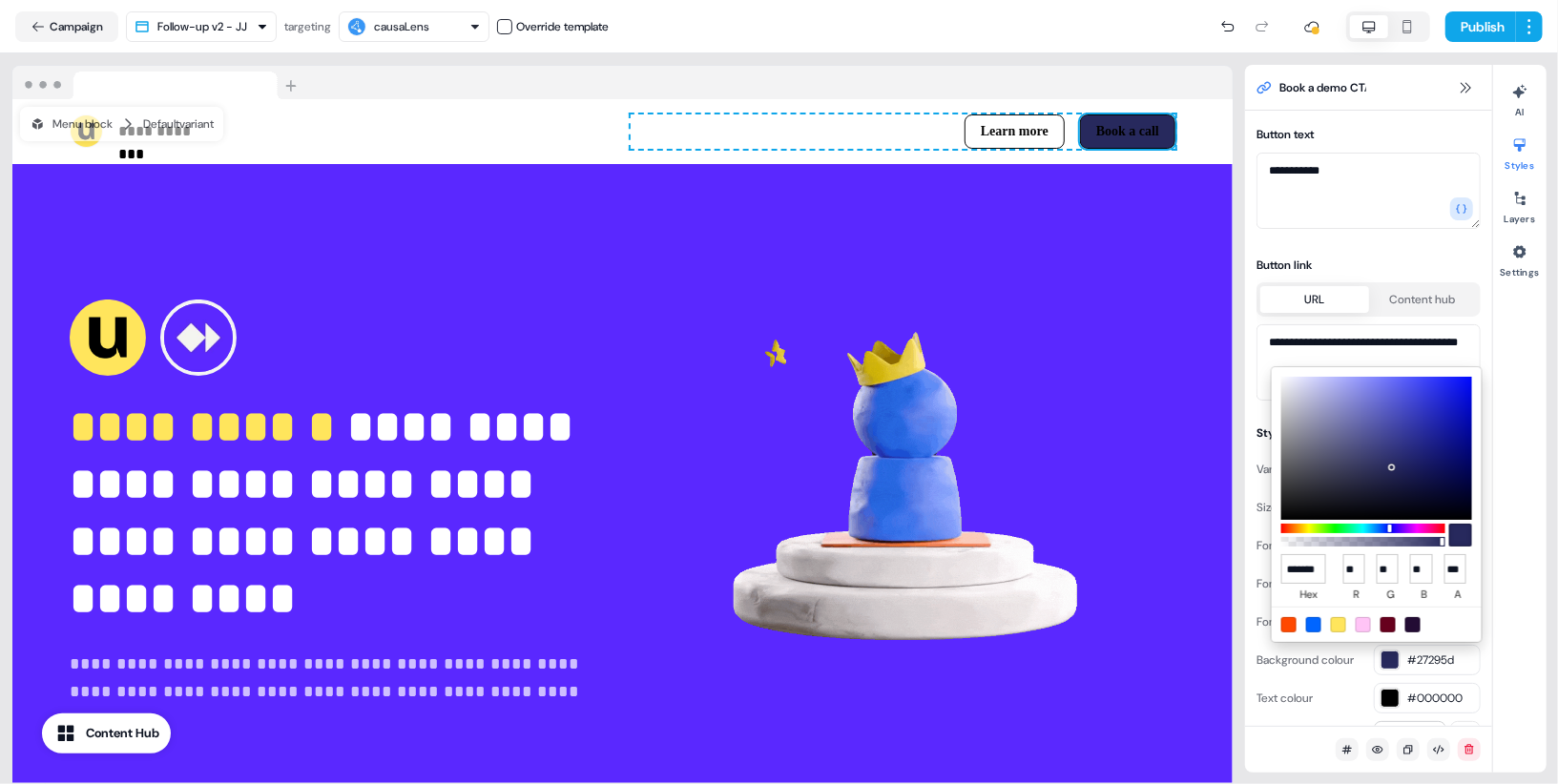 scroll, scrollTop: 0, scrollLeft: 11, axis: horizontal 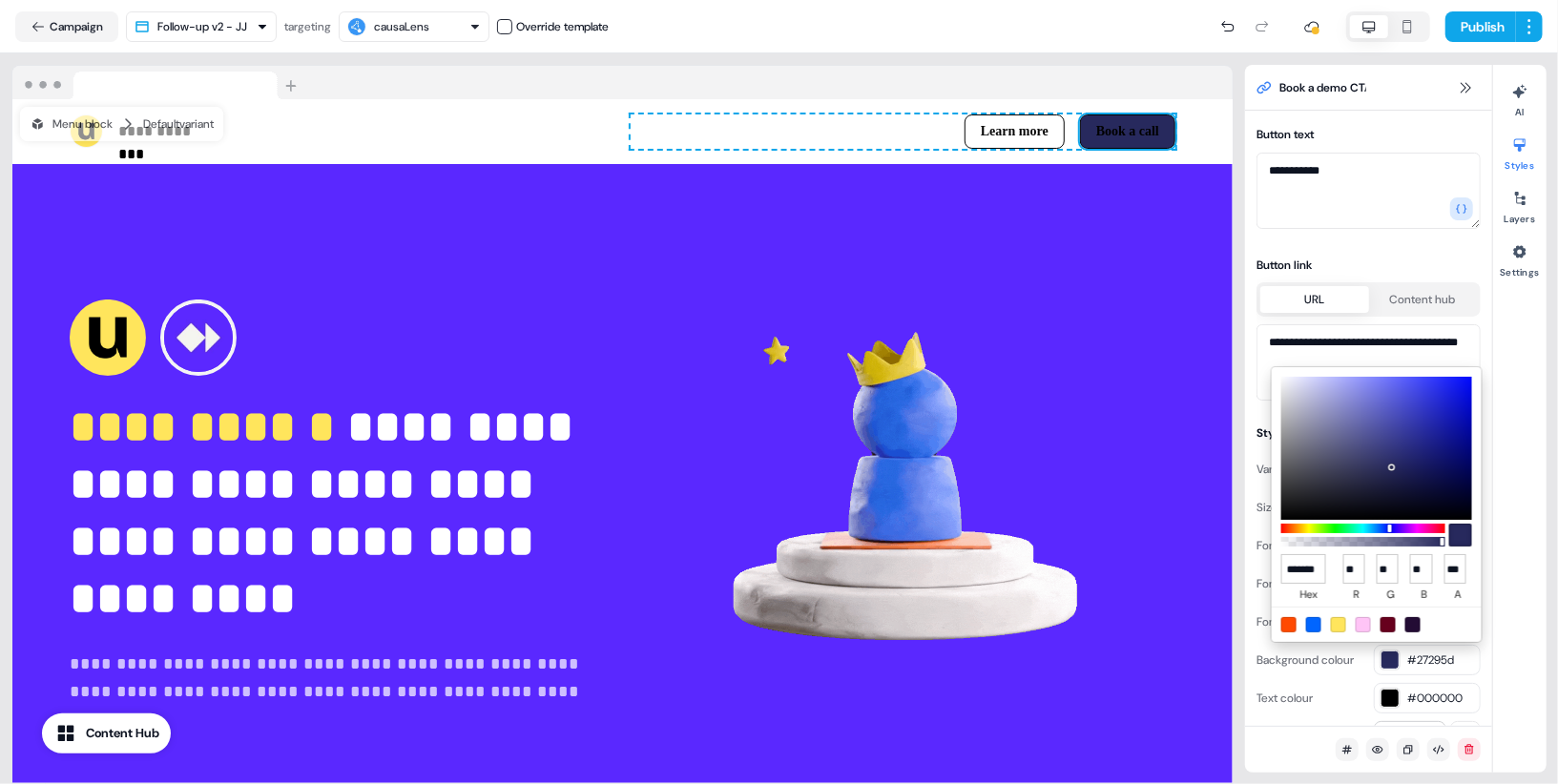 type on "******" 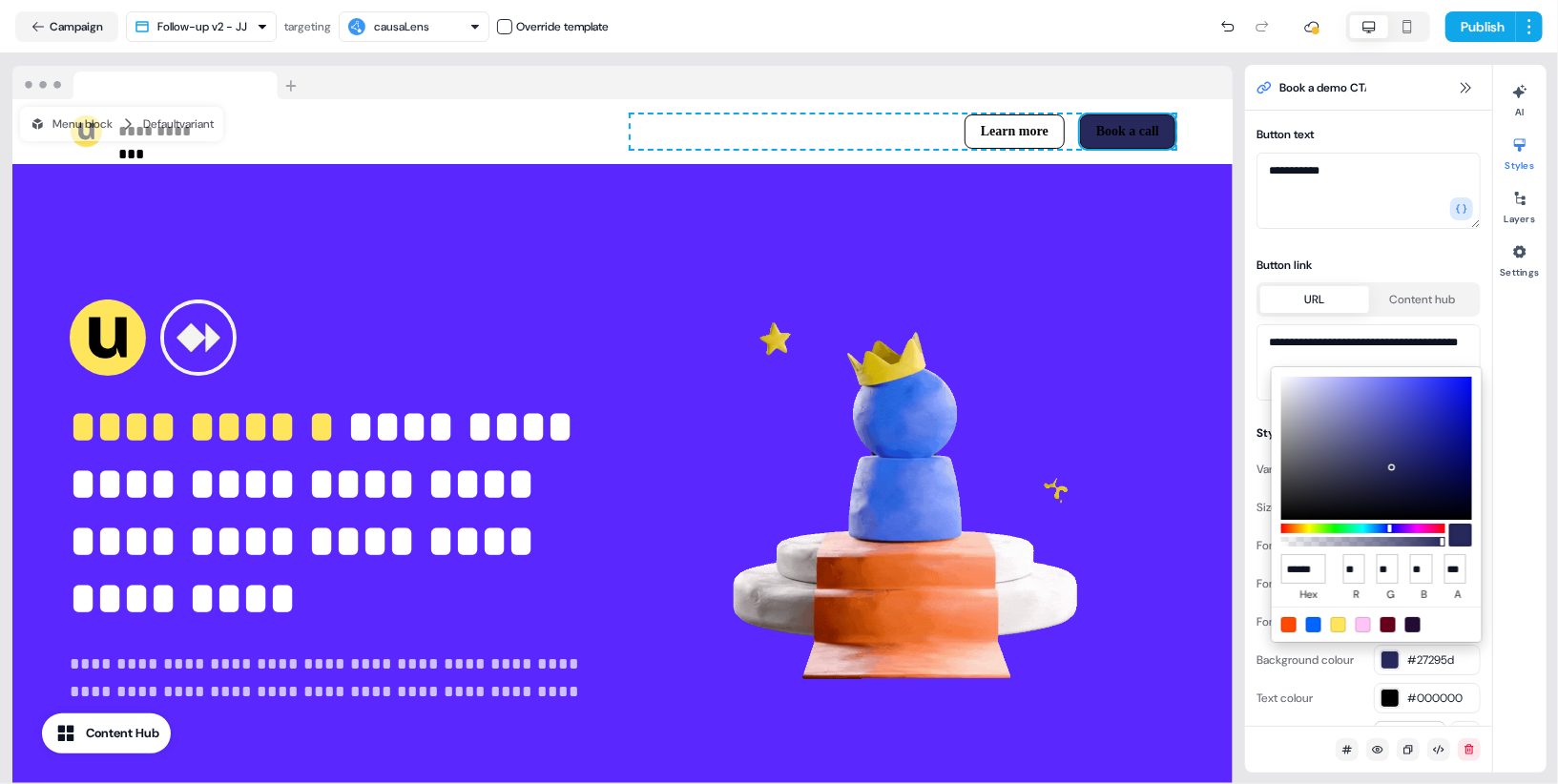 click on "**********" at bounding box center (779, 392) 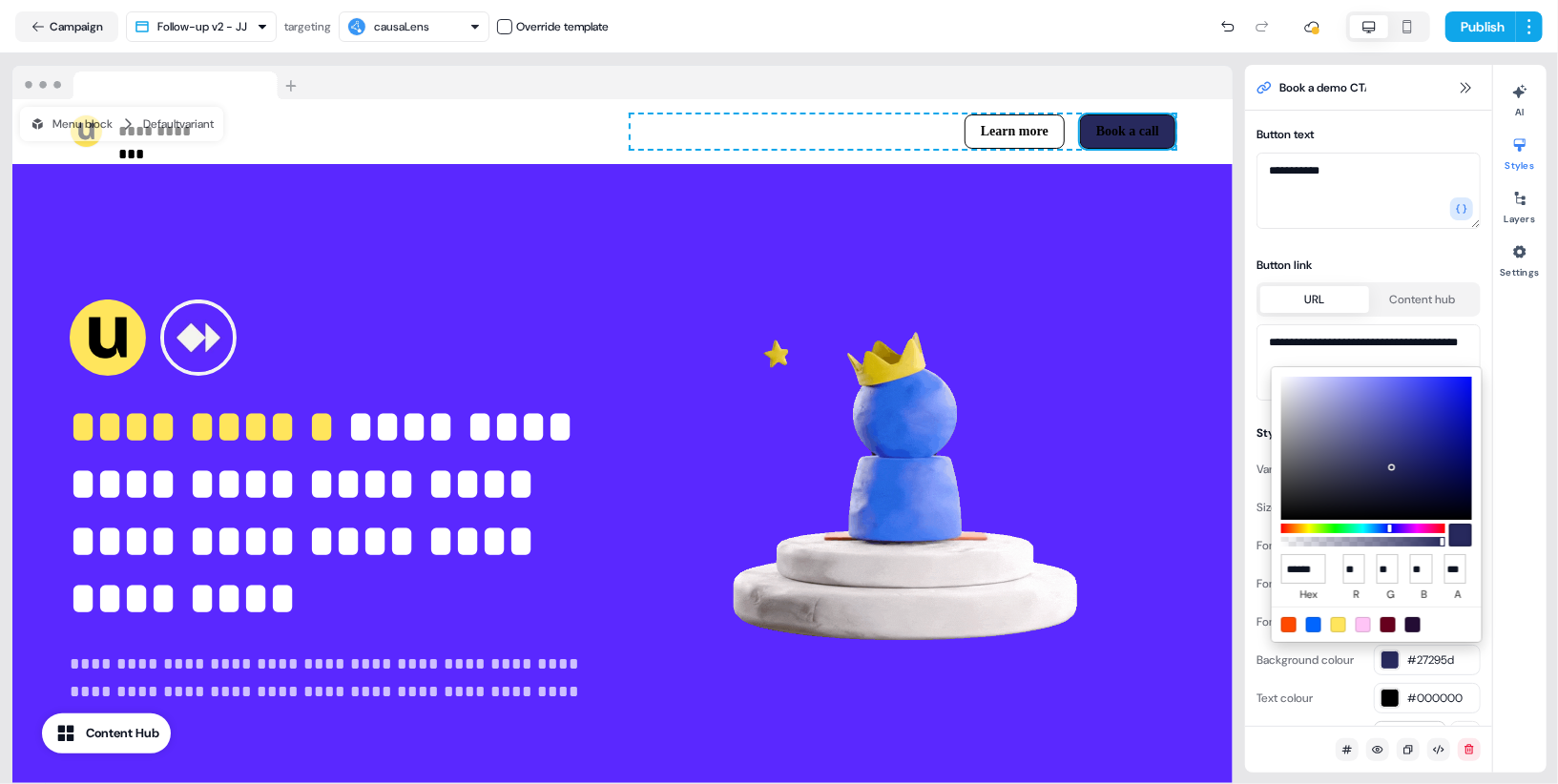 scroll, scrollTop: 0, scrollLeft: 0, axis: both 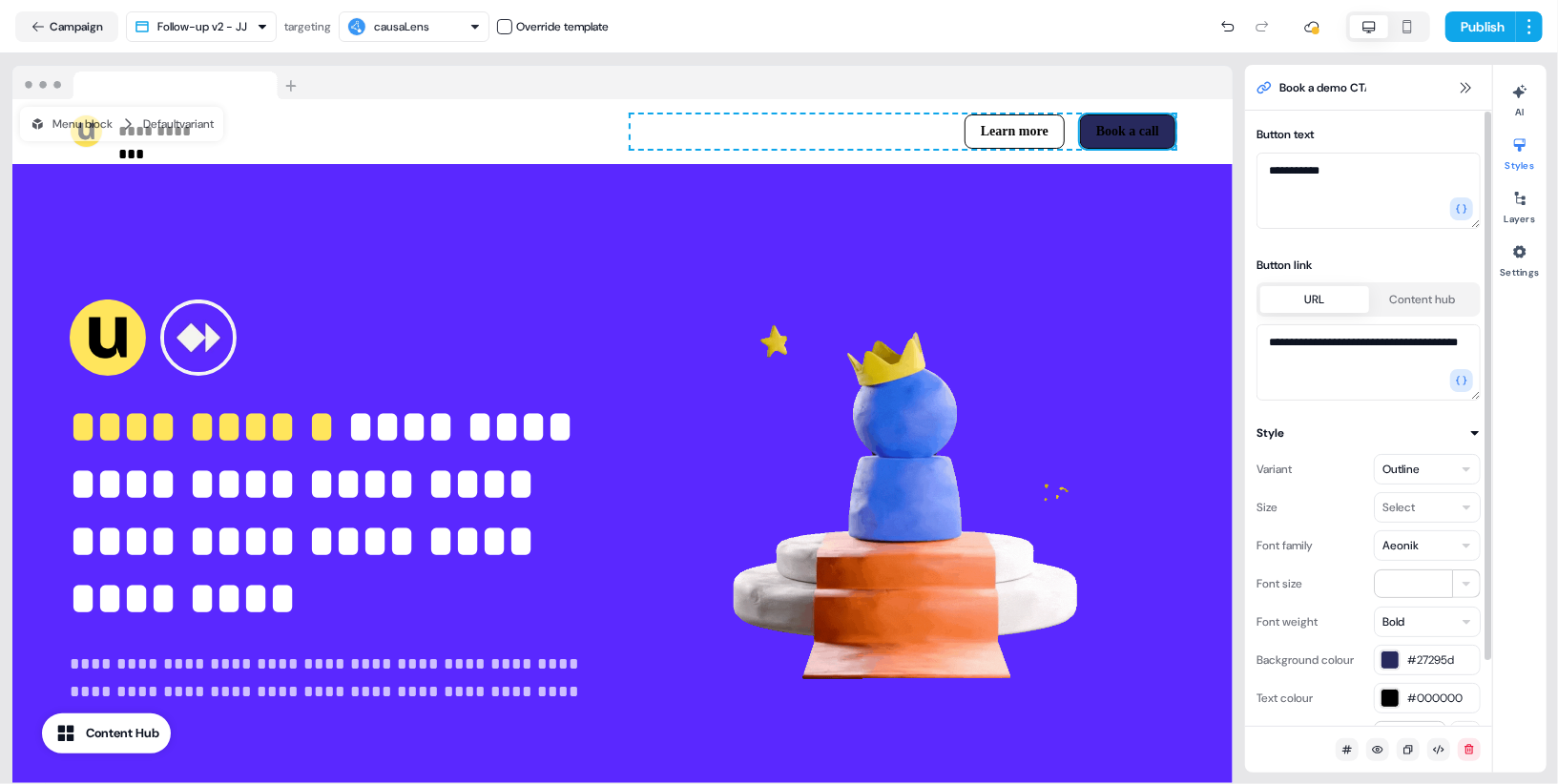 click at bounding box center (1390, 698) 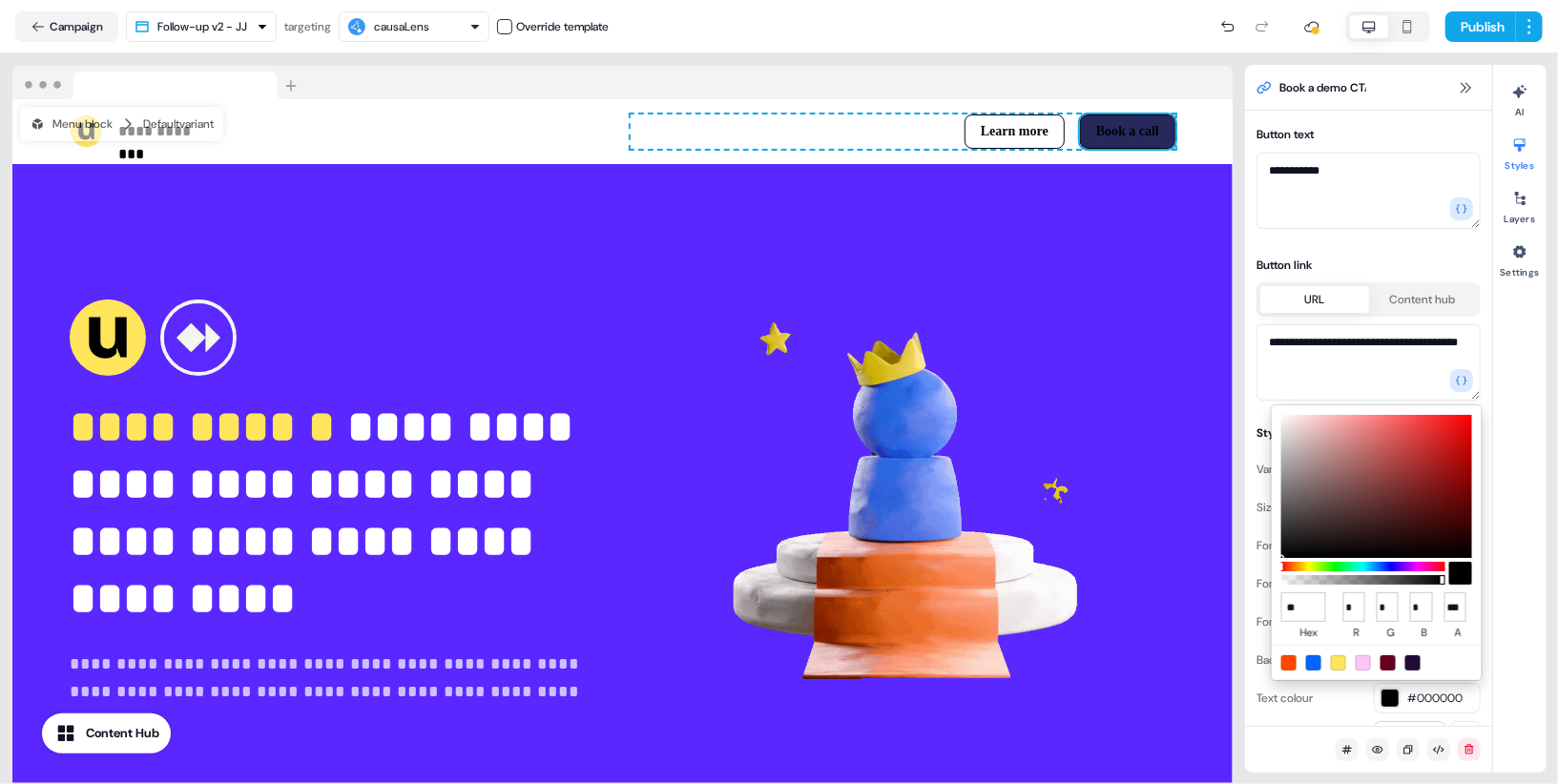 type on "***" 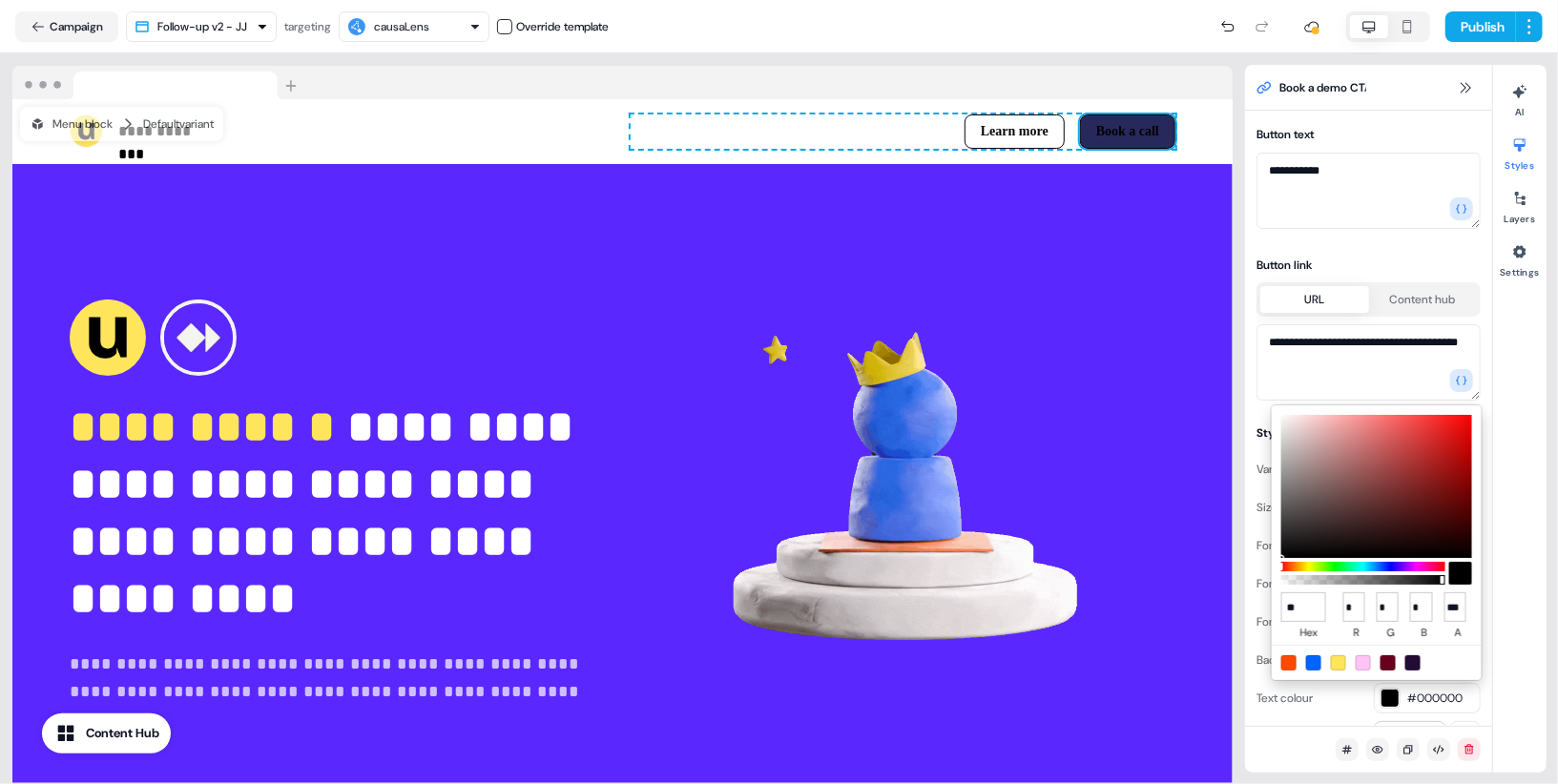 type on "***" 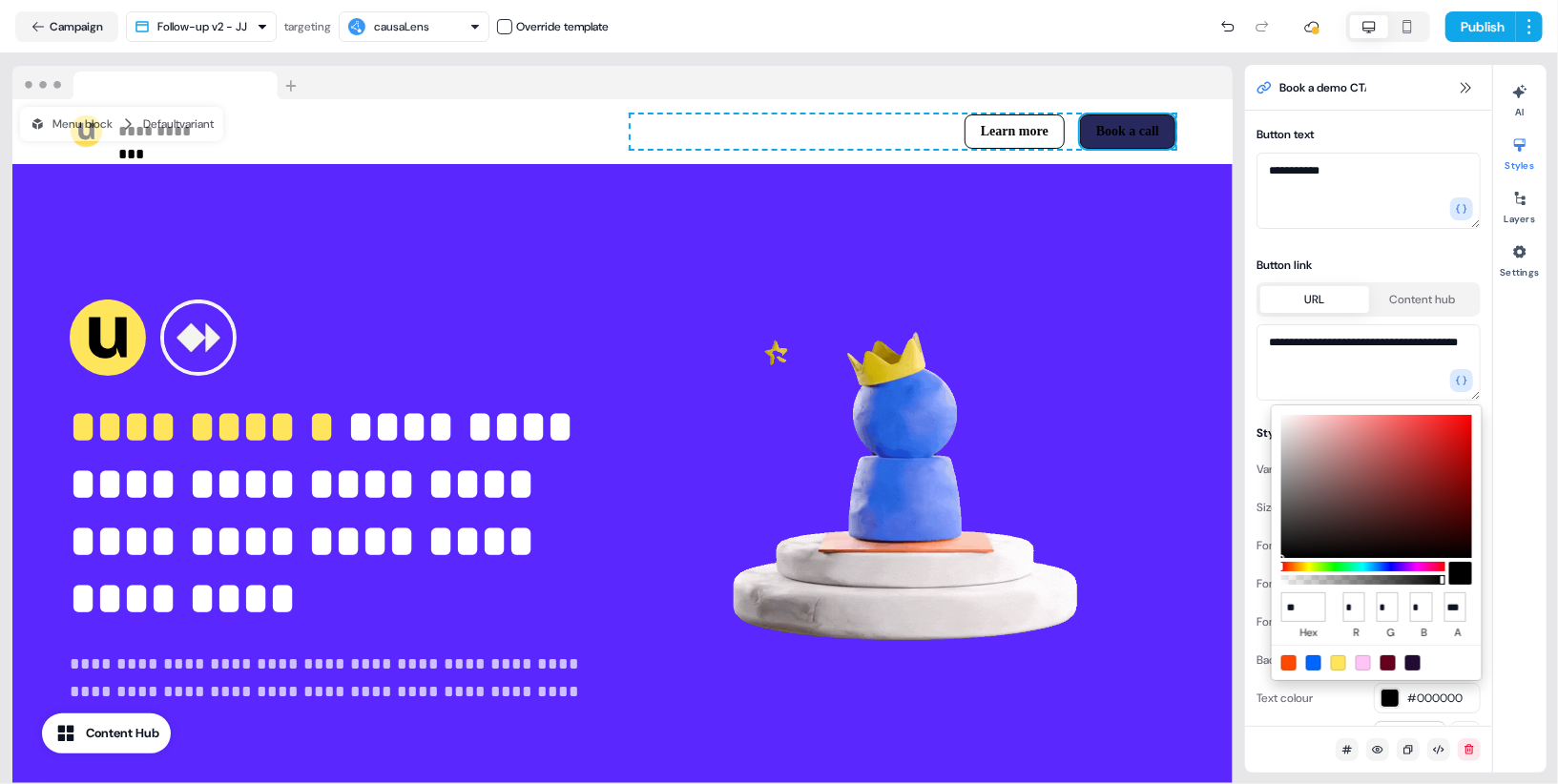 type on "***" 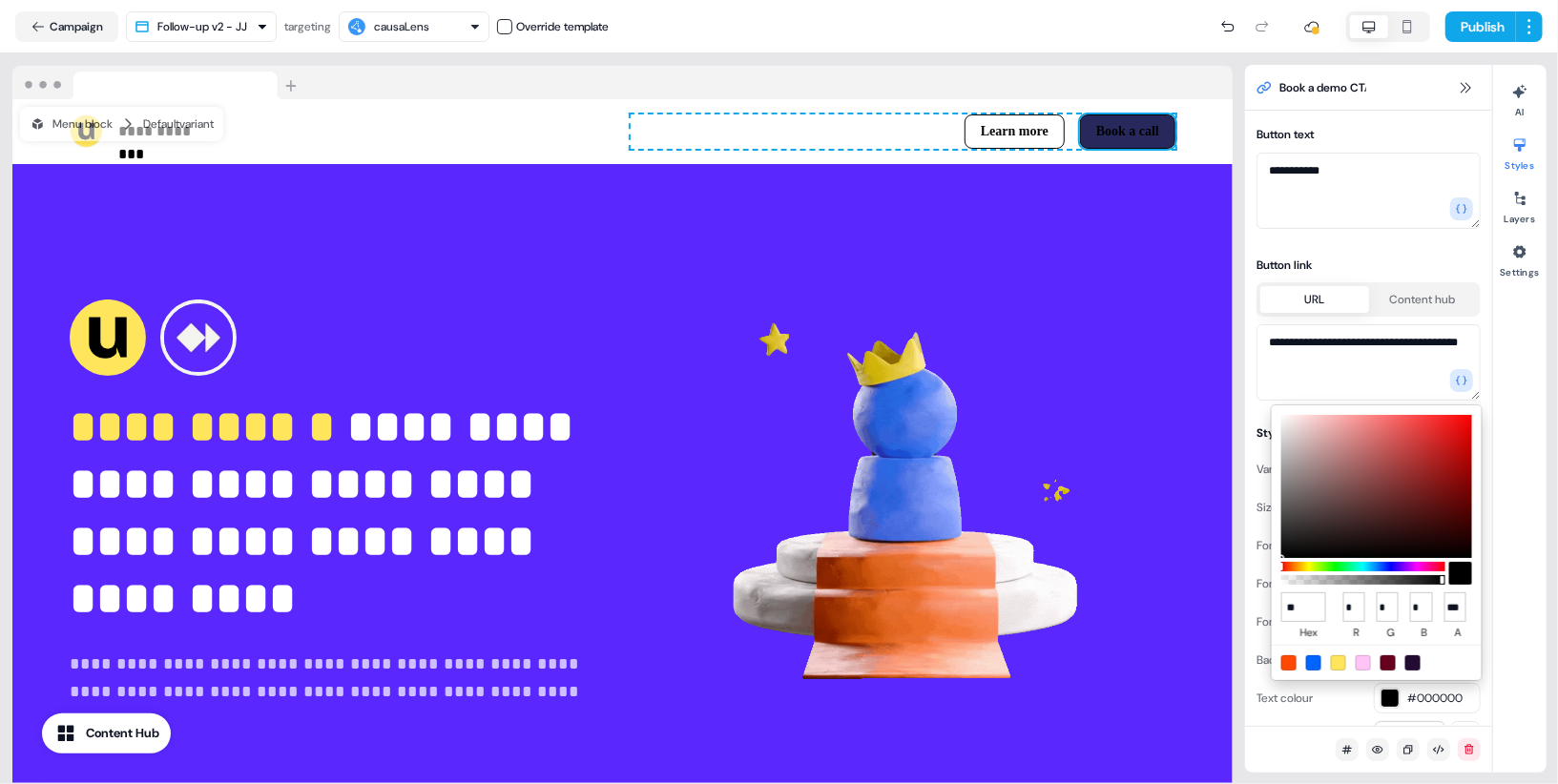 type on "***" 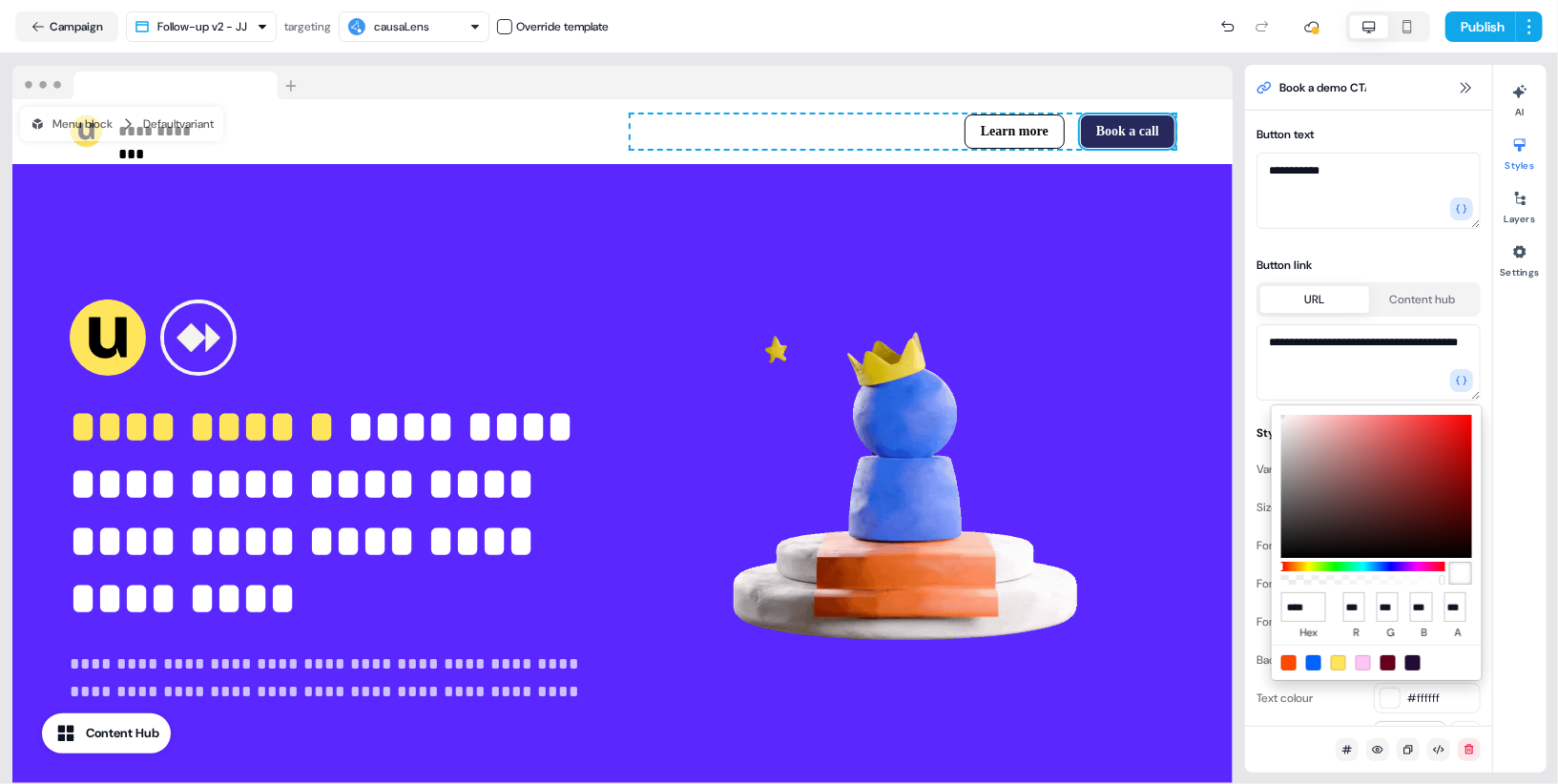 type on "******" 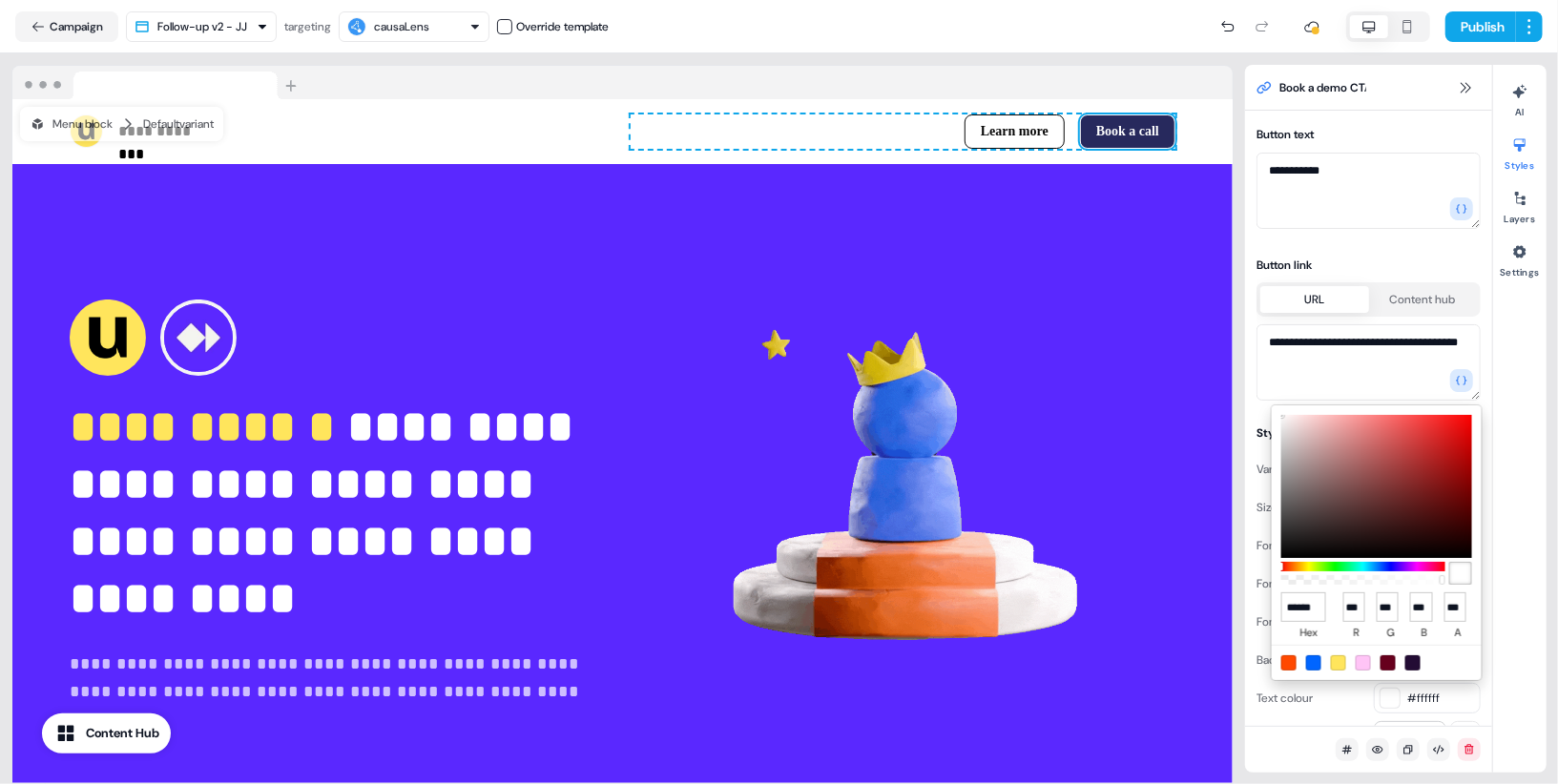 click on "**********" at bounding box center [779, 392] 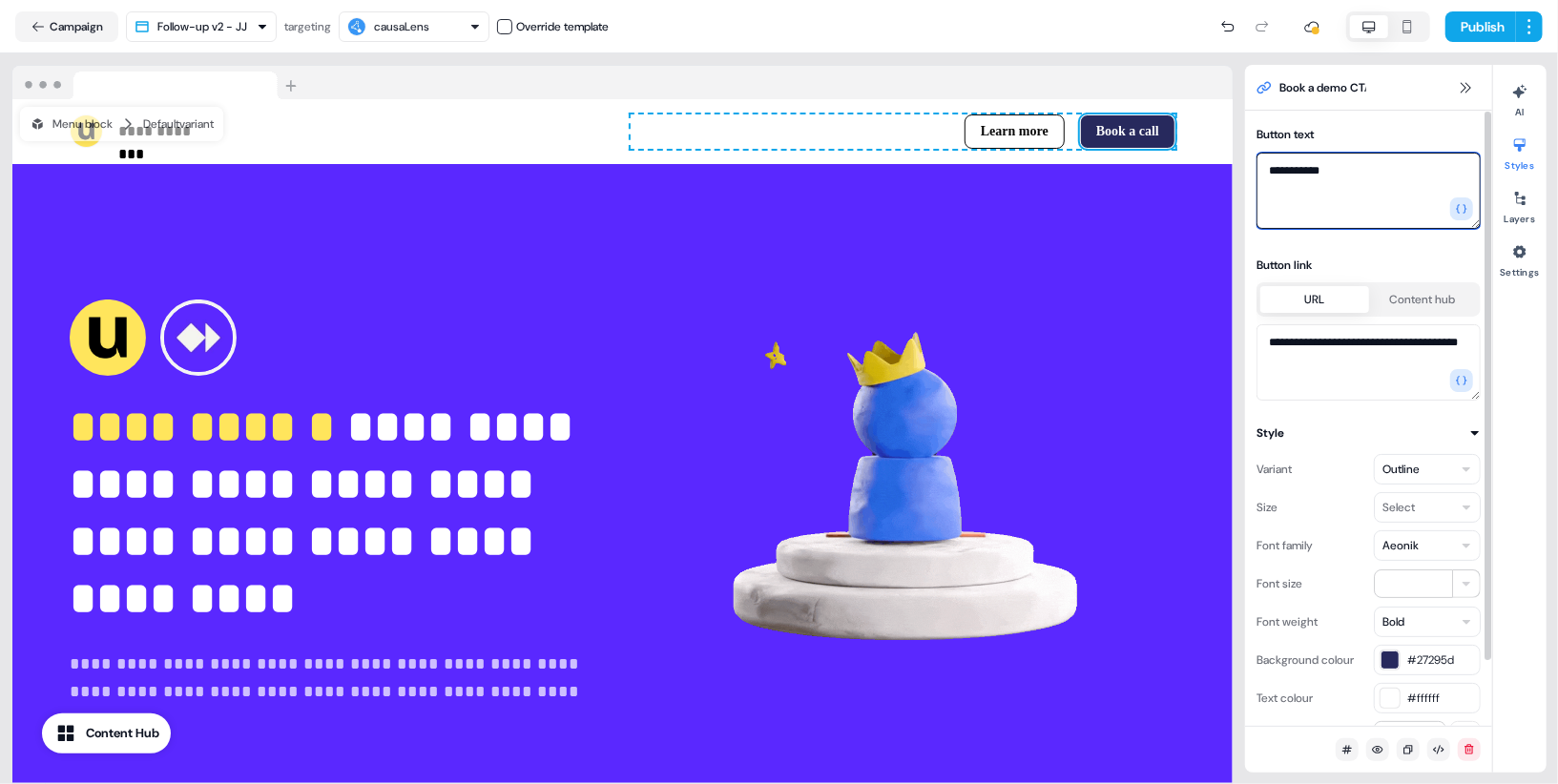 drag, startPoint x: 1340, startPoint y: 170, endPoint x: 1269, endPoint y: 172, distance: 71.028163 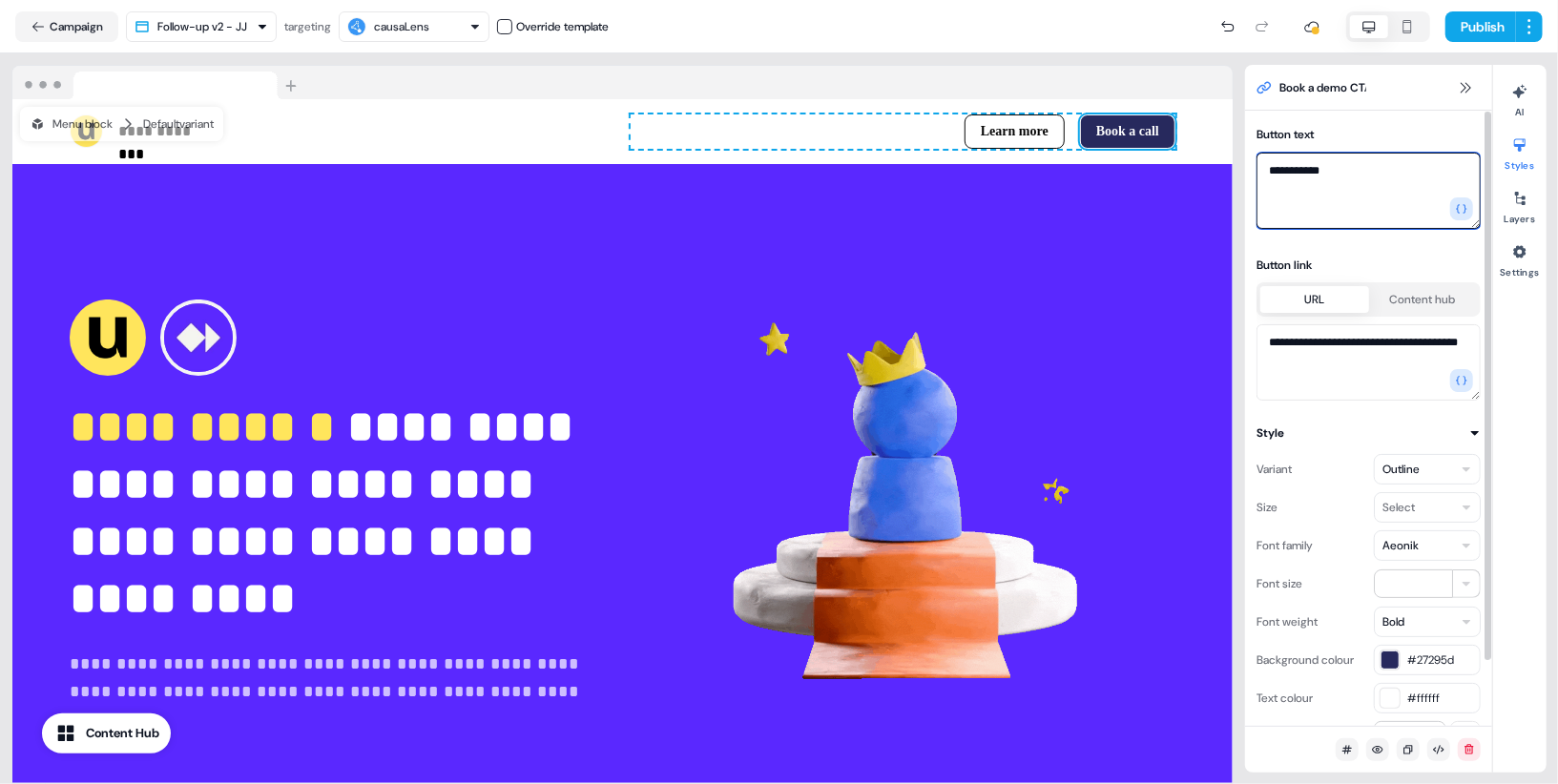 click on "**********" at bounding box center (1368, 191) 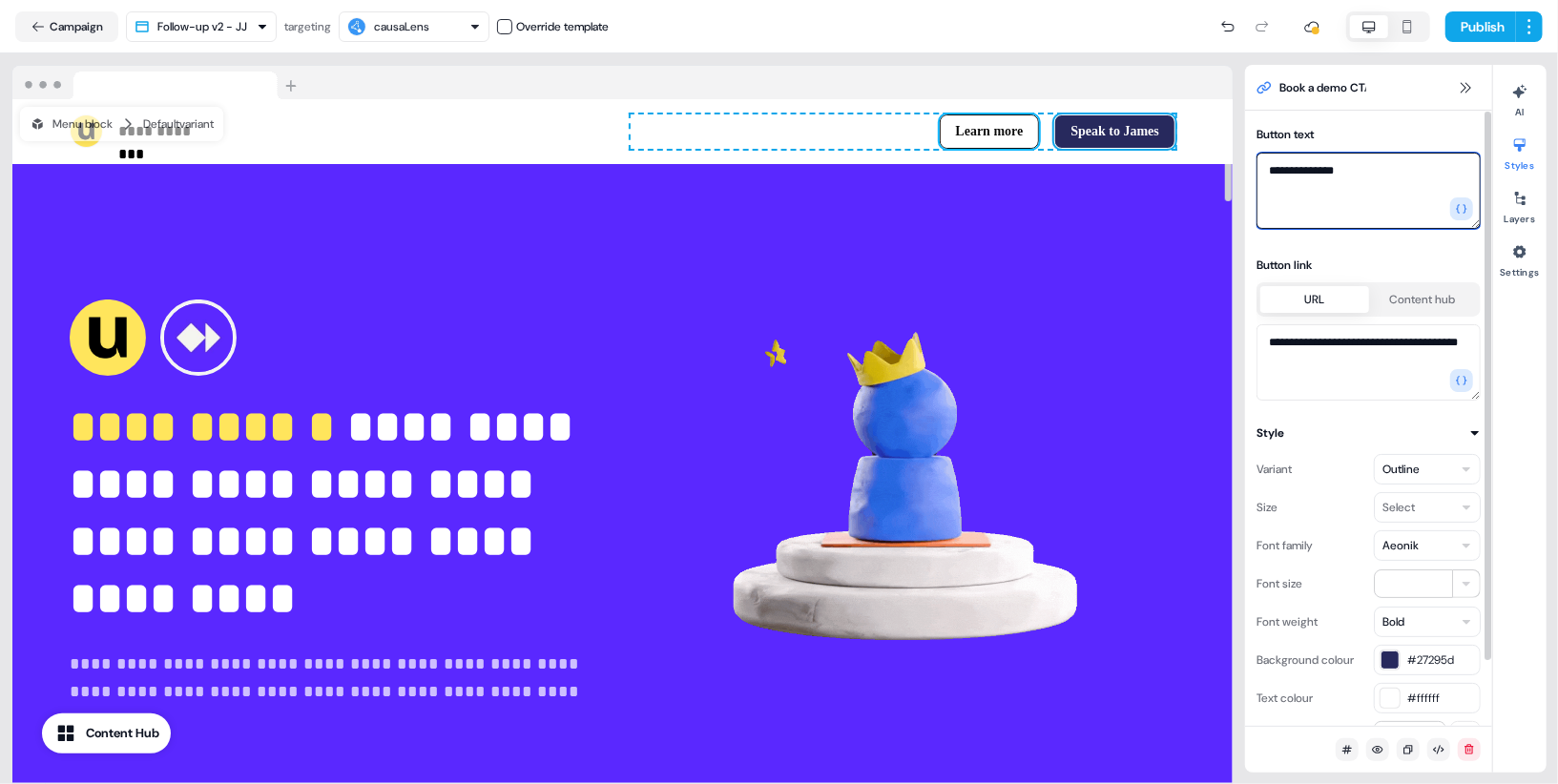 type on "**********" 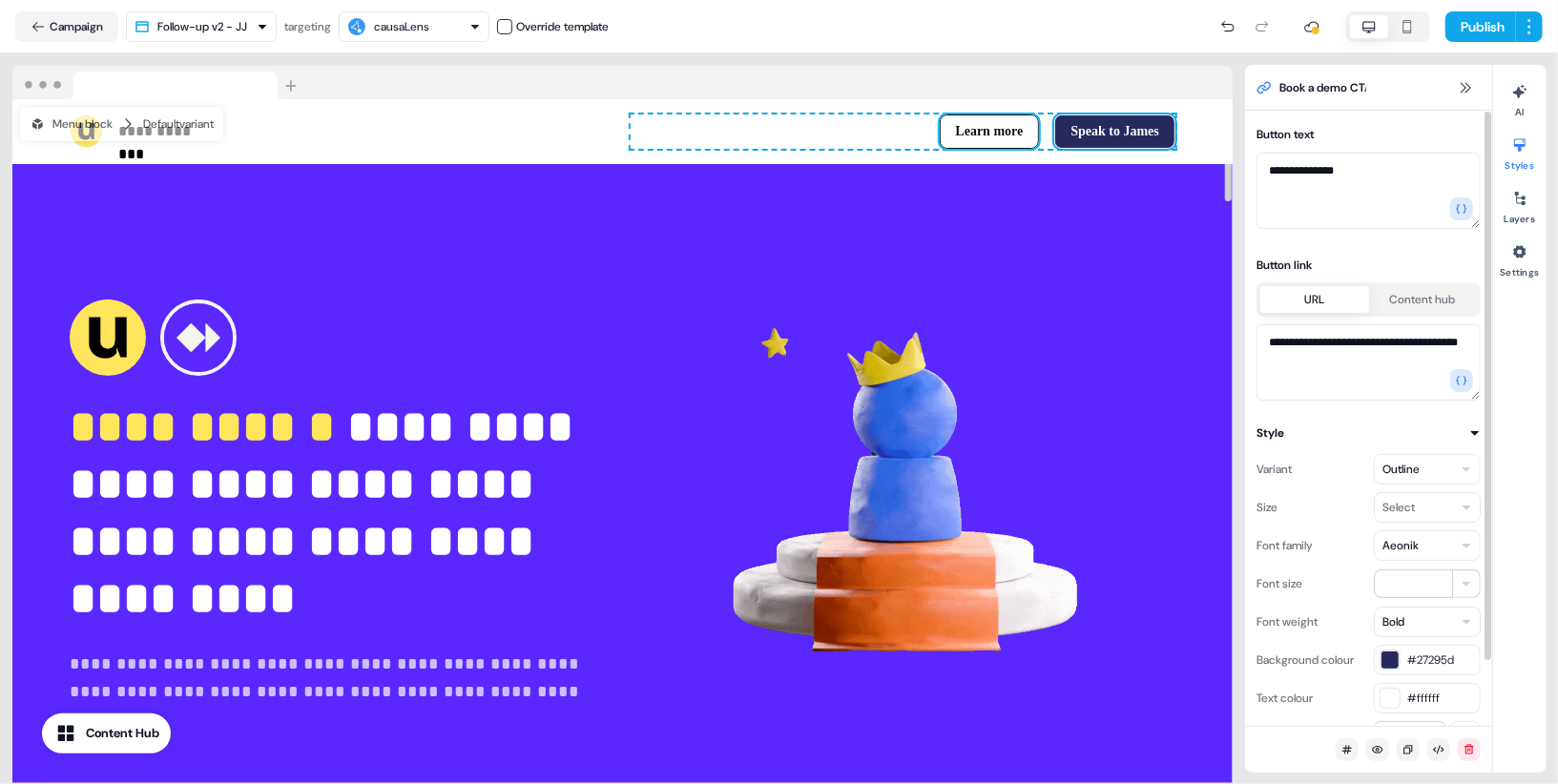 click on "Learn more" at bounding box center (989, 132) 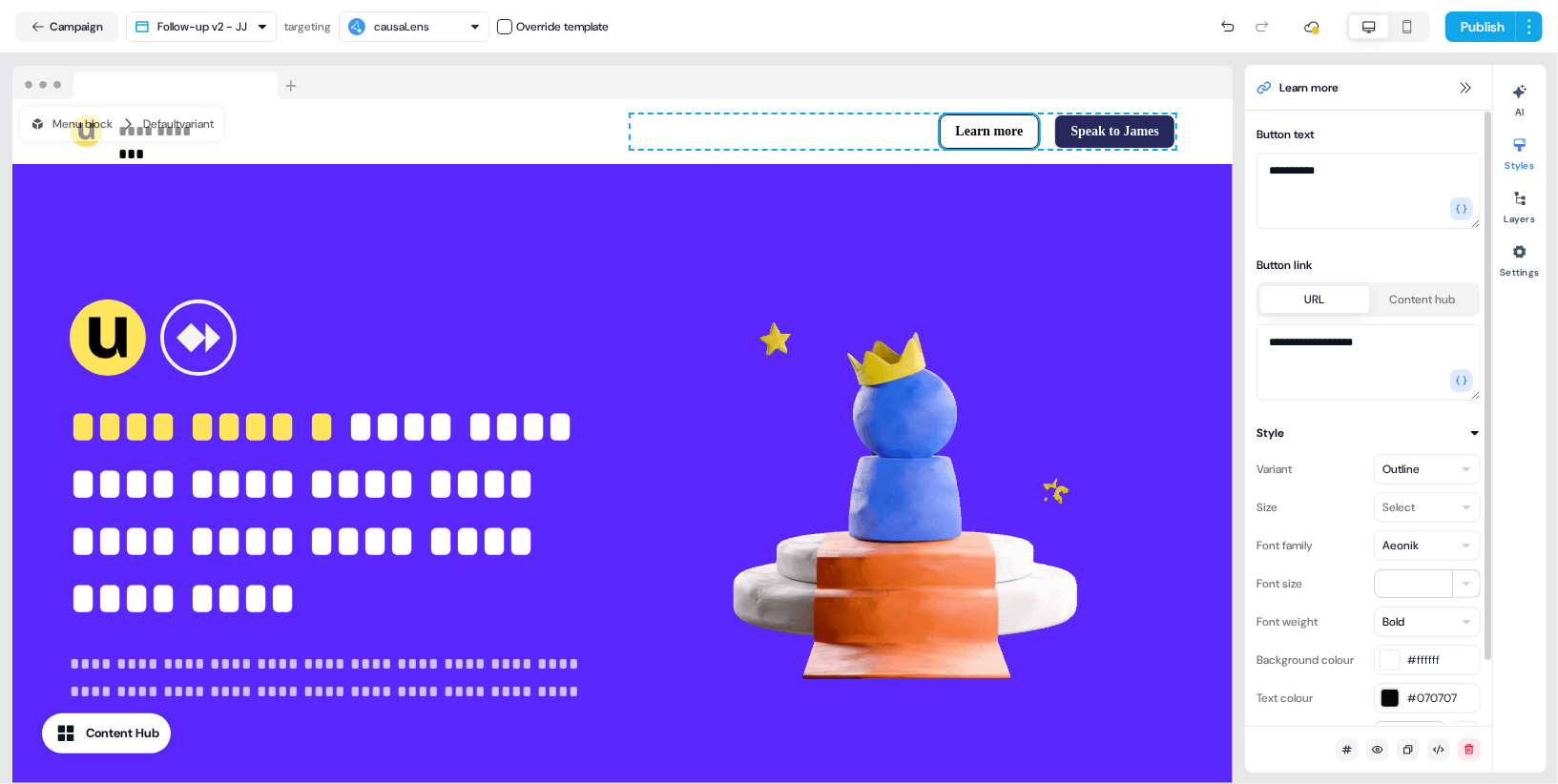 click at bounding box center [1390, 698] 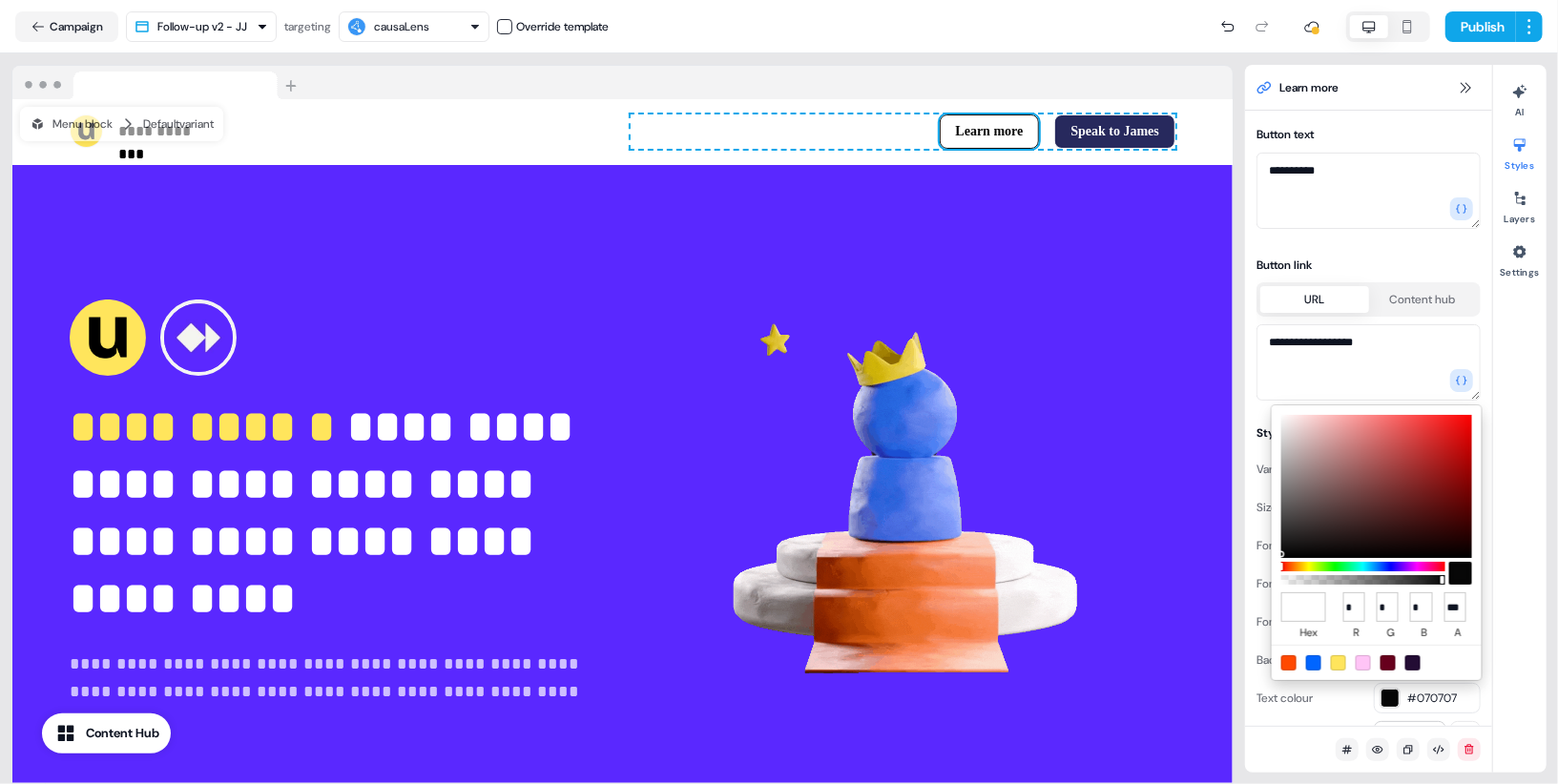 type on "*******" 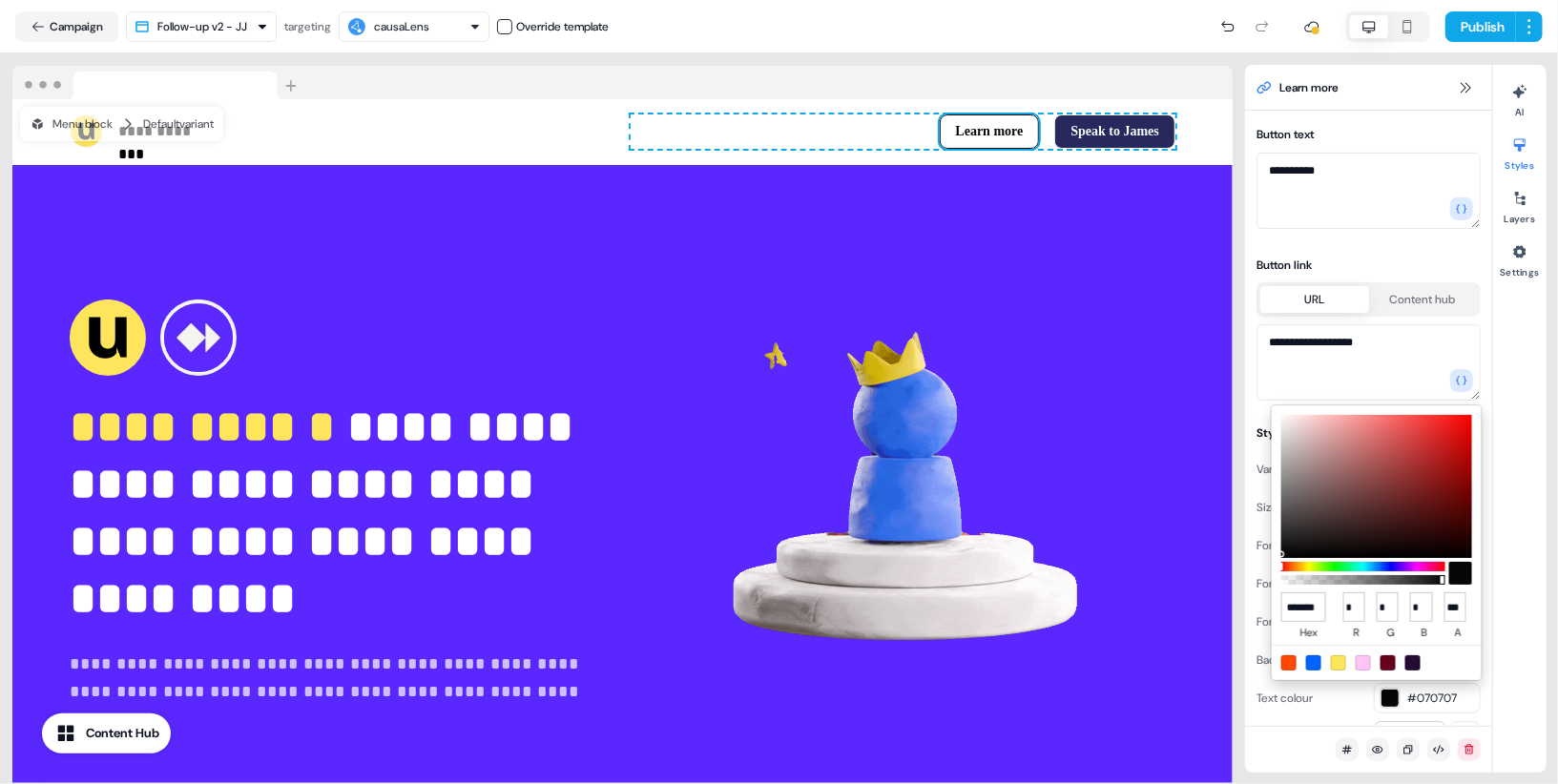 type on "**" 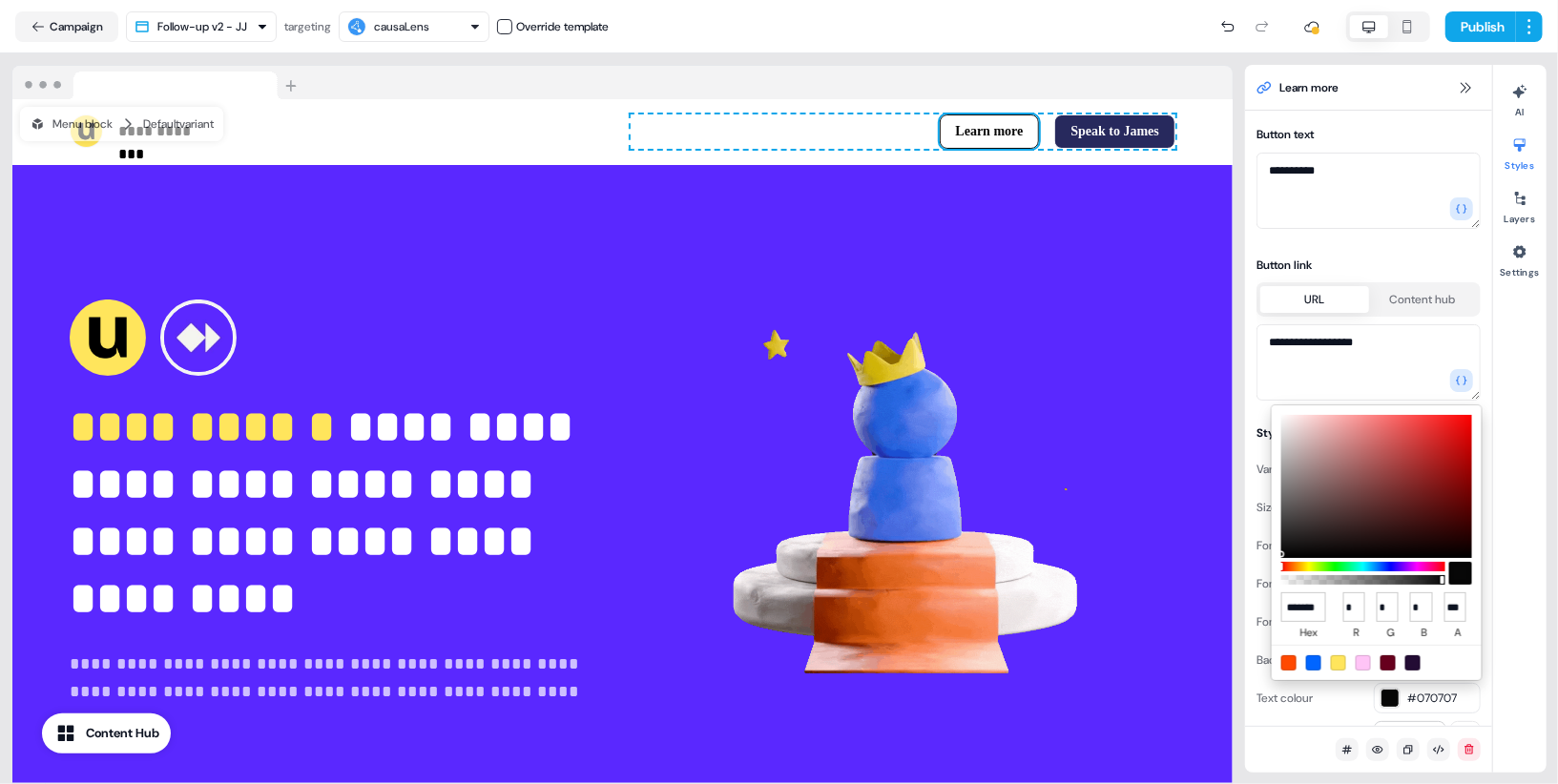 type on "**" 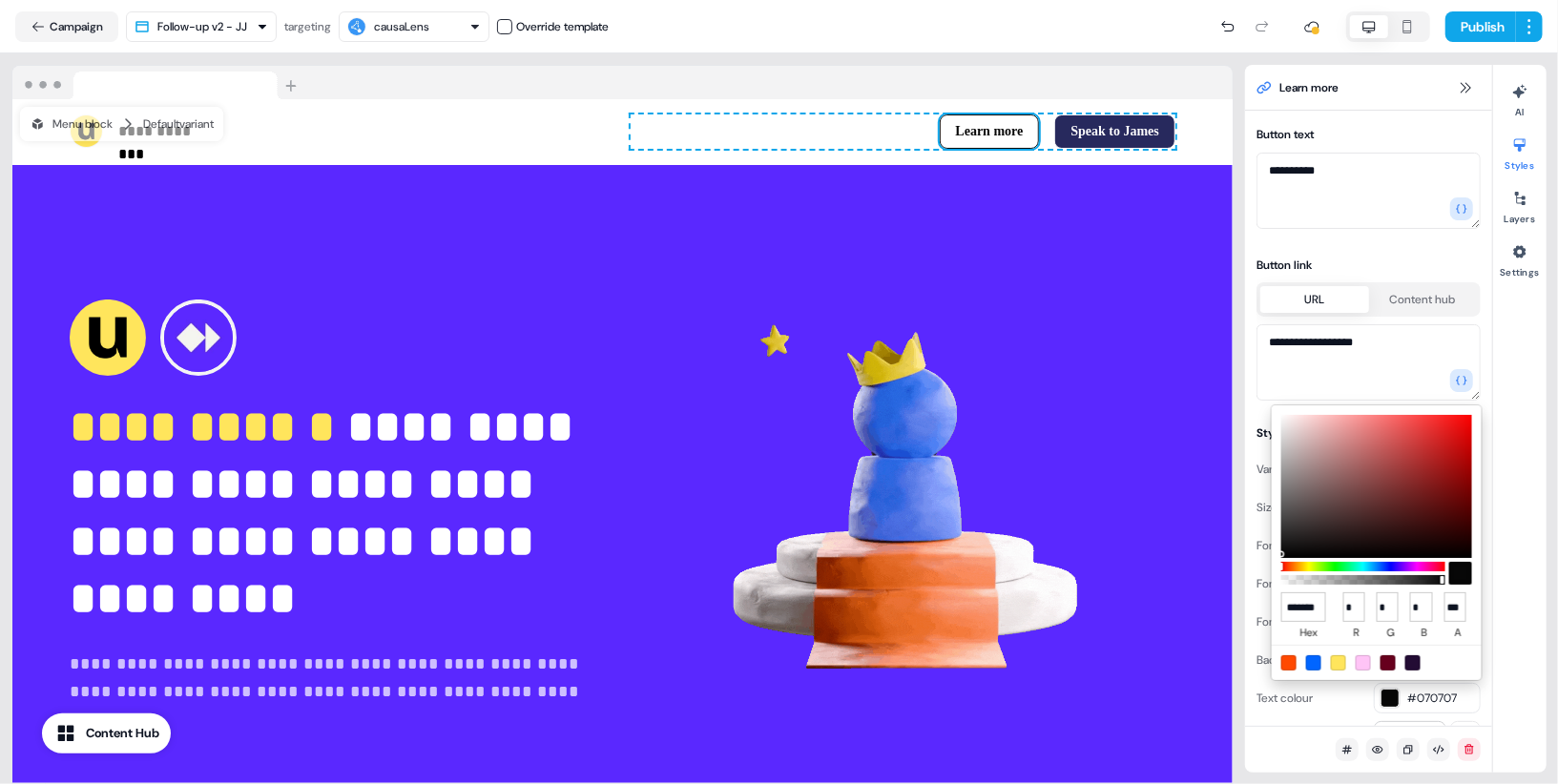 type on "**" 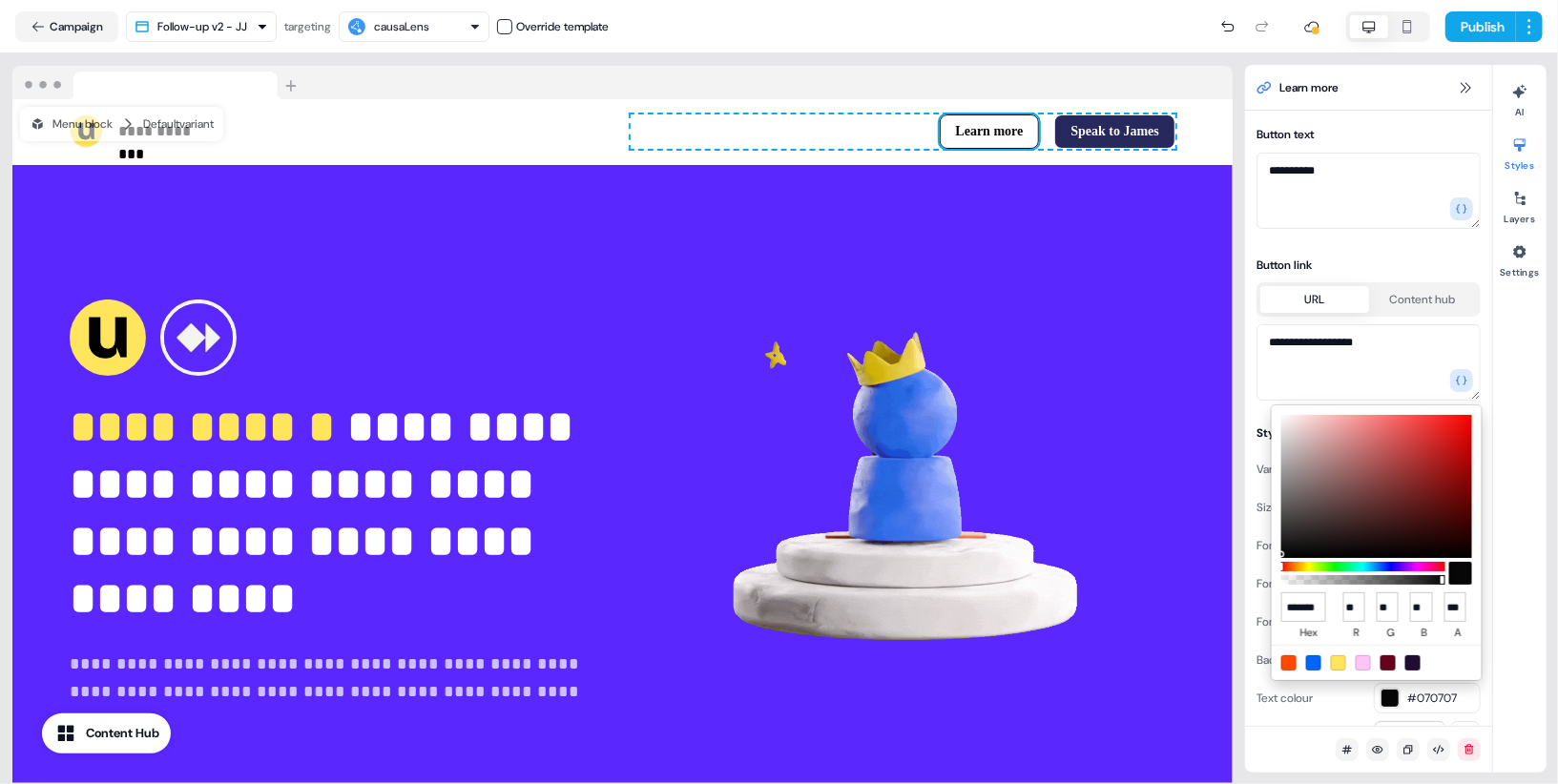 scroll, scrollTop: 0, scrollLeft: 11, axis: horizontal 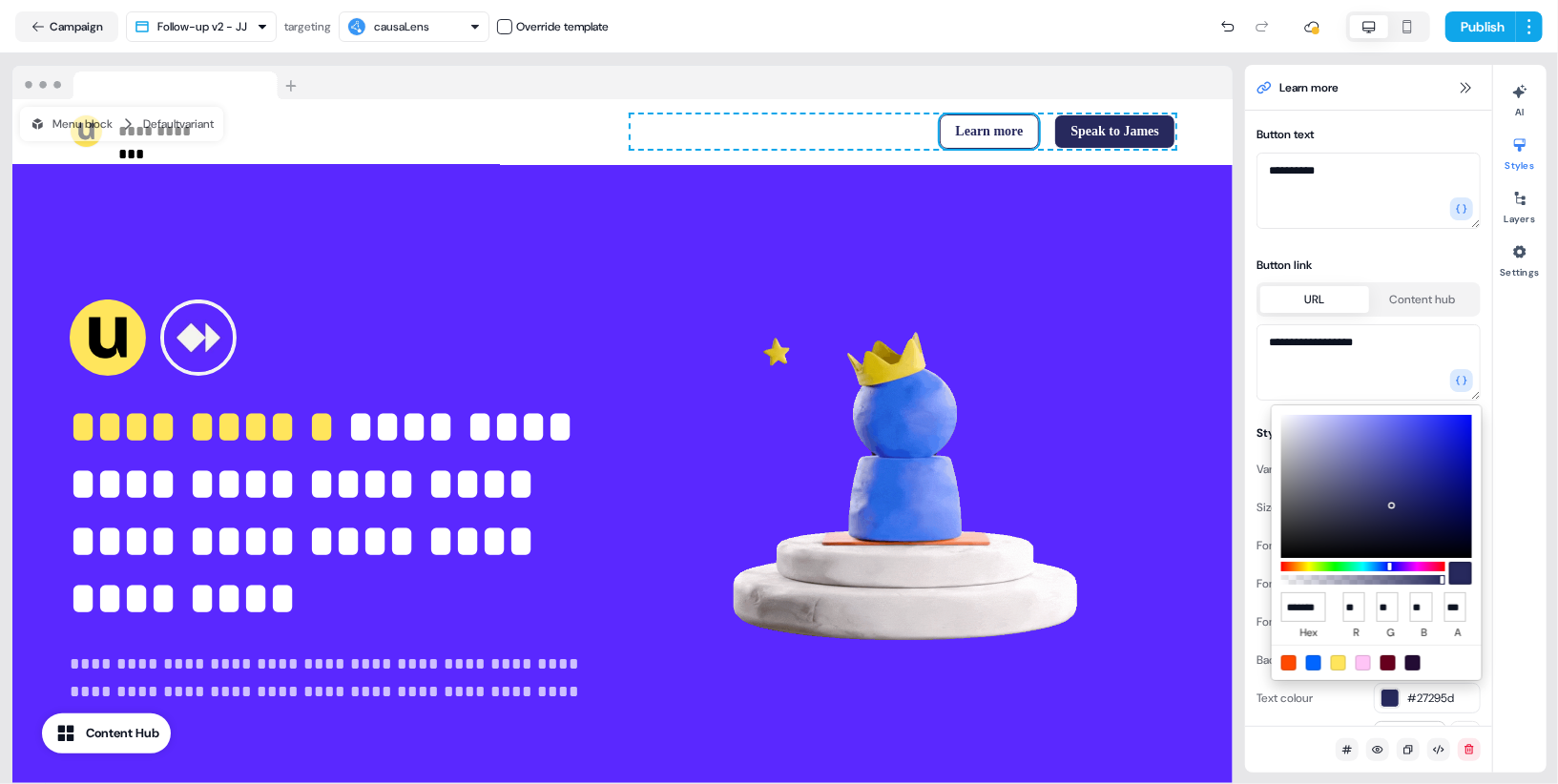 type on "******" 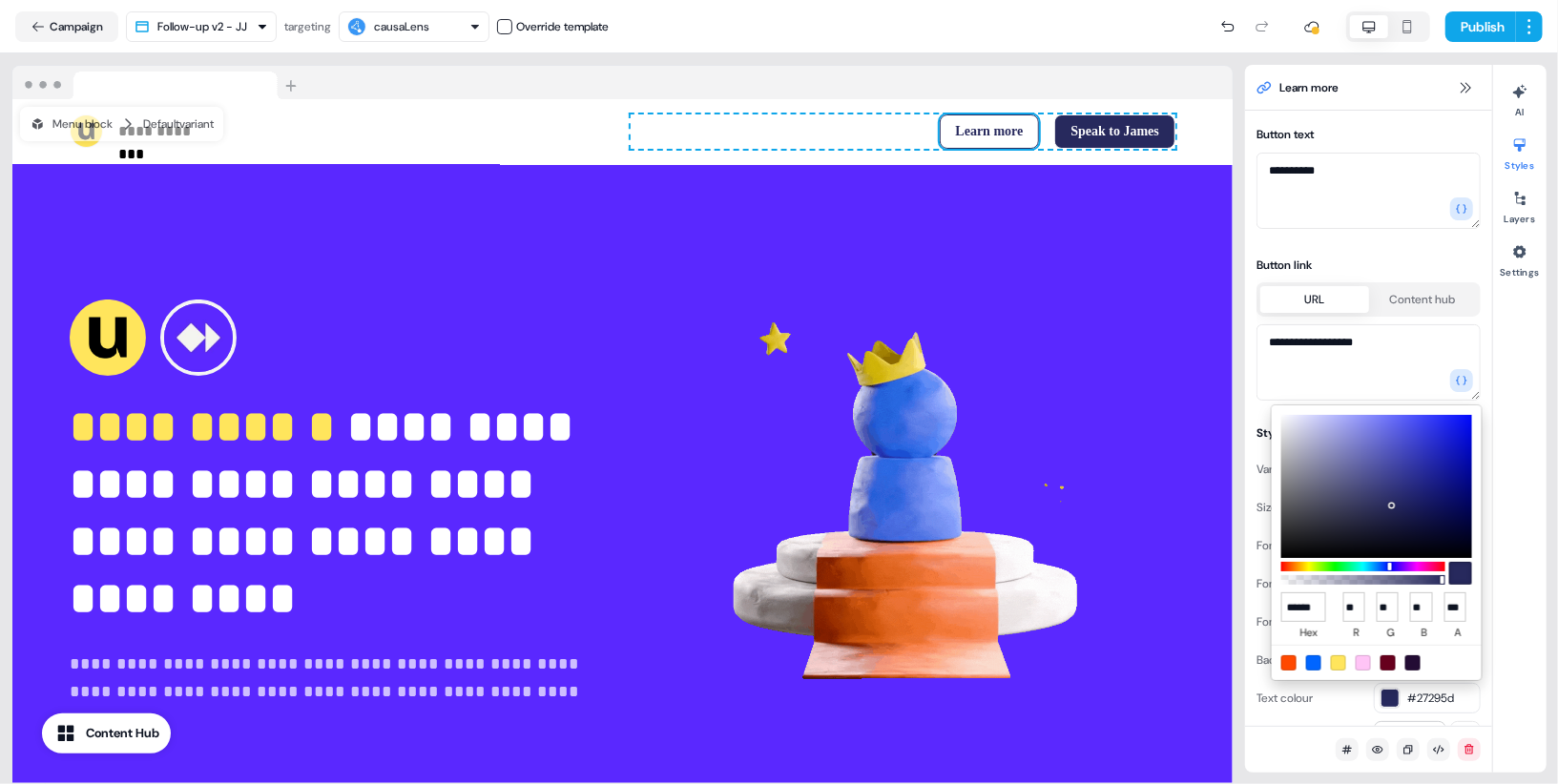 click on "**********" at bounding box center [779, 392] 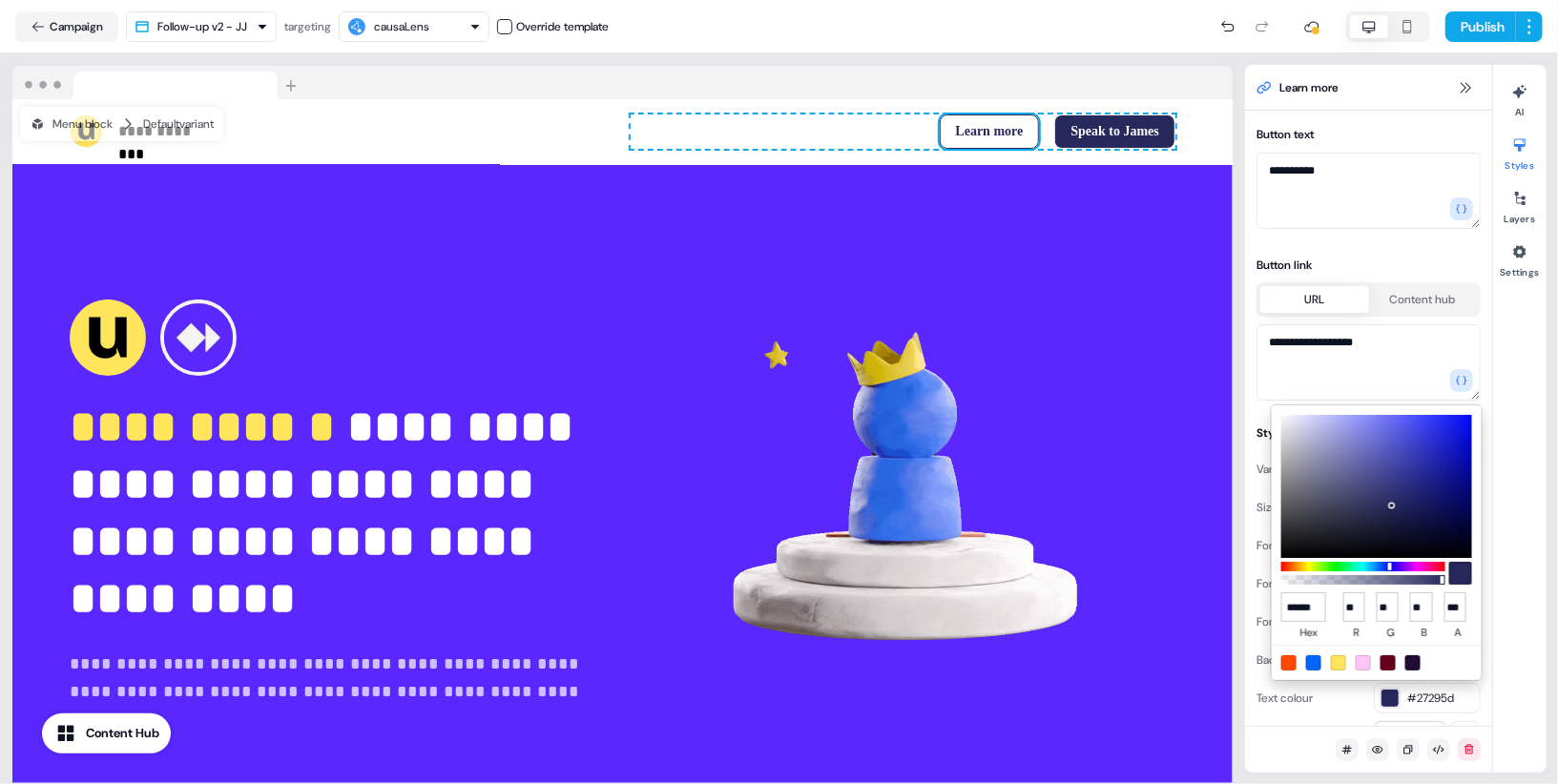 scroll, scrollTop: 0, scrollLeft: 0, axis: both 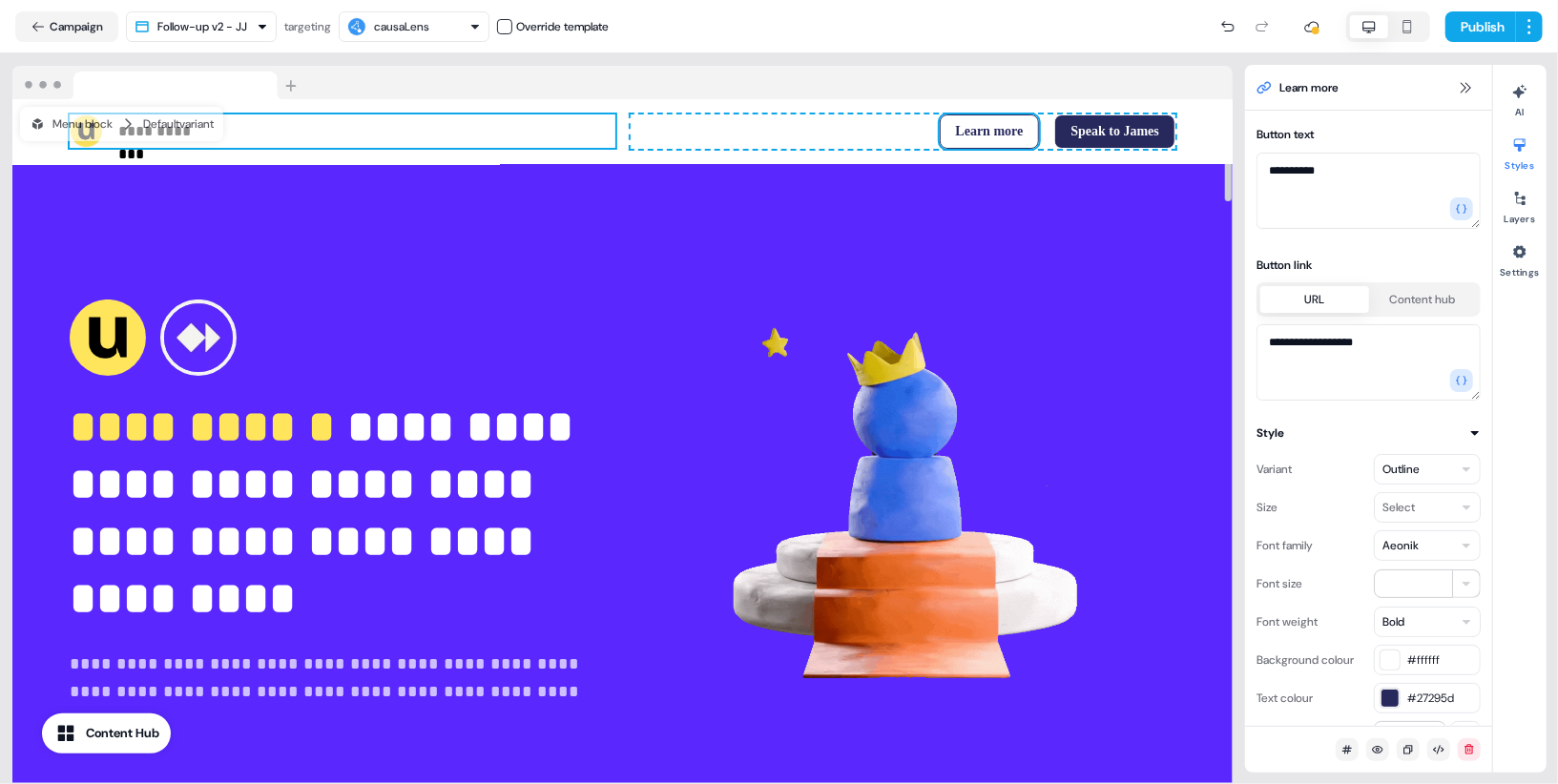 click on "**********" at bounding box center (343, 131) 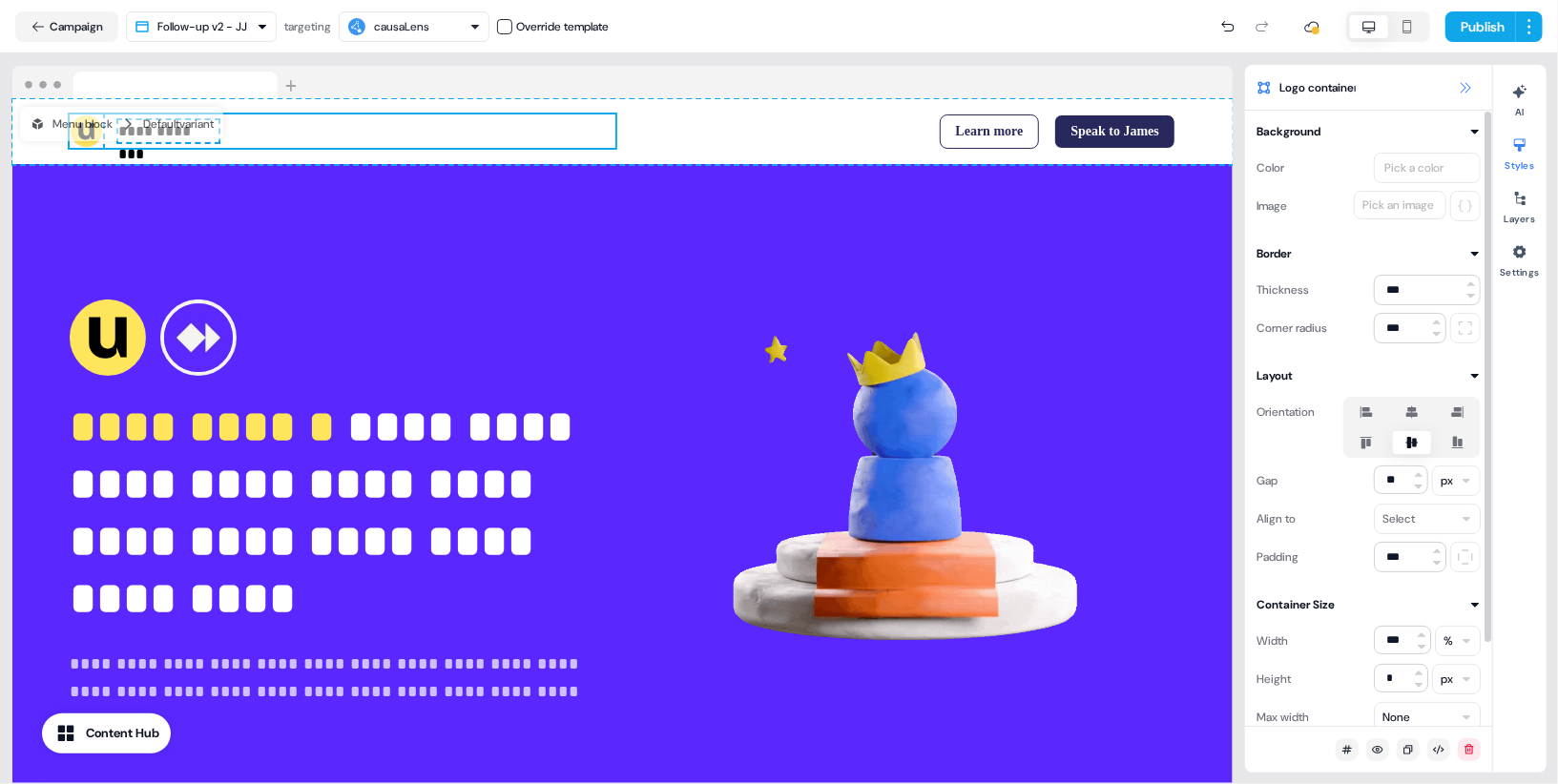 click 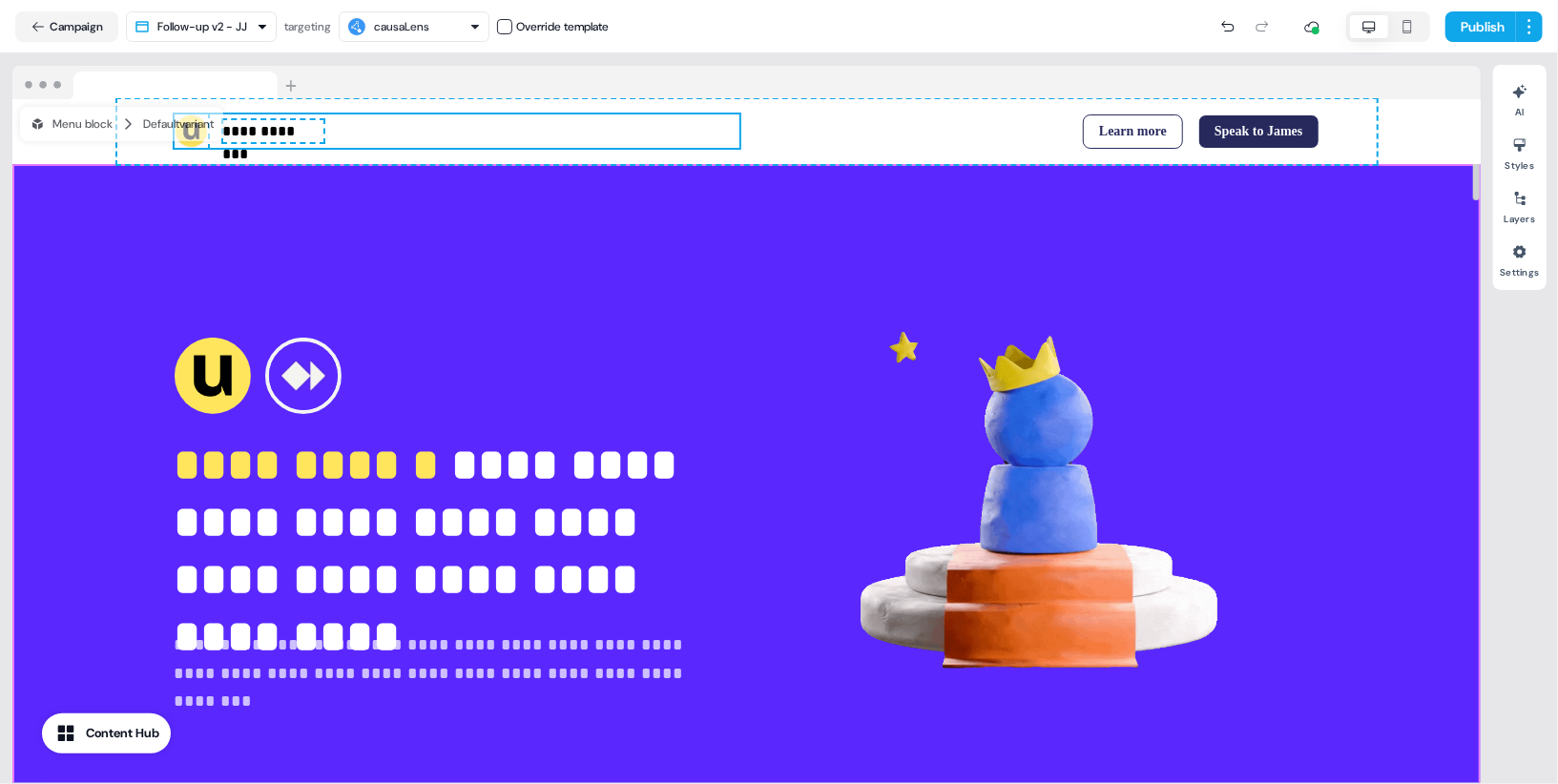 click on "**********" at bounding box center (746, 513) 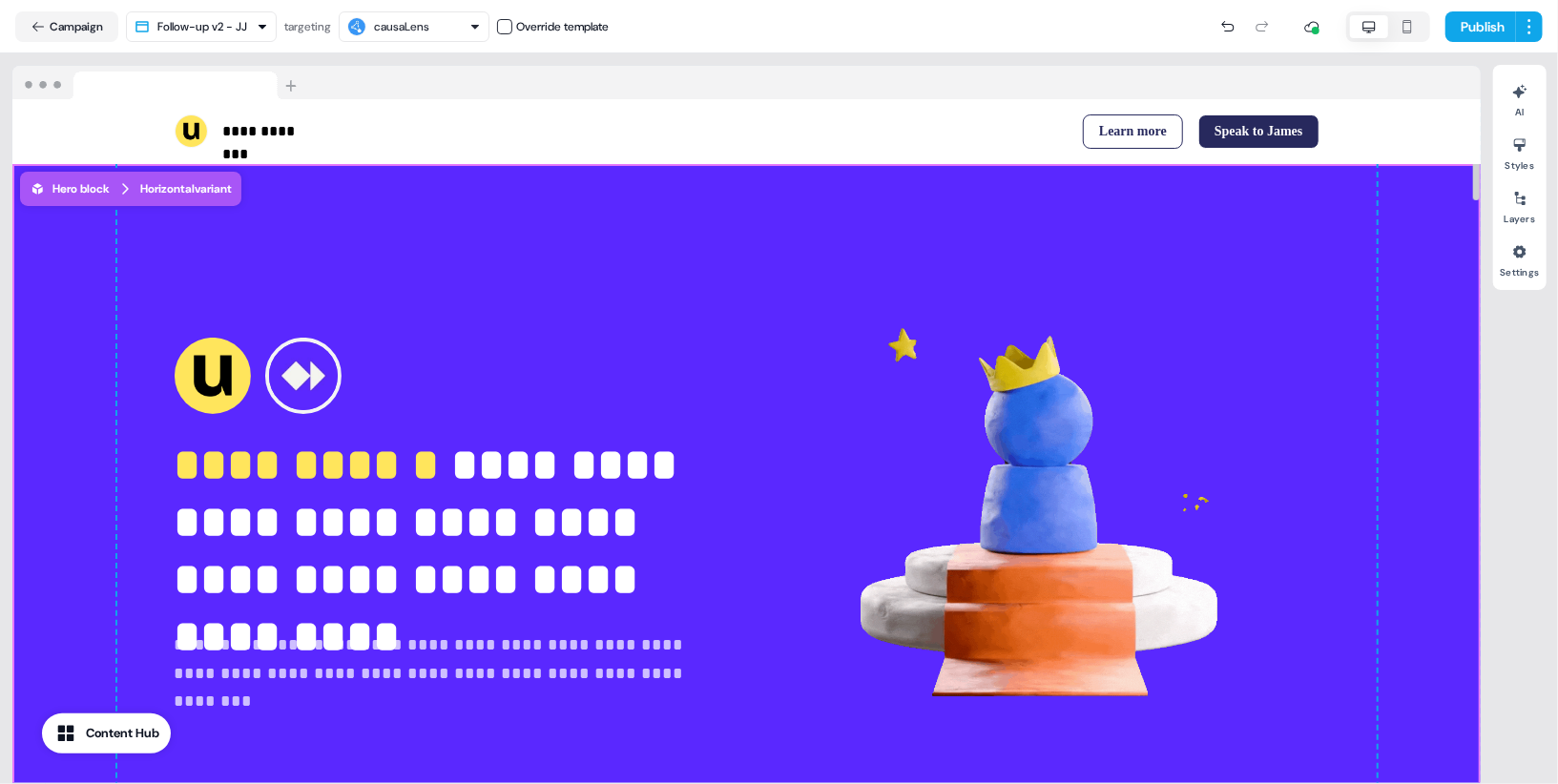 click on "**********" at bounding box center (746, 513) 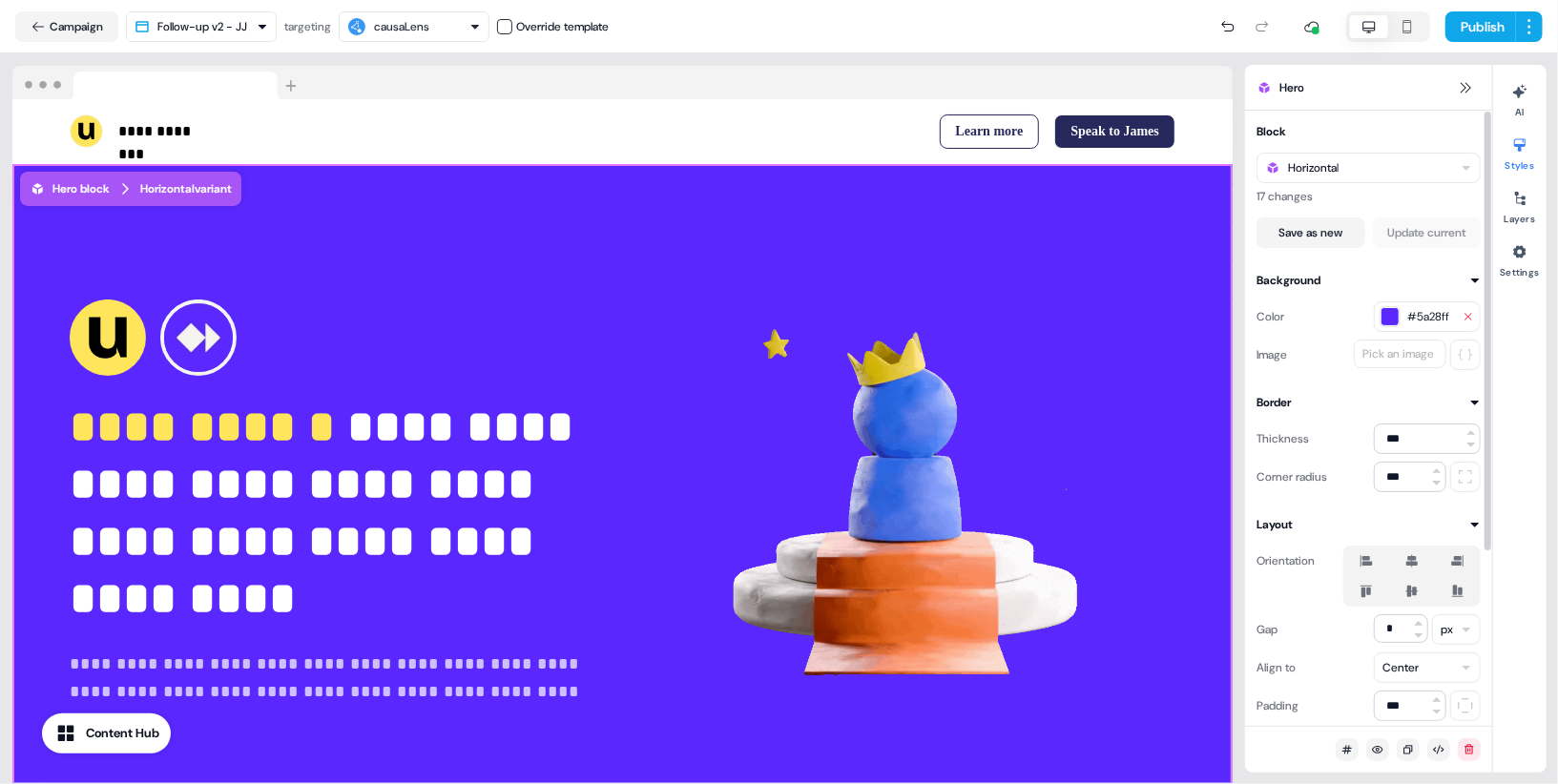click 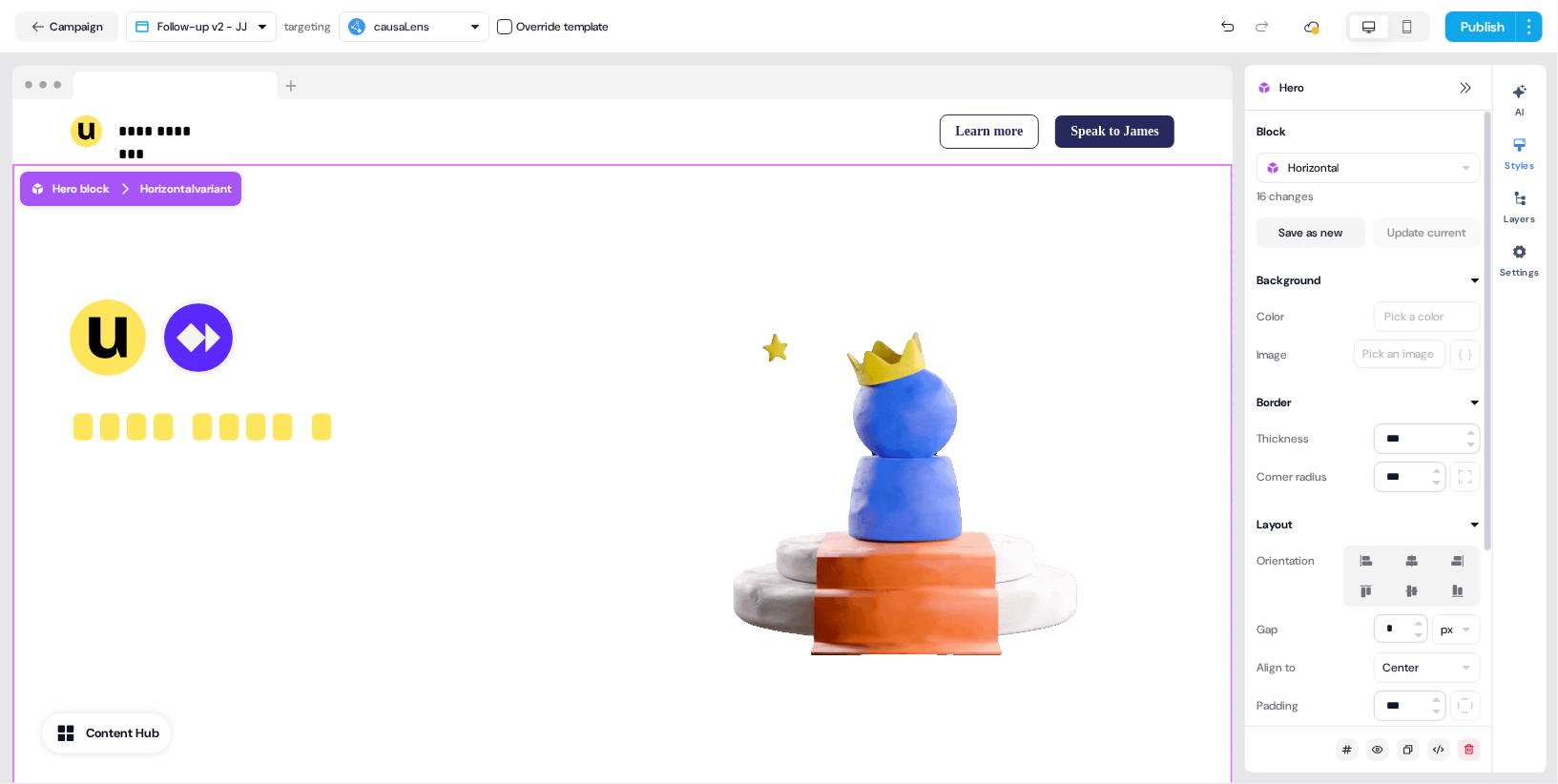 click on "Pick an image" at bounding box center [1398, 354] 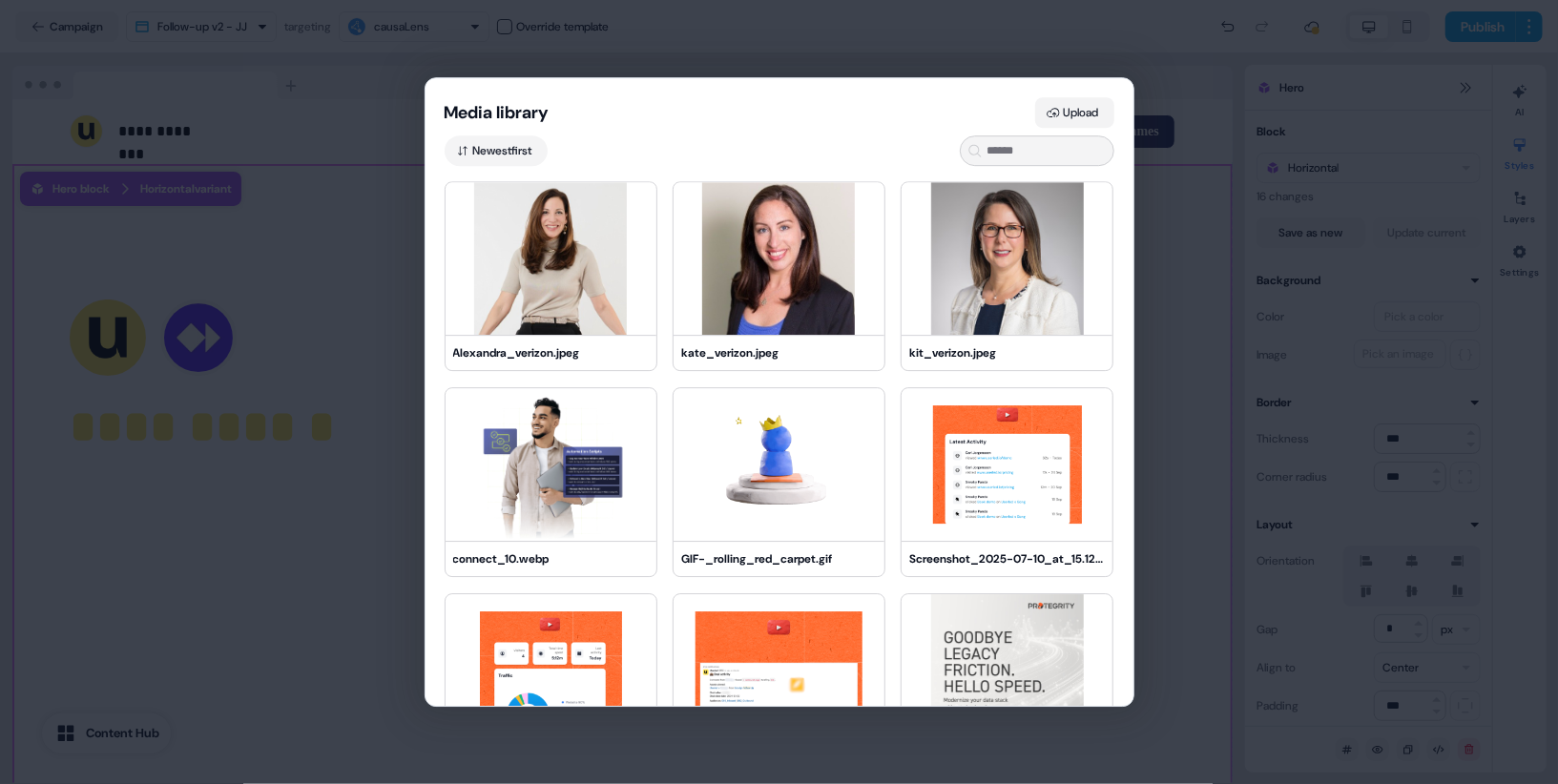click on "Upload" at bounding box center (1074, 113) 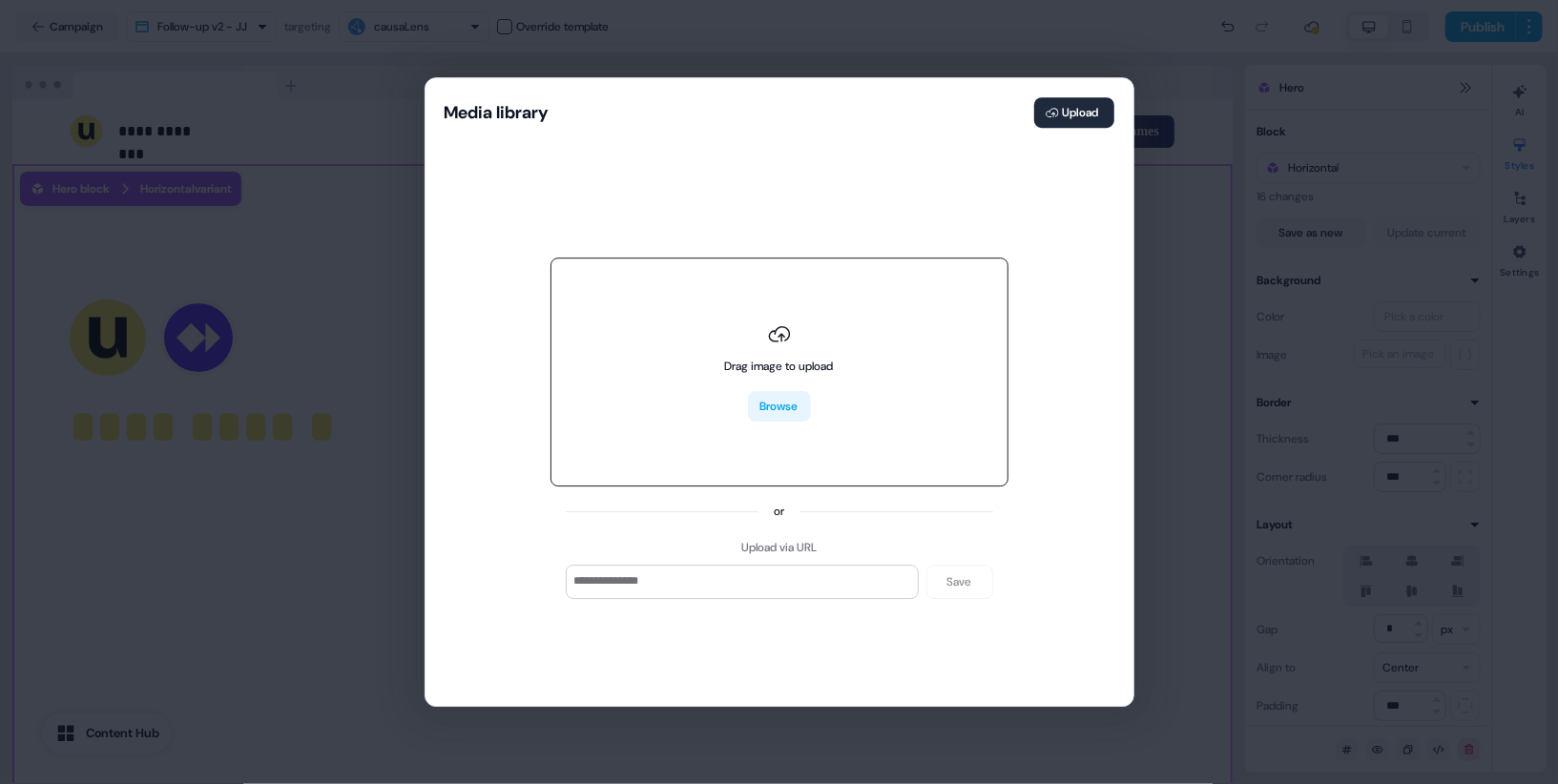 click on "Browse" at bounding box center [779, 406] 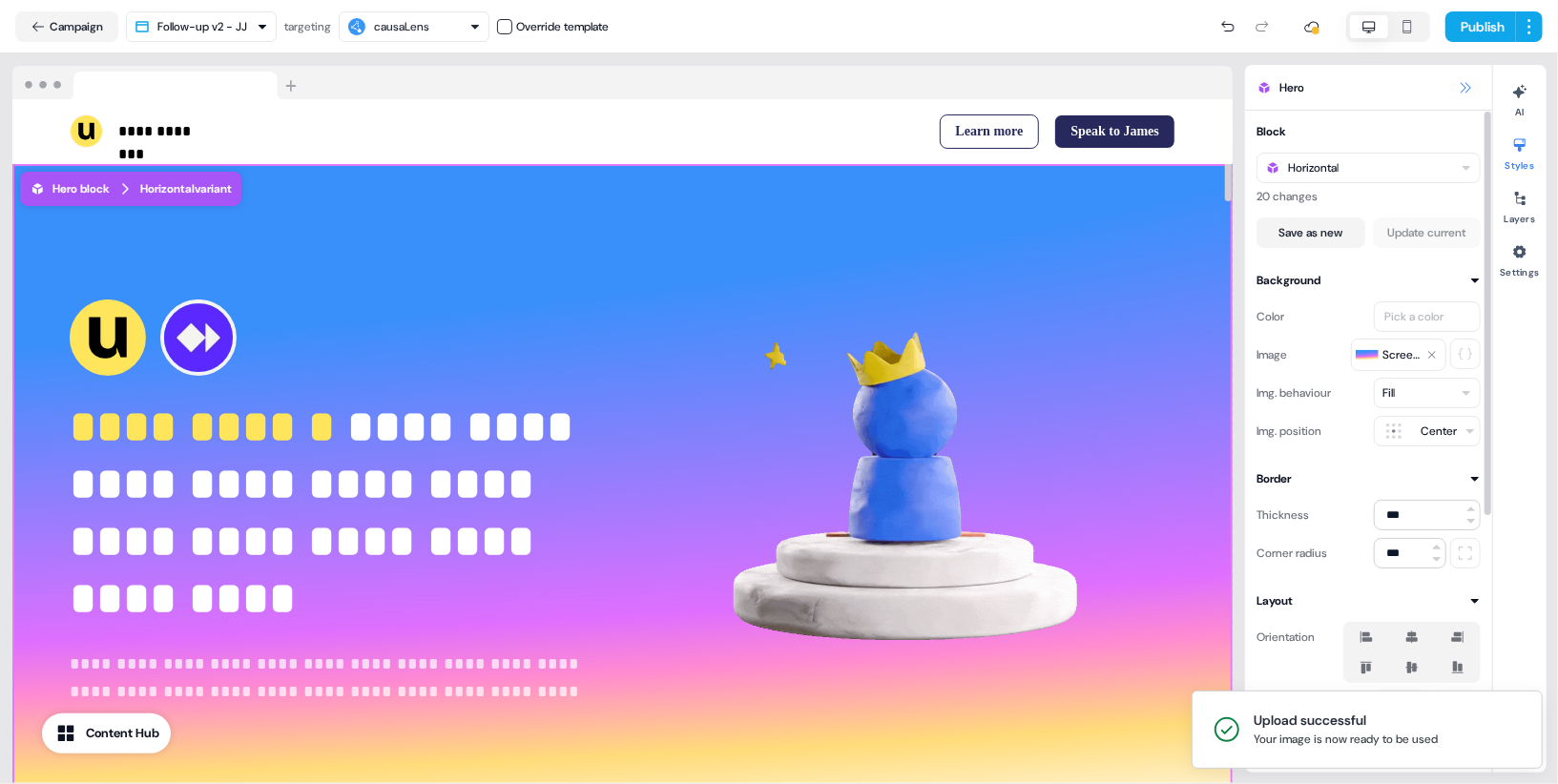 click 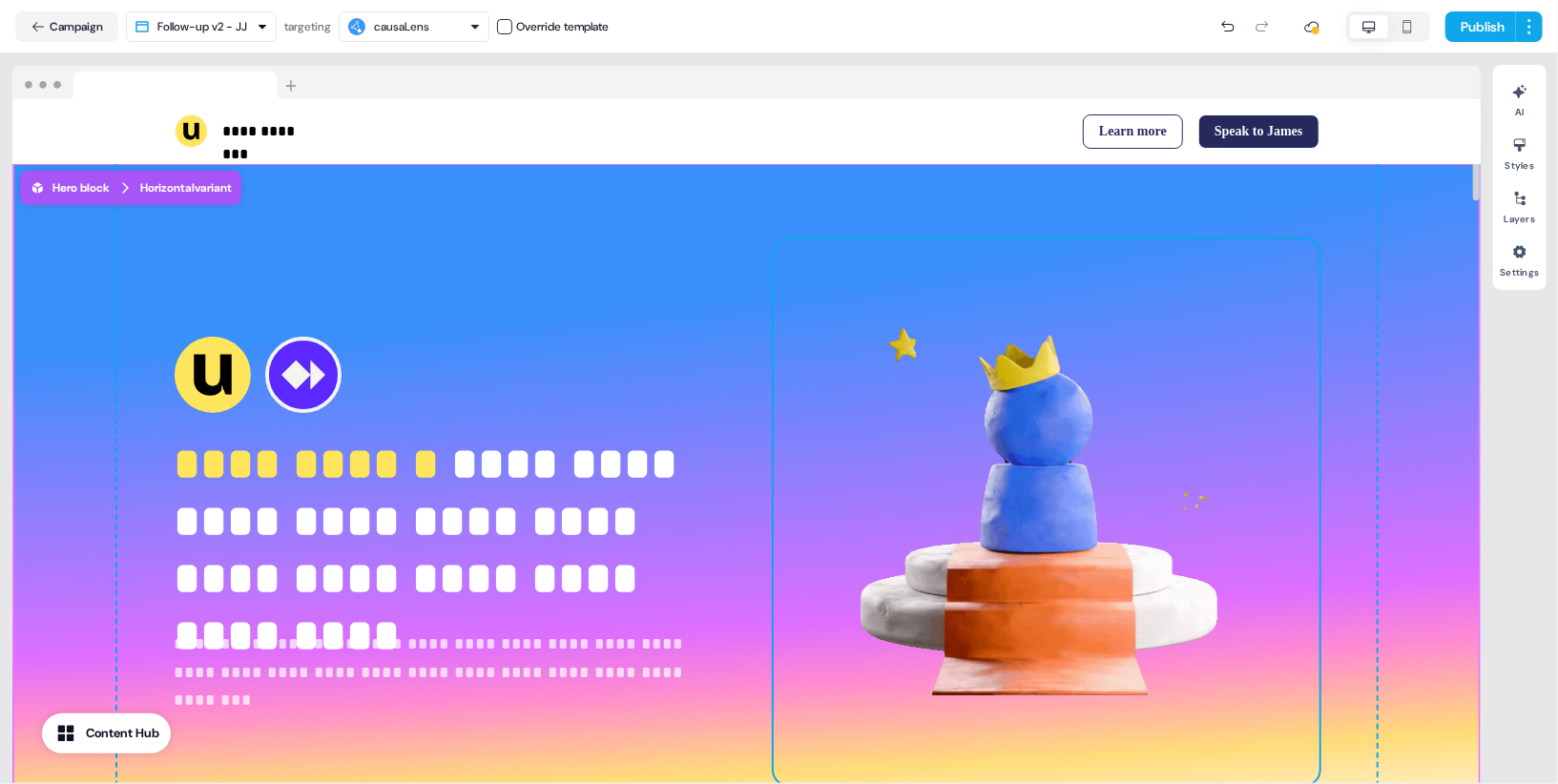 scroll, scrollTop: 0, scrollLeft: 0, axis: both 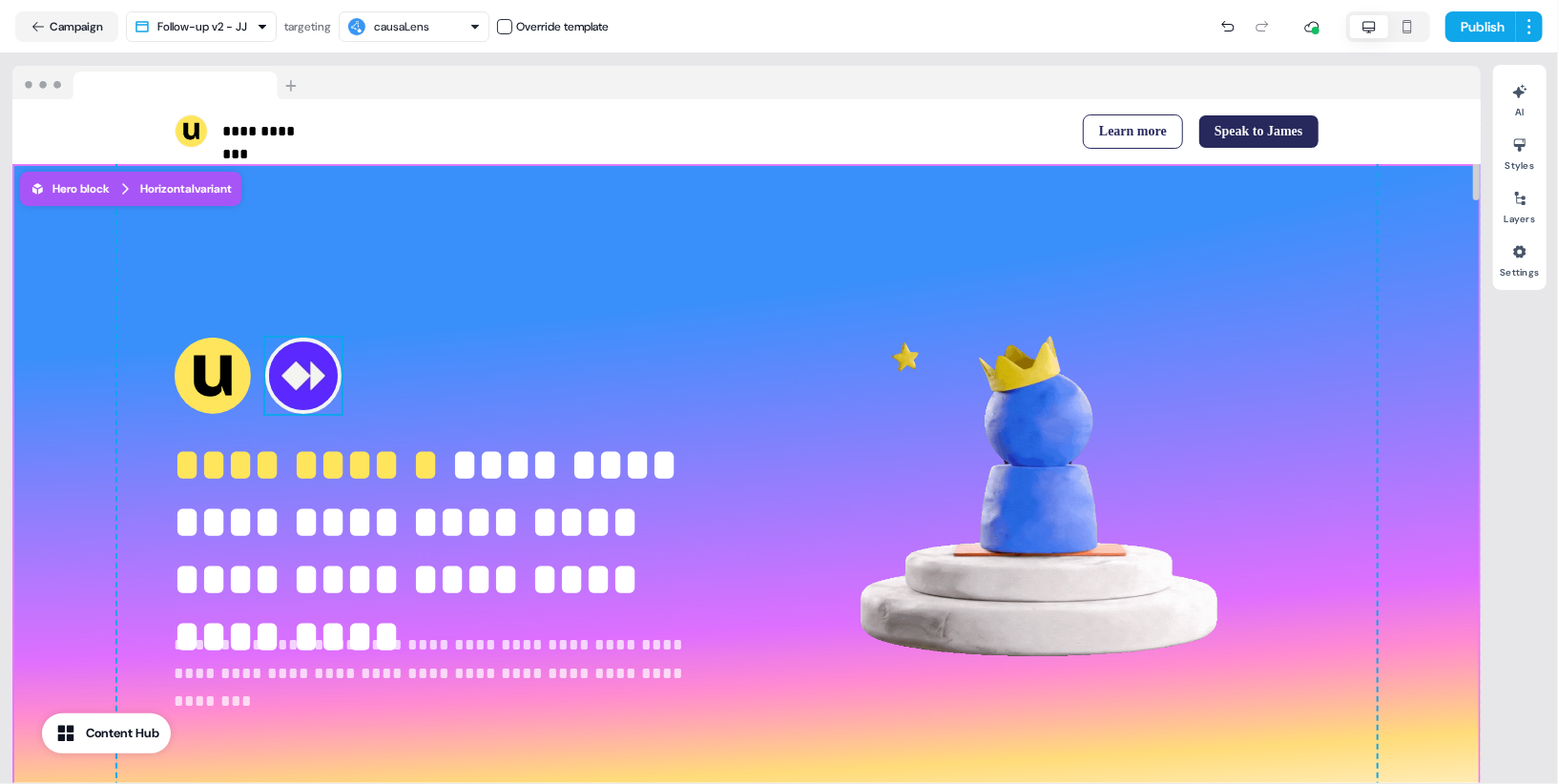 click at bounding box center [303, 376] 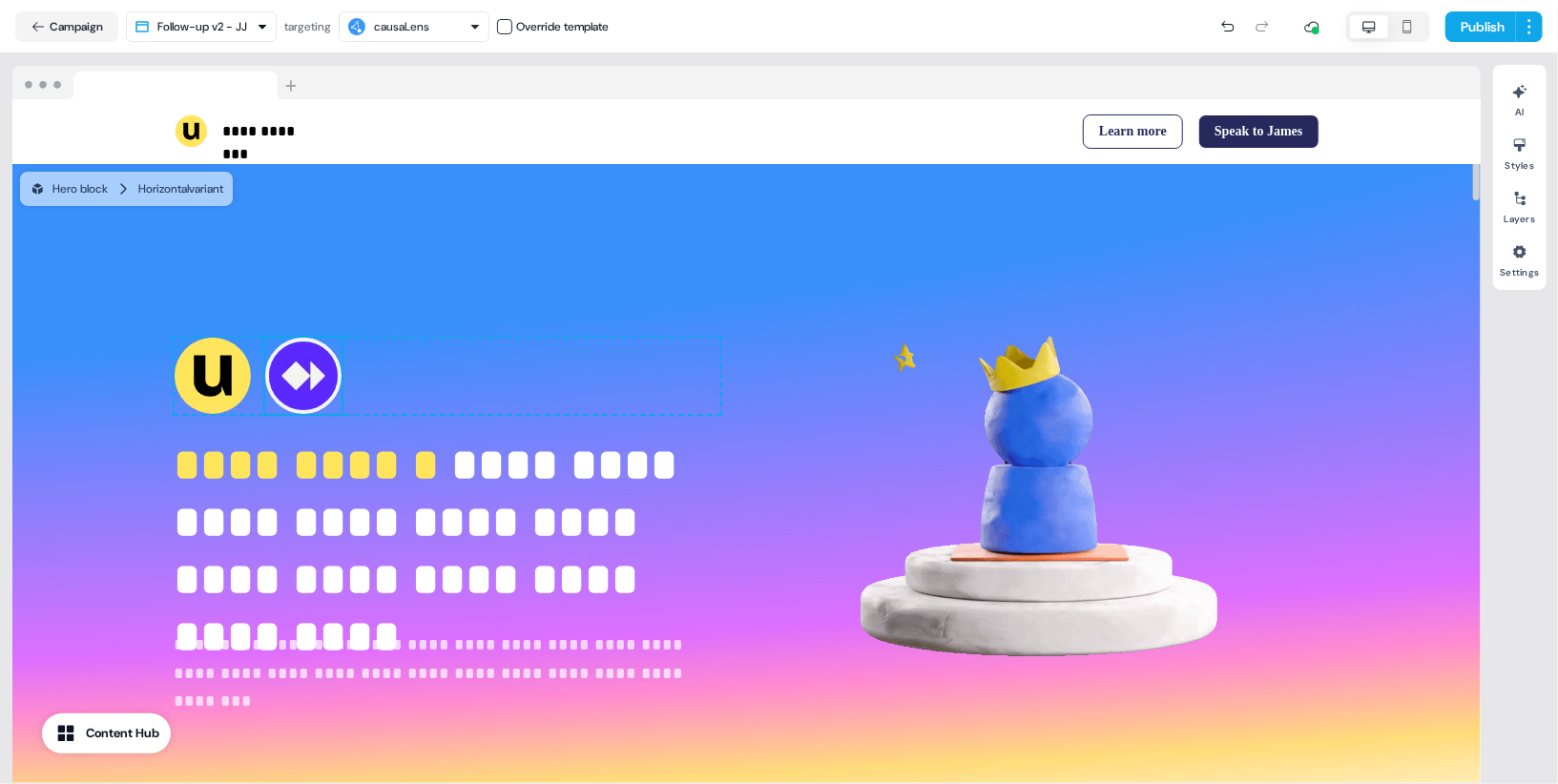 click at bounding box center (303, 376) 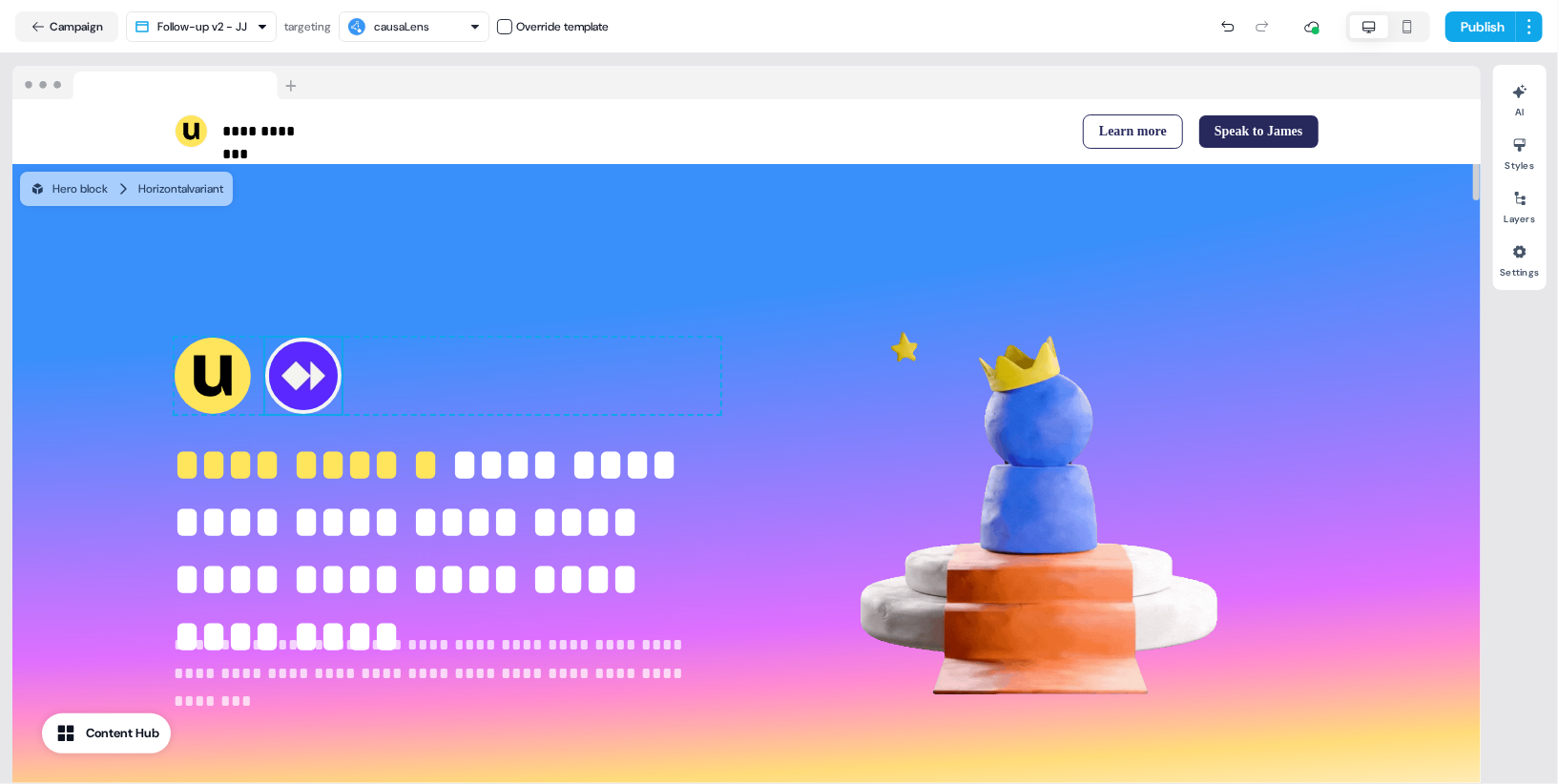 click at bounding box center (303, 376) 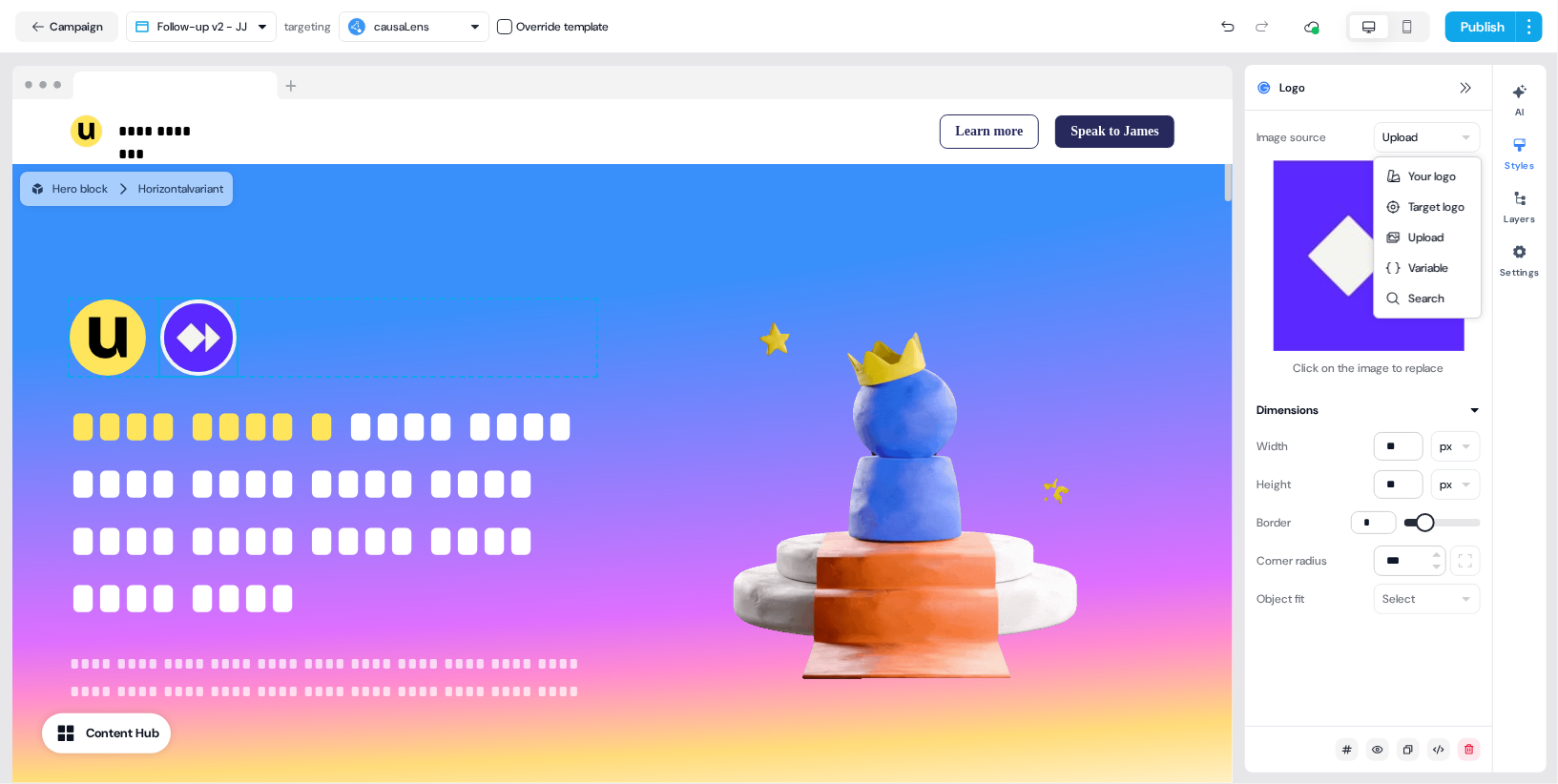 click on "**********" at bounding box center [779, 392] 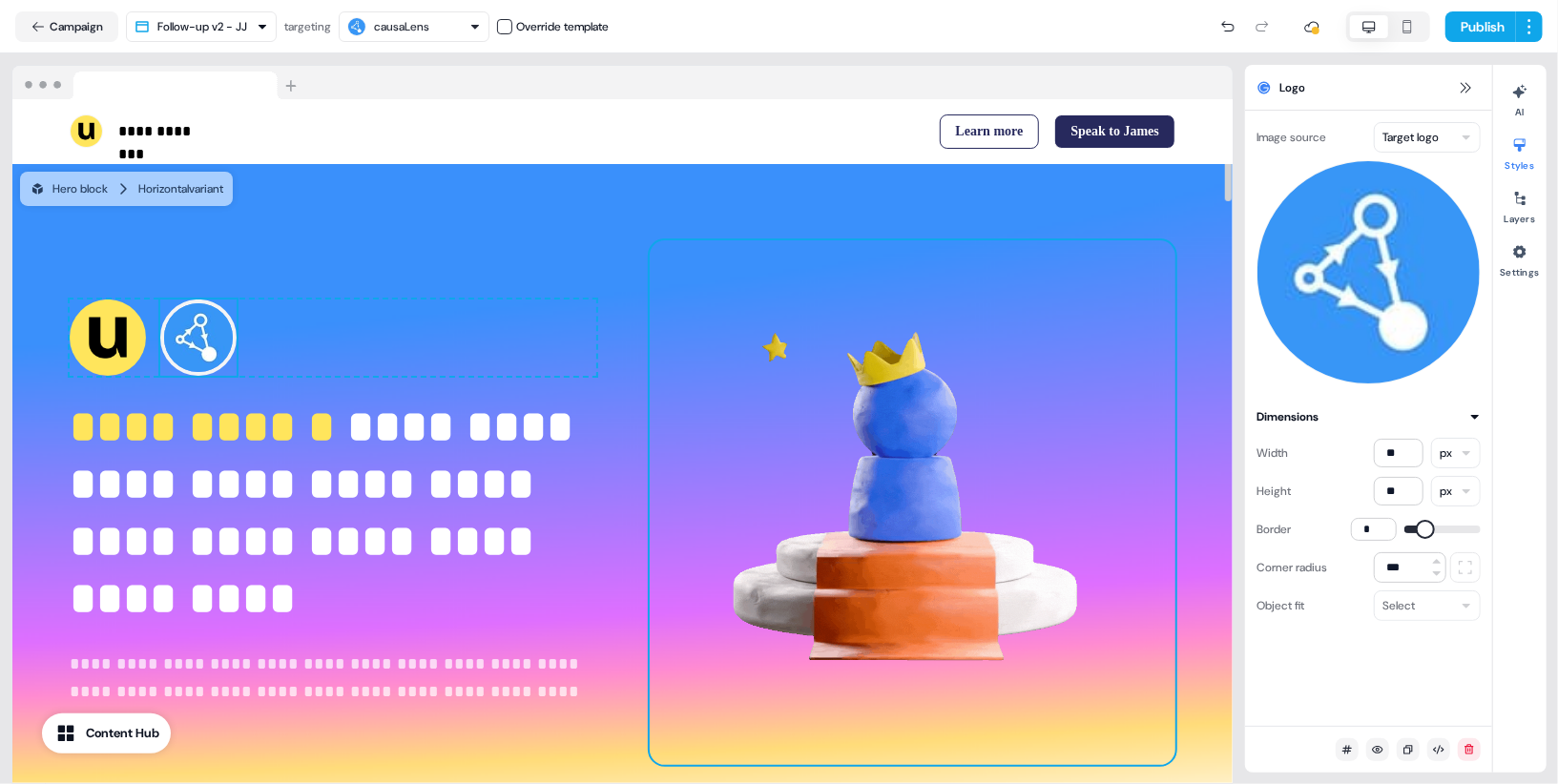 click at bounding box center [912, 503] 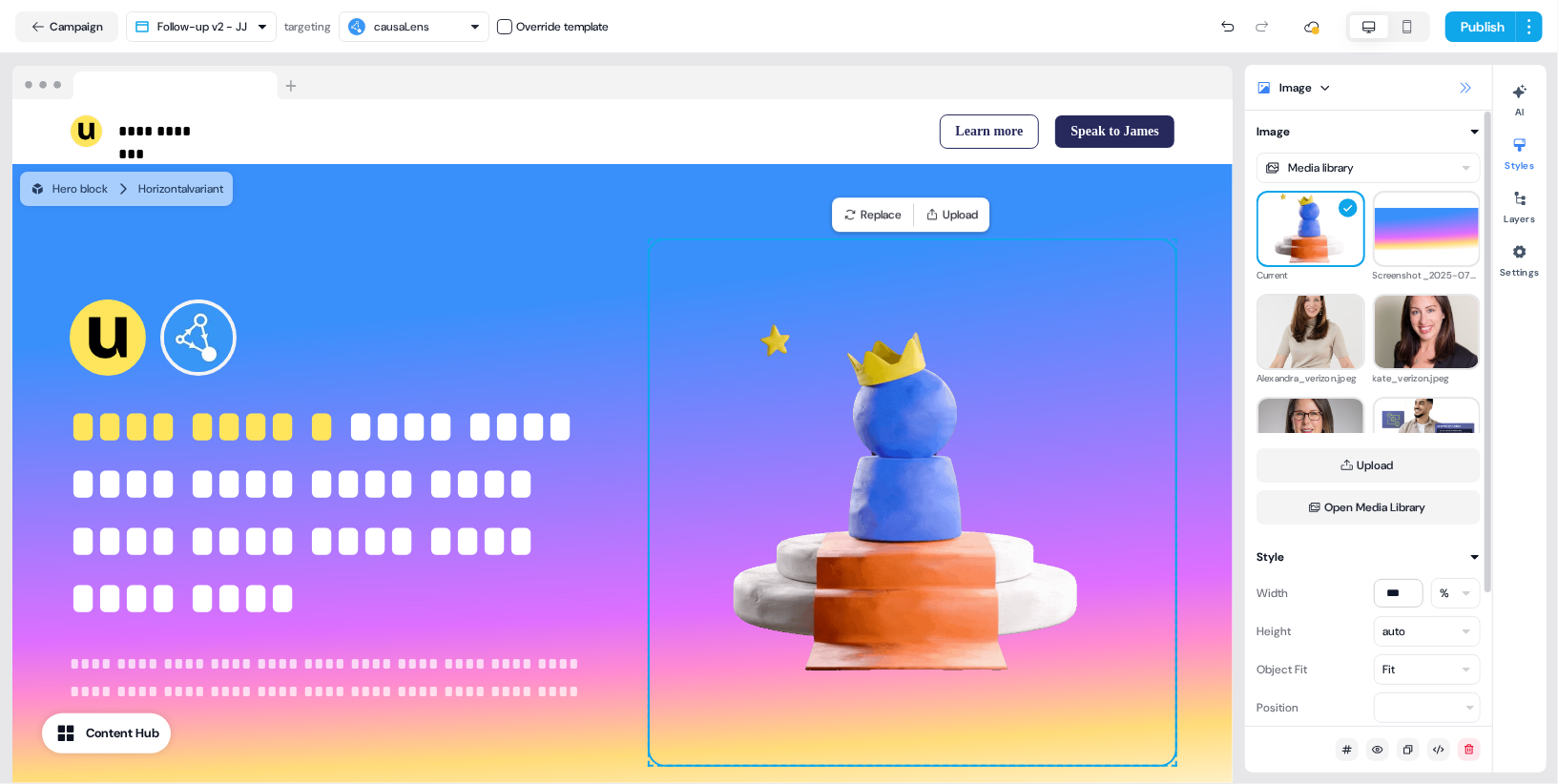 click 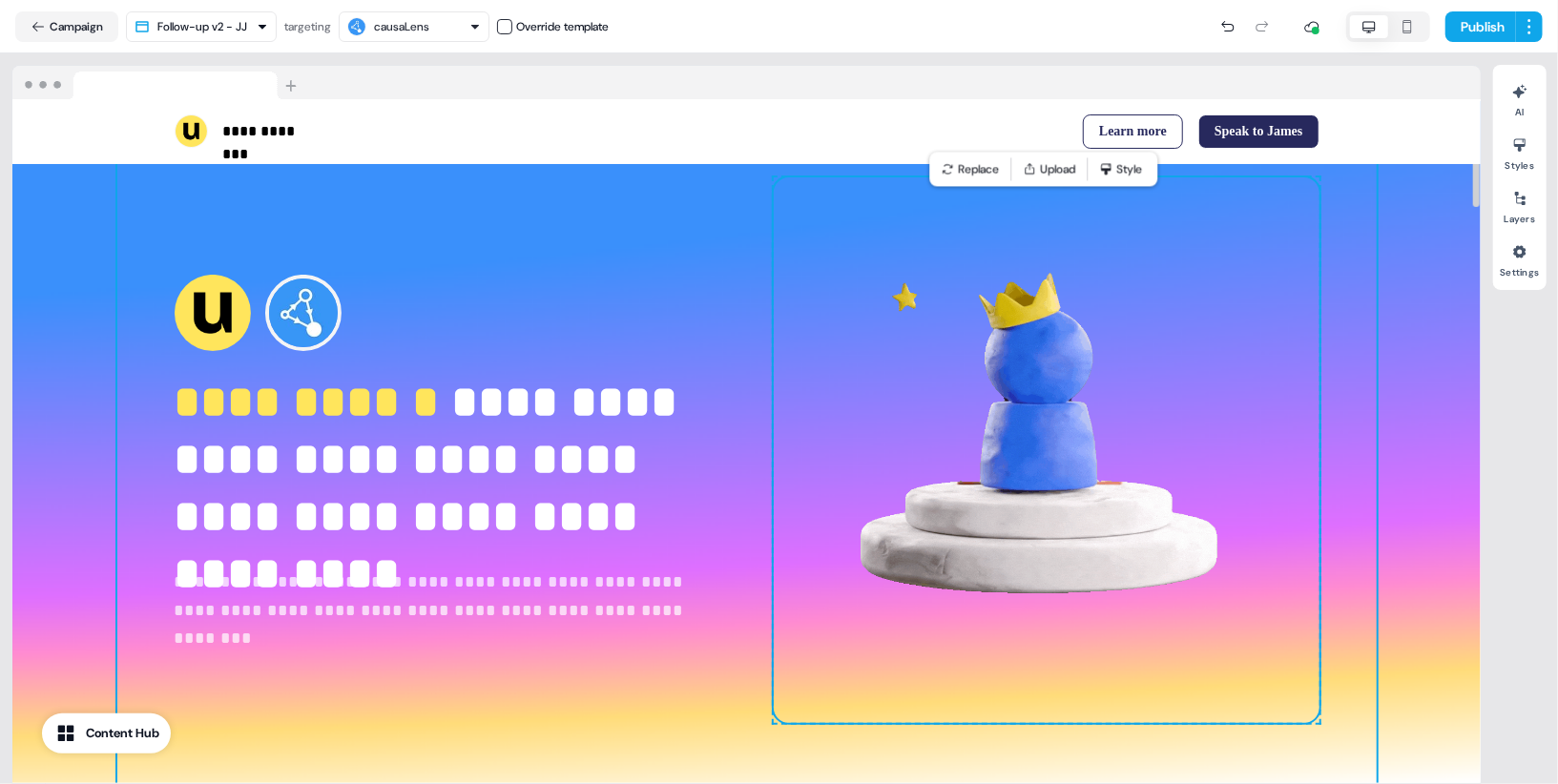 scroll, scrollTop: 0, scrollLeft: 0, axis: both 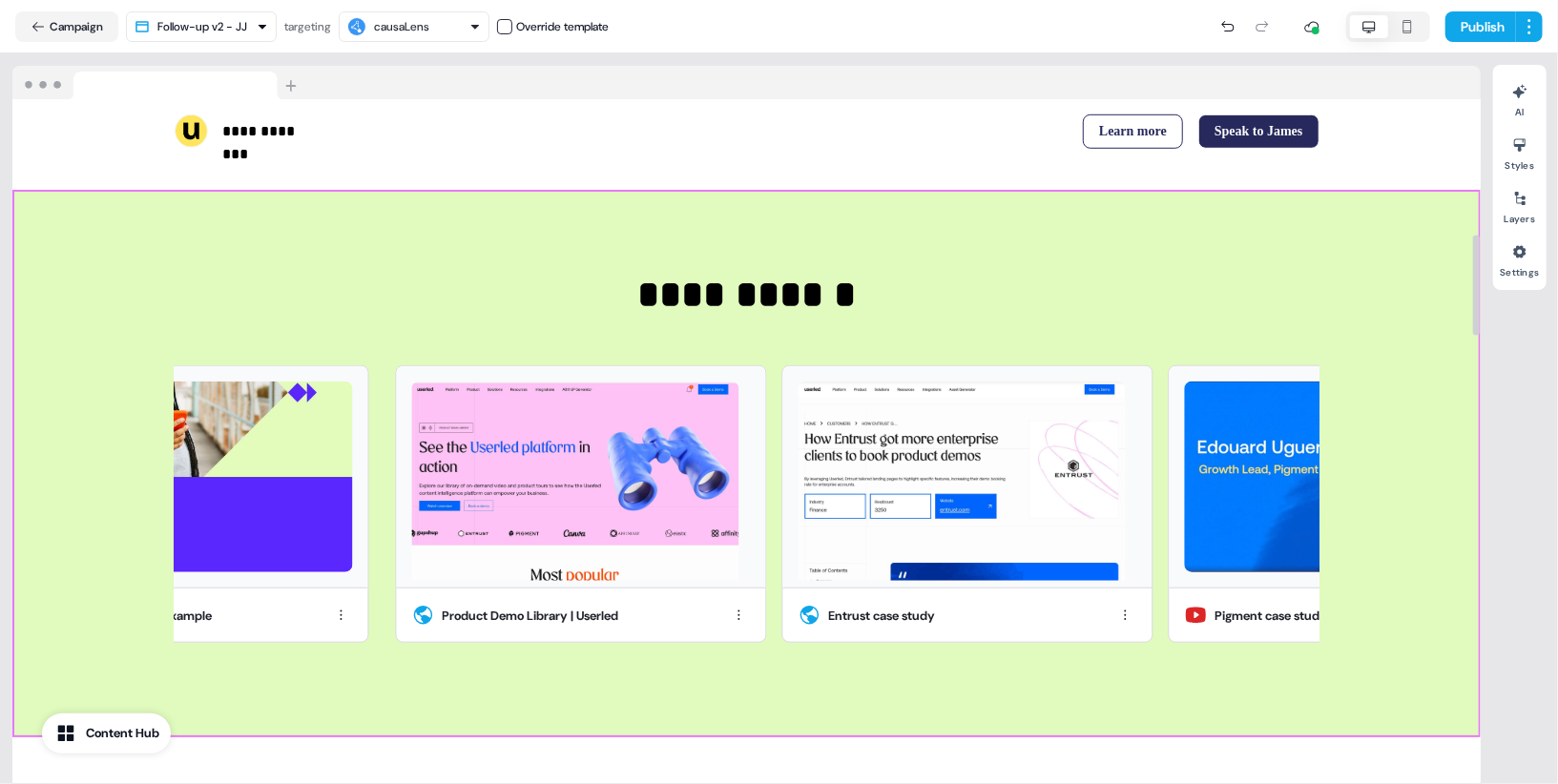 click on "**********" at bounding box center [746, 464] 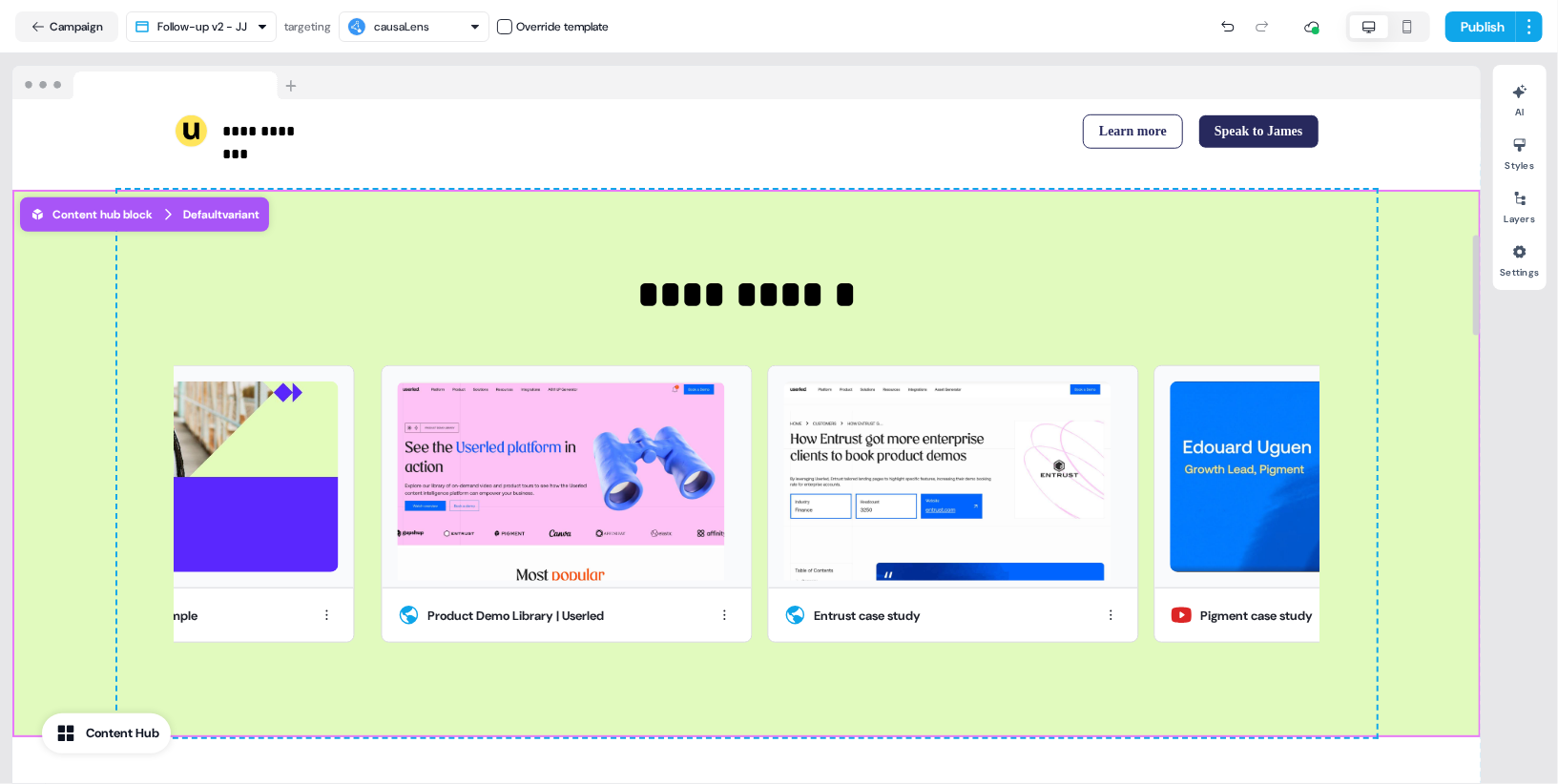 click on "**********" at bounding box center [746, 464] 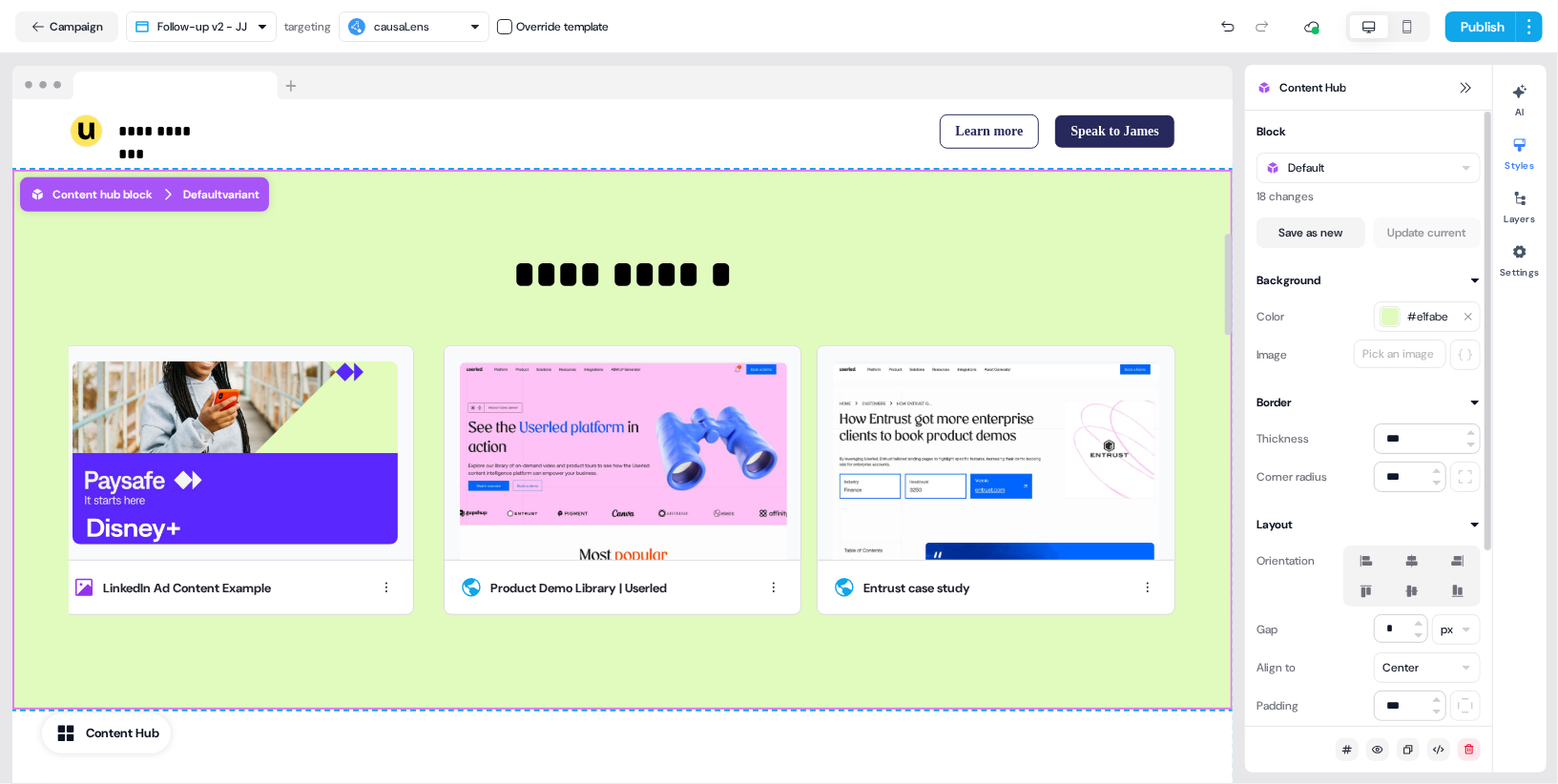 scroll, scrollTop: 900, scrollLeft: 0, axis: vertical 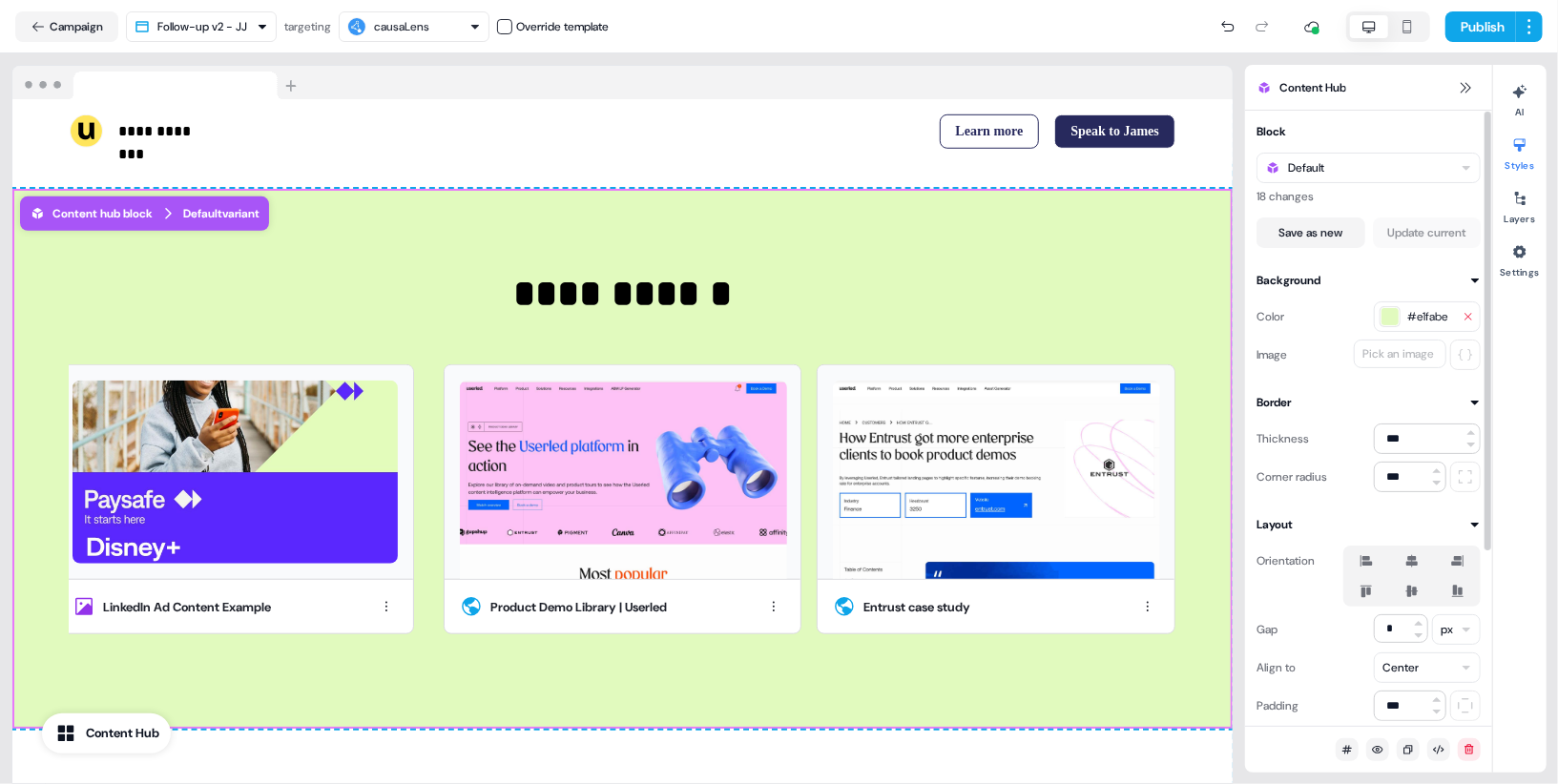 click 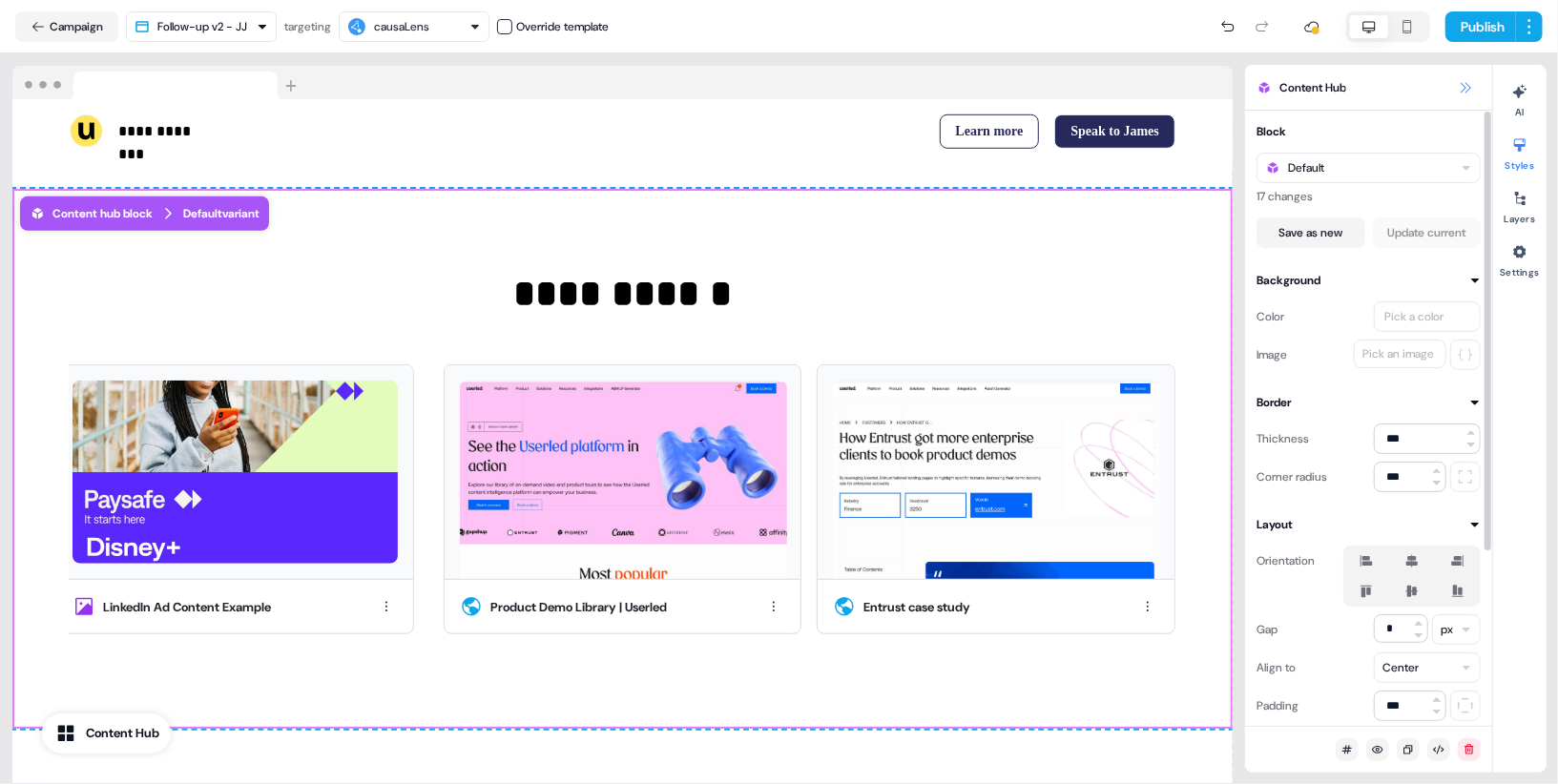 click 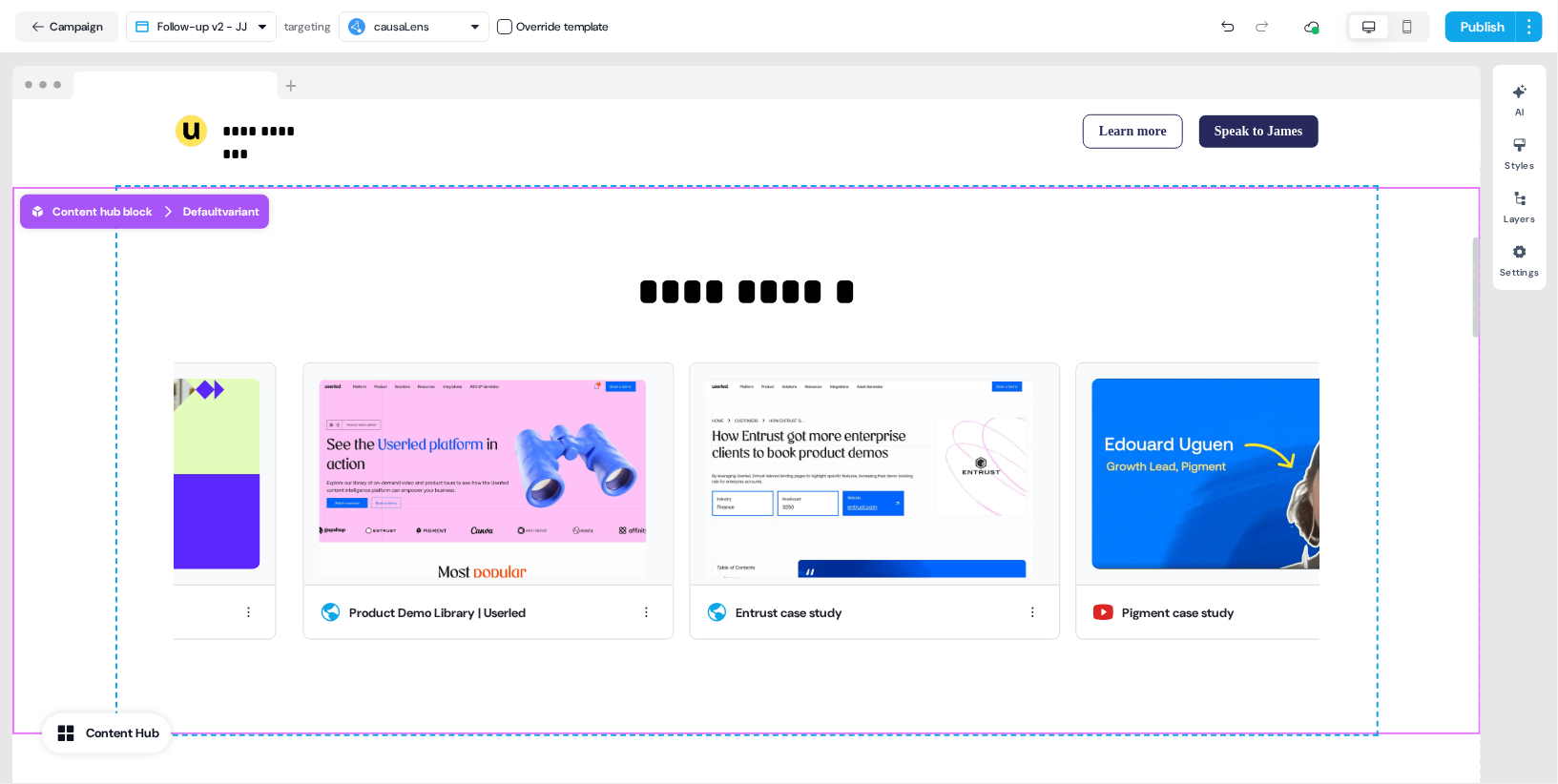 scroll, scrollTop: 959, scrollLeft: 0, axis: vertical 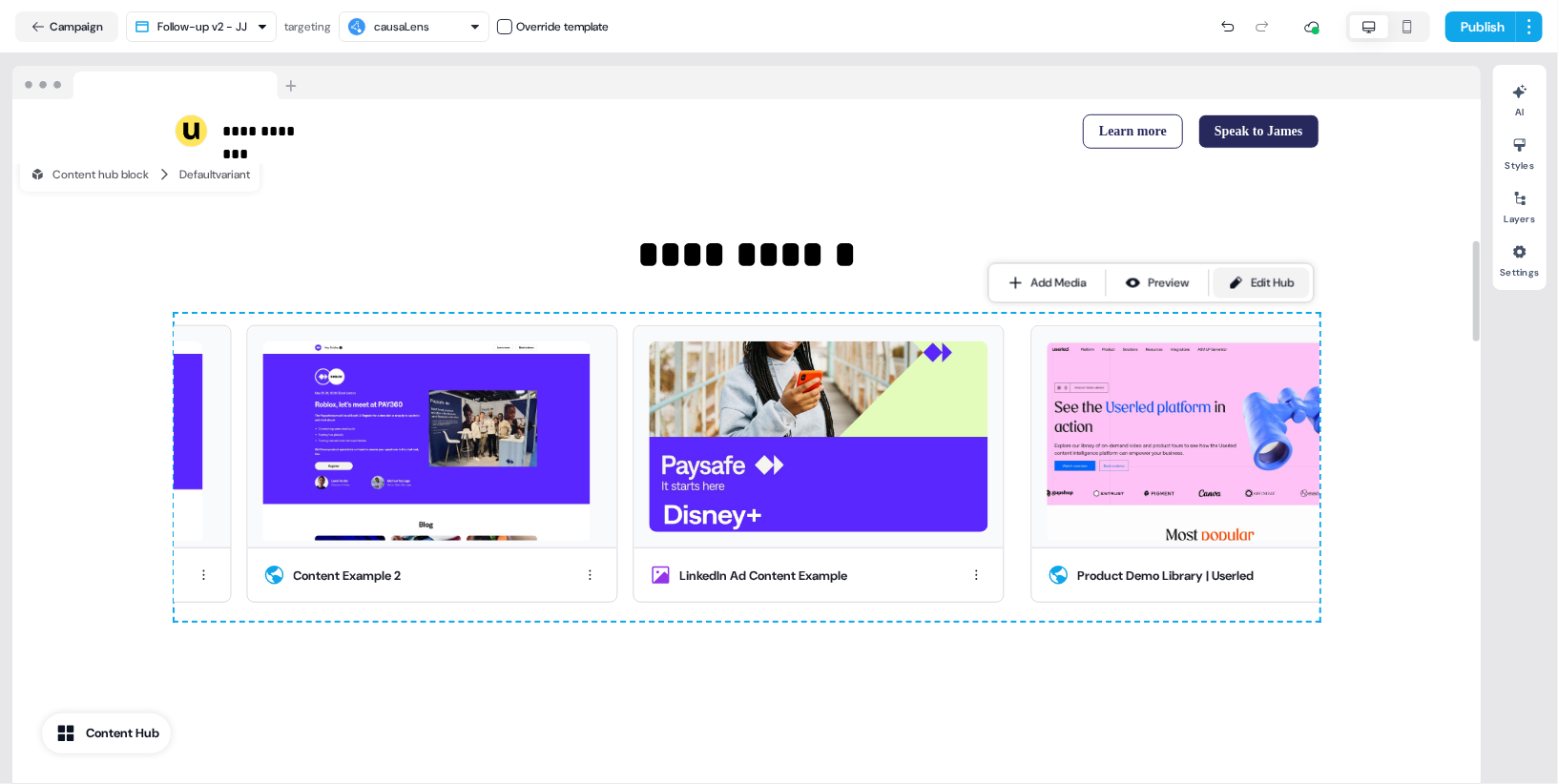 click on "Edit Hub" at bounding box center (1273, 283) 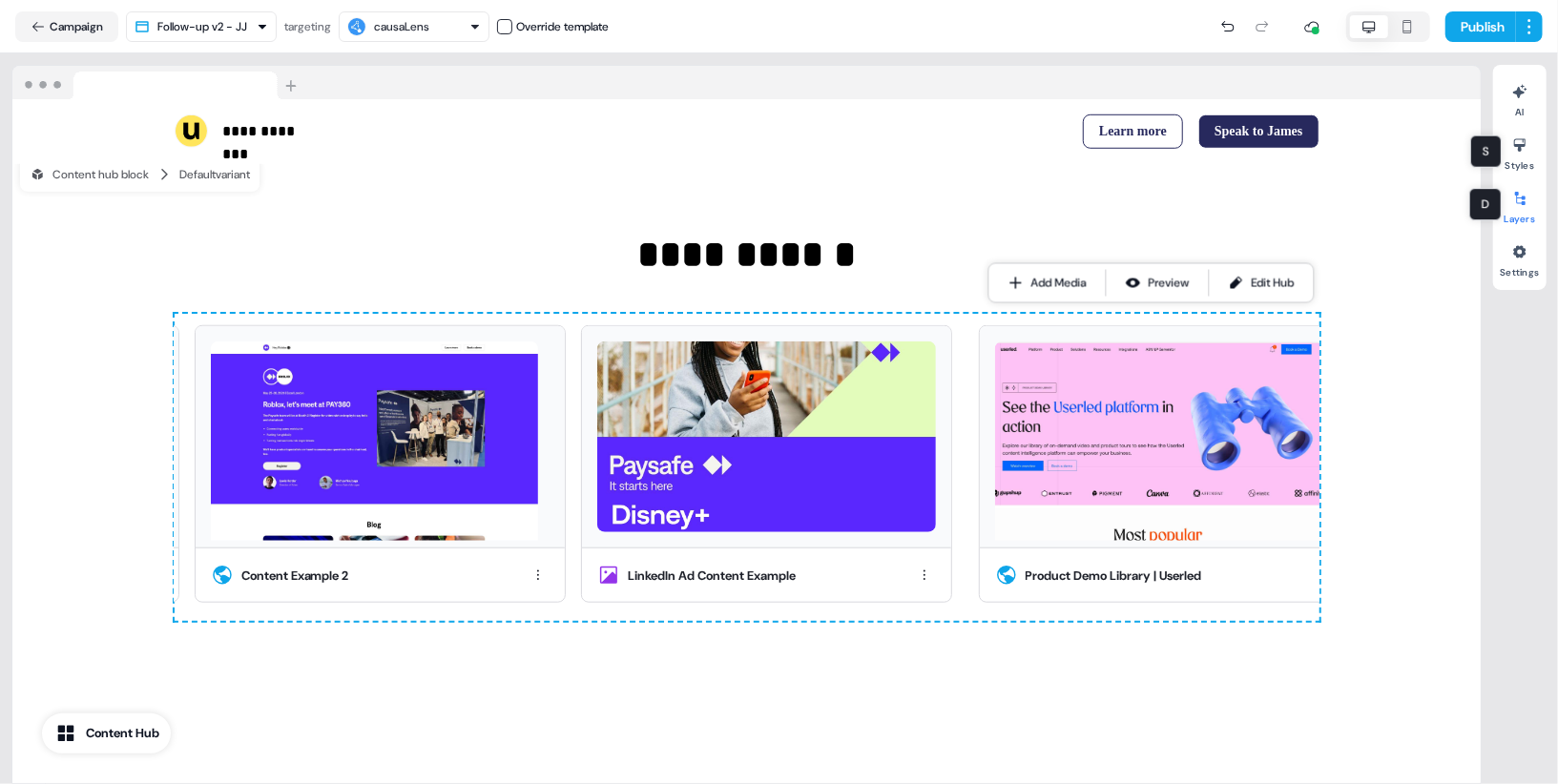 click on "Layers" at bounding box center (1520, 204) 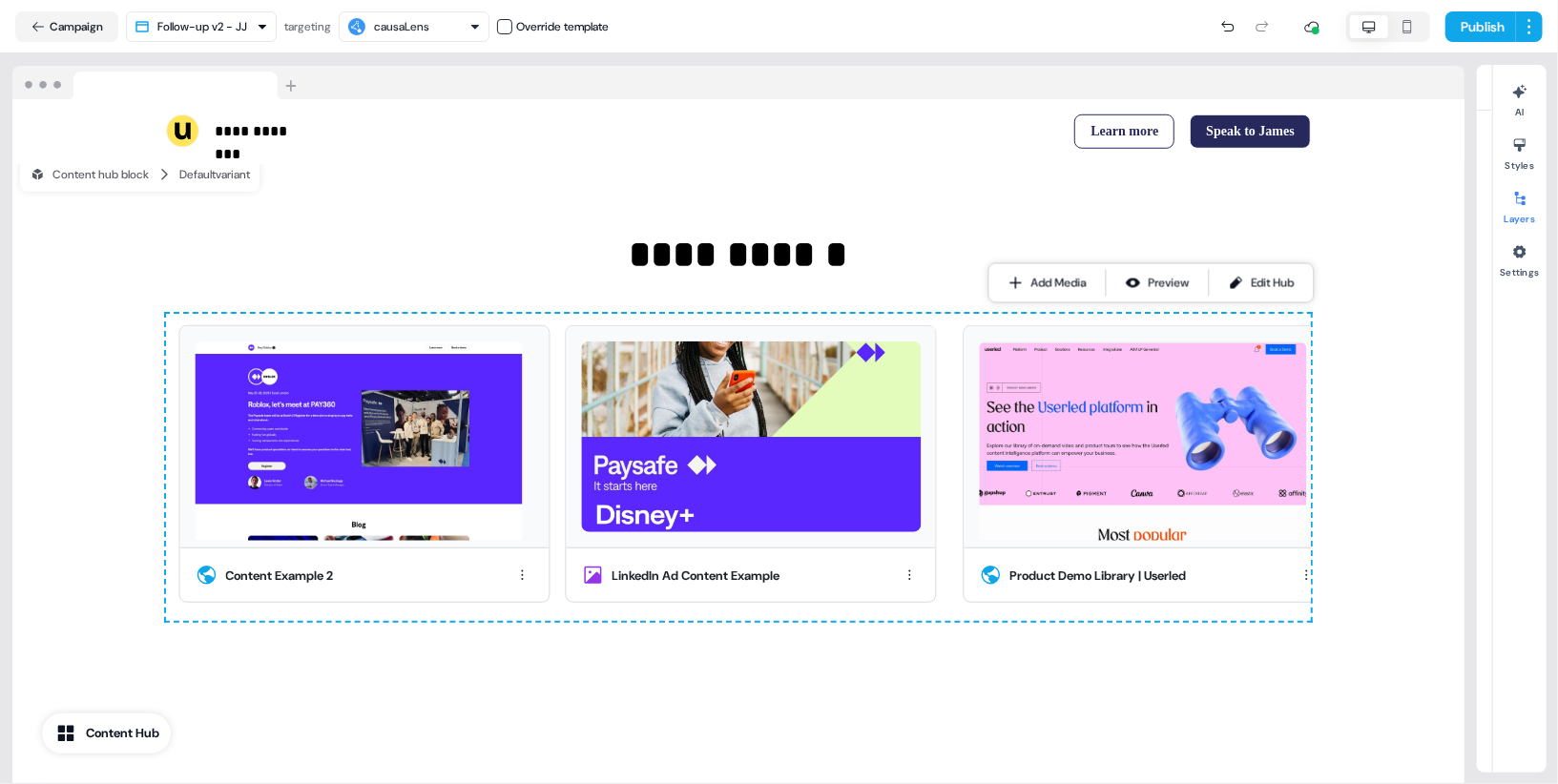 scroll, scrollTop: 447, scrollLeft: 0, axis: vertical 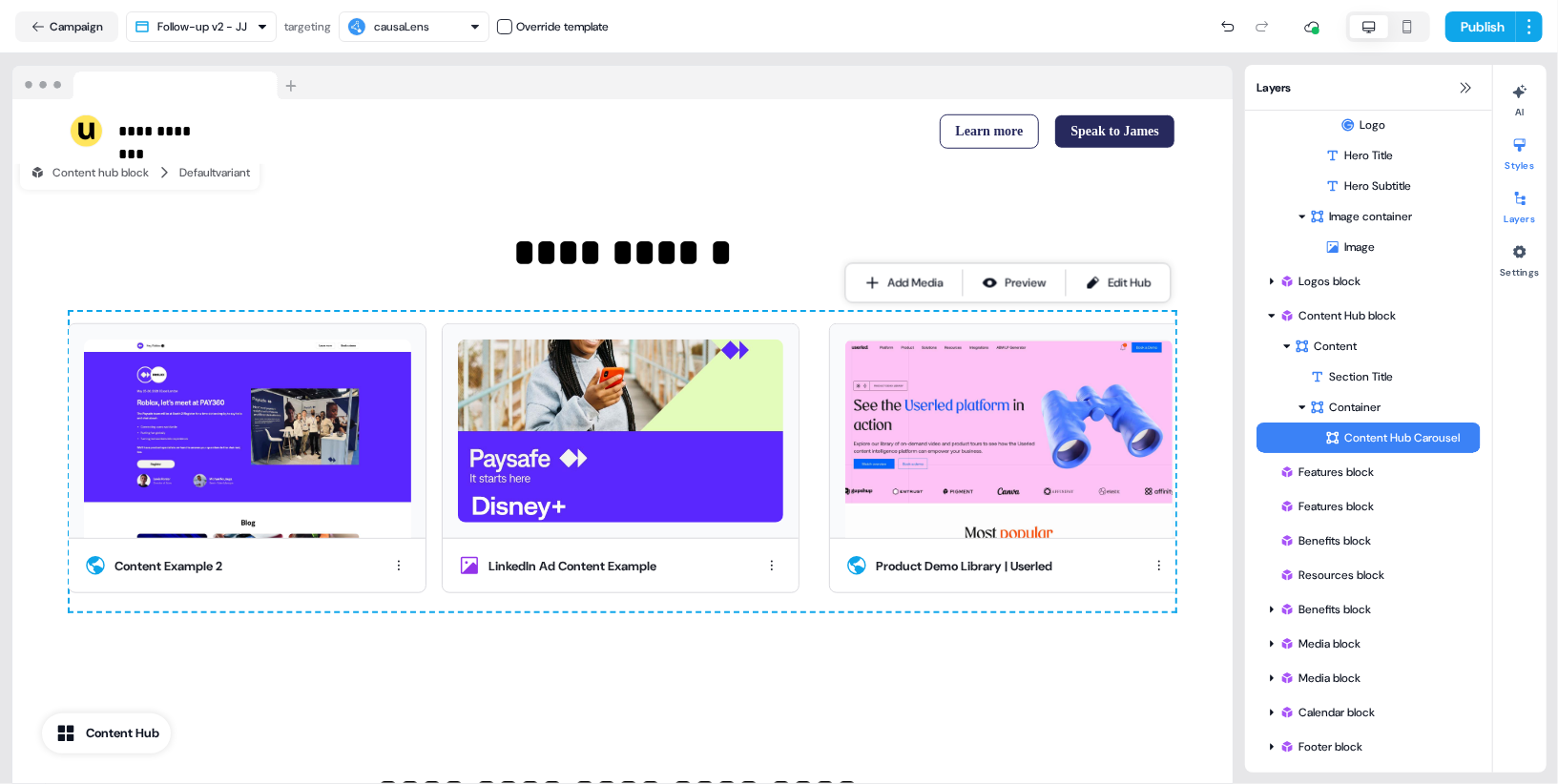click 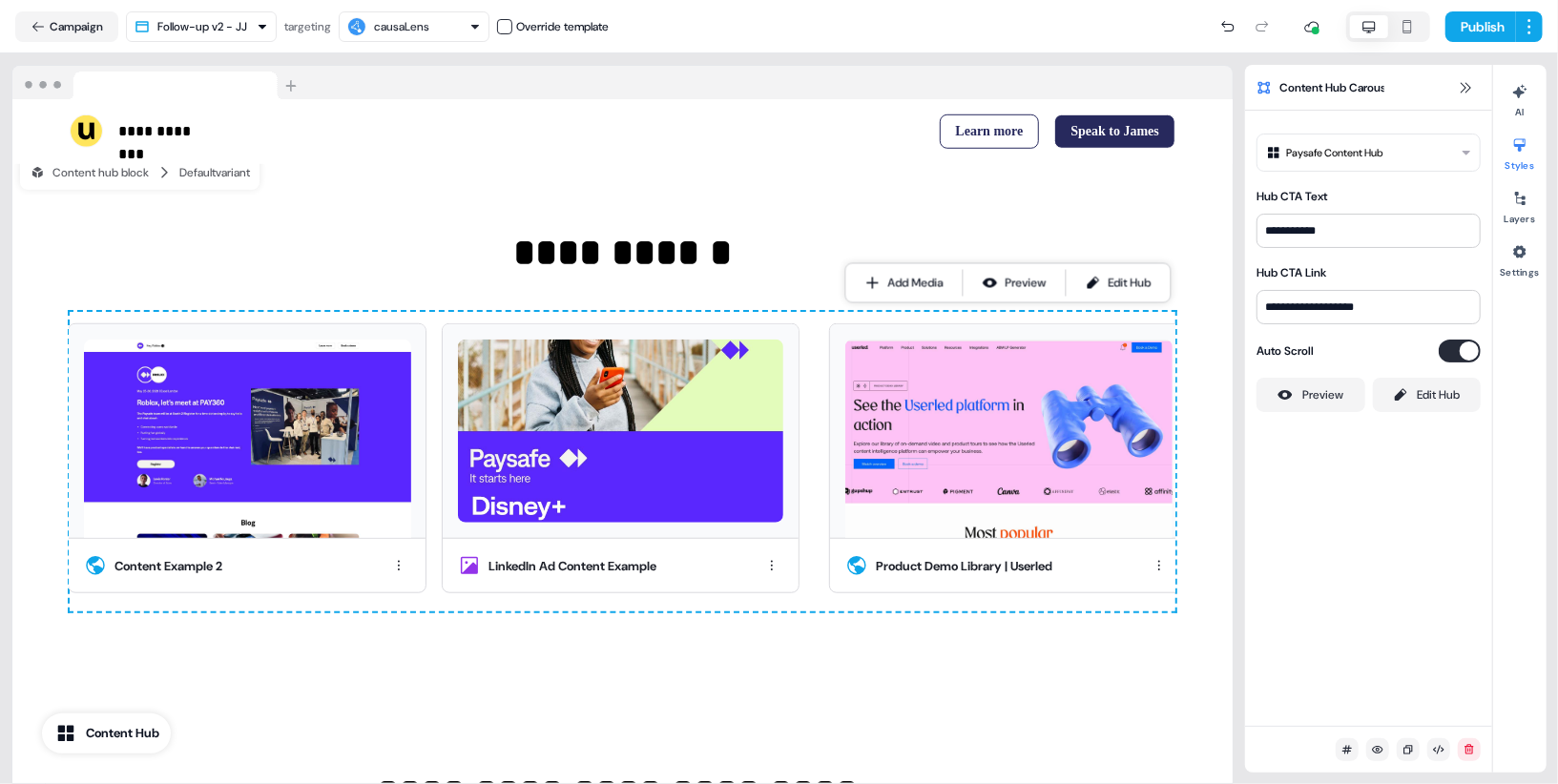 click on "**********" at bounding box center (779, 392) 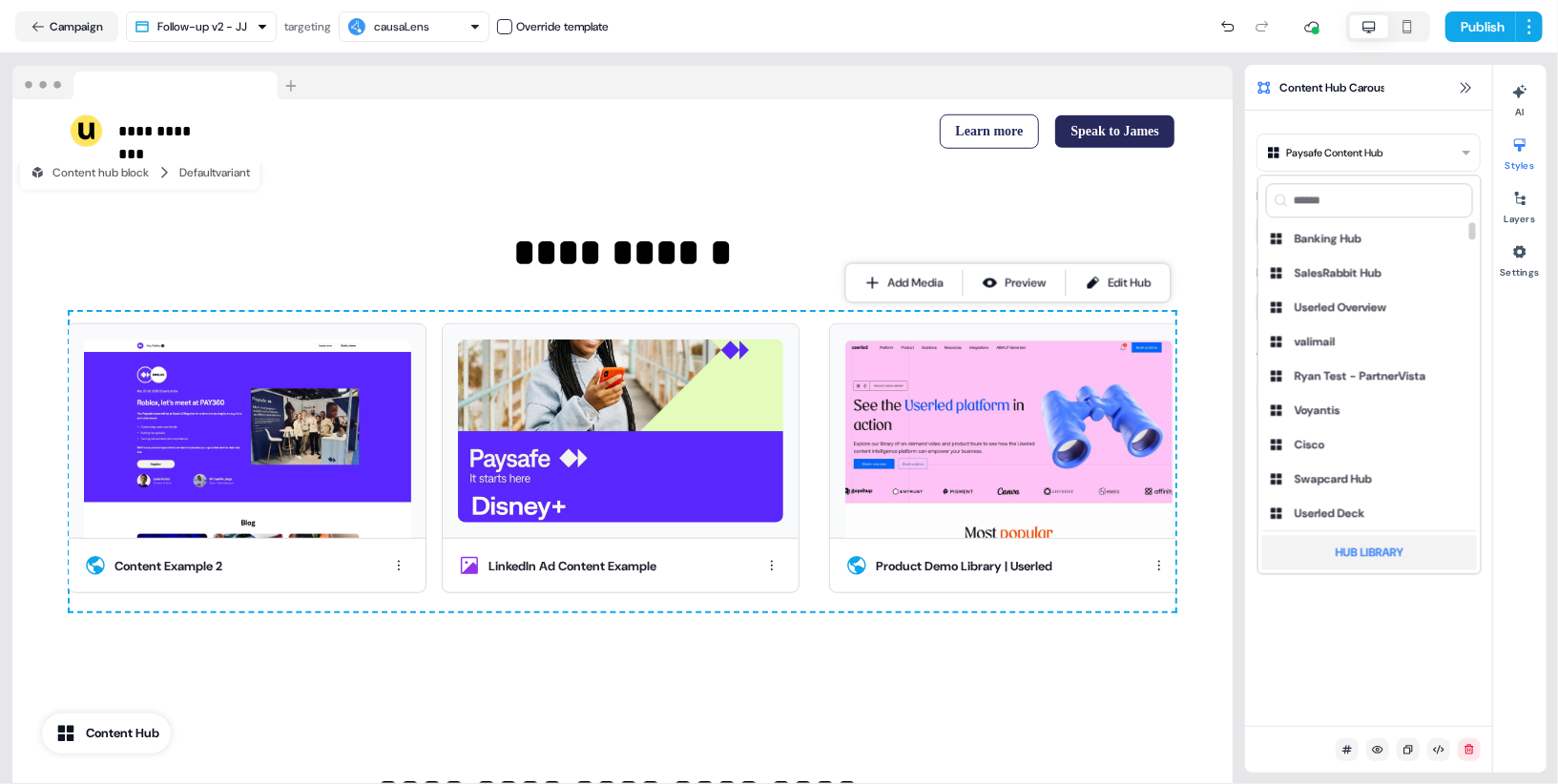 click on "Hub Library" at bounding box center (1369, 552) 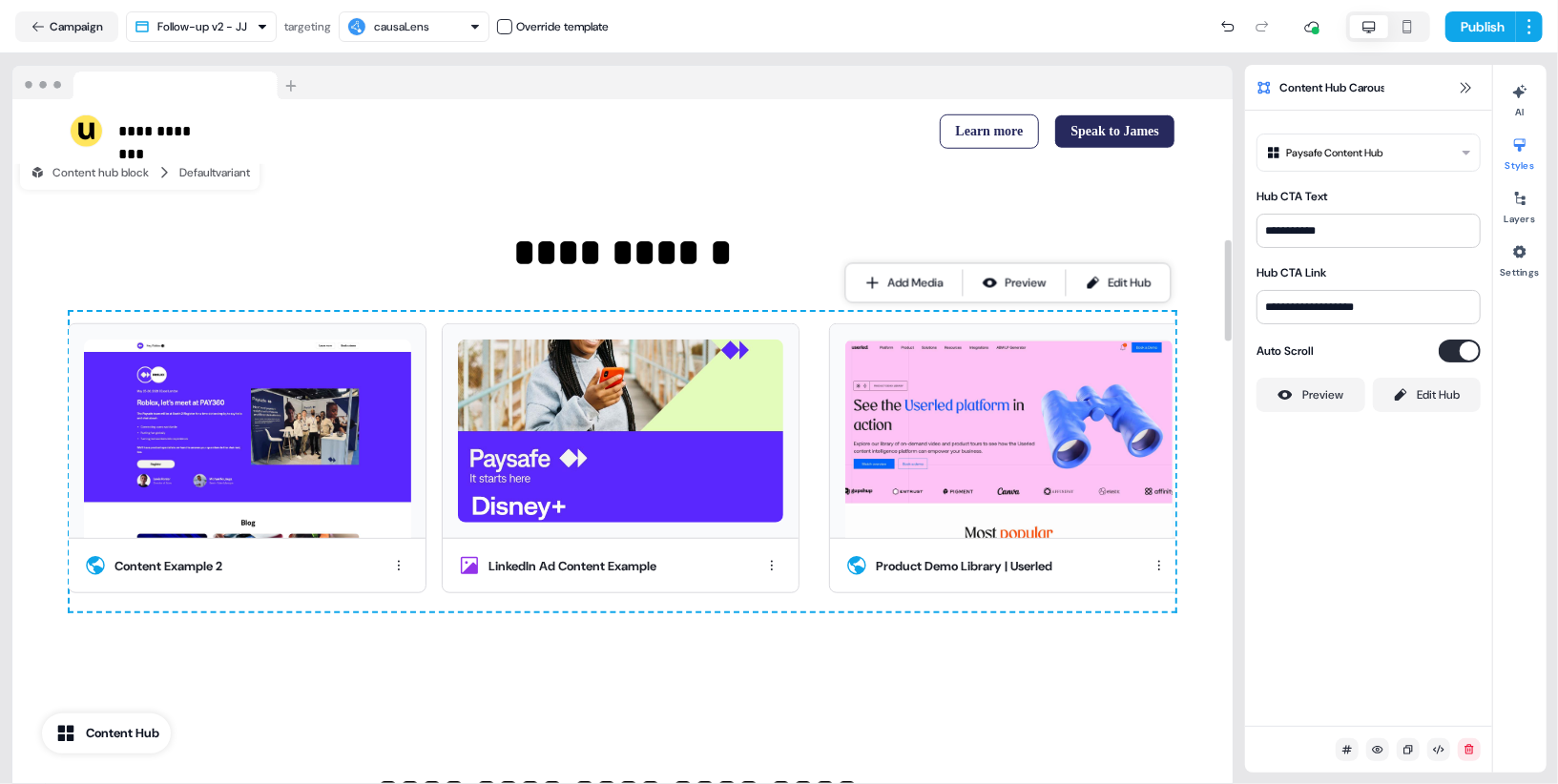 click on "**********" at bounding box center (779, 392) 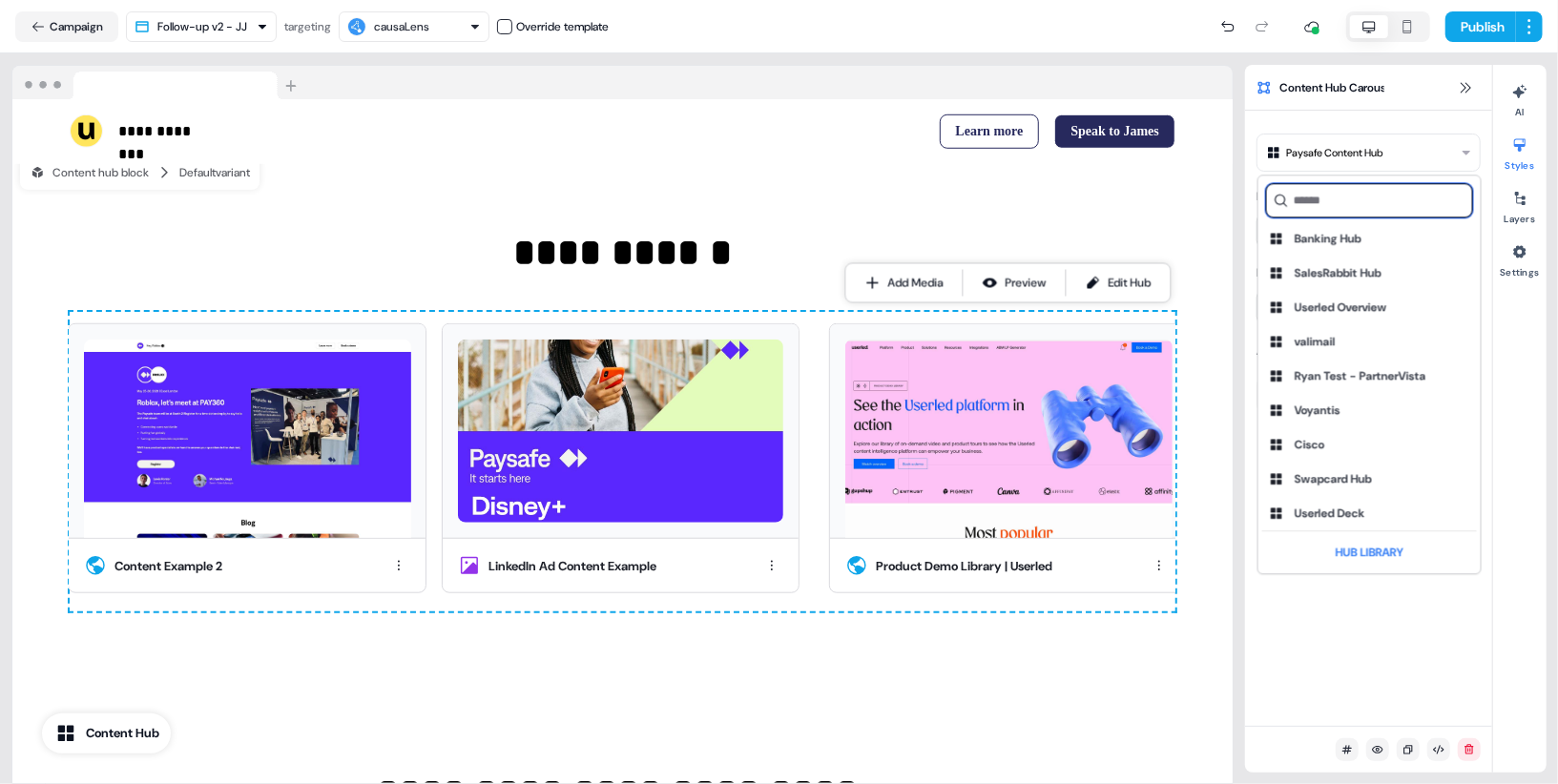click at bounding box center [1369, 200] 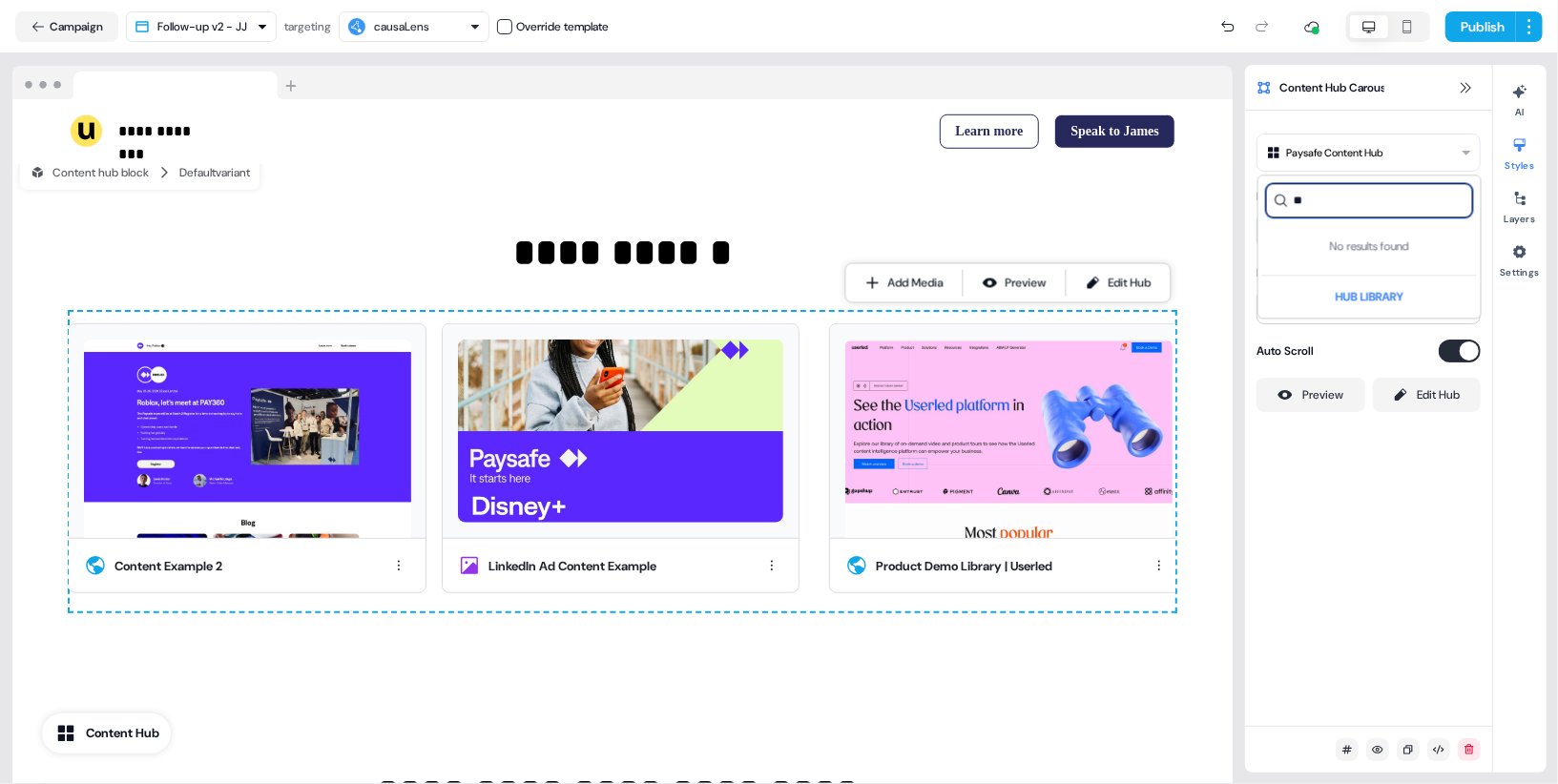 type on "*" 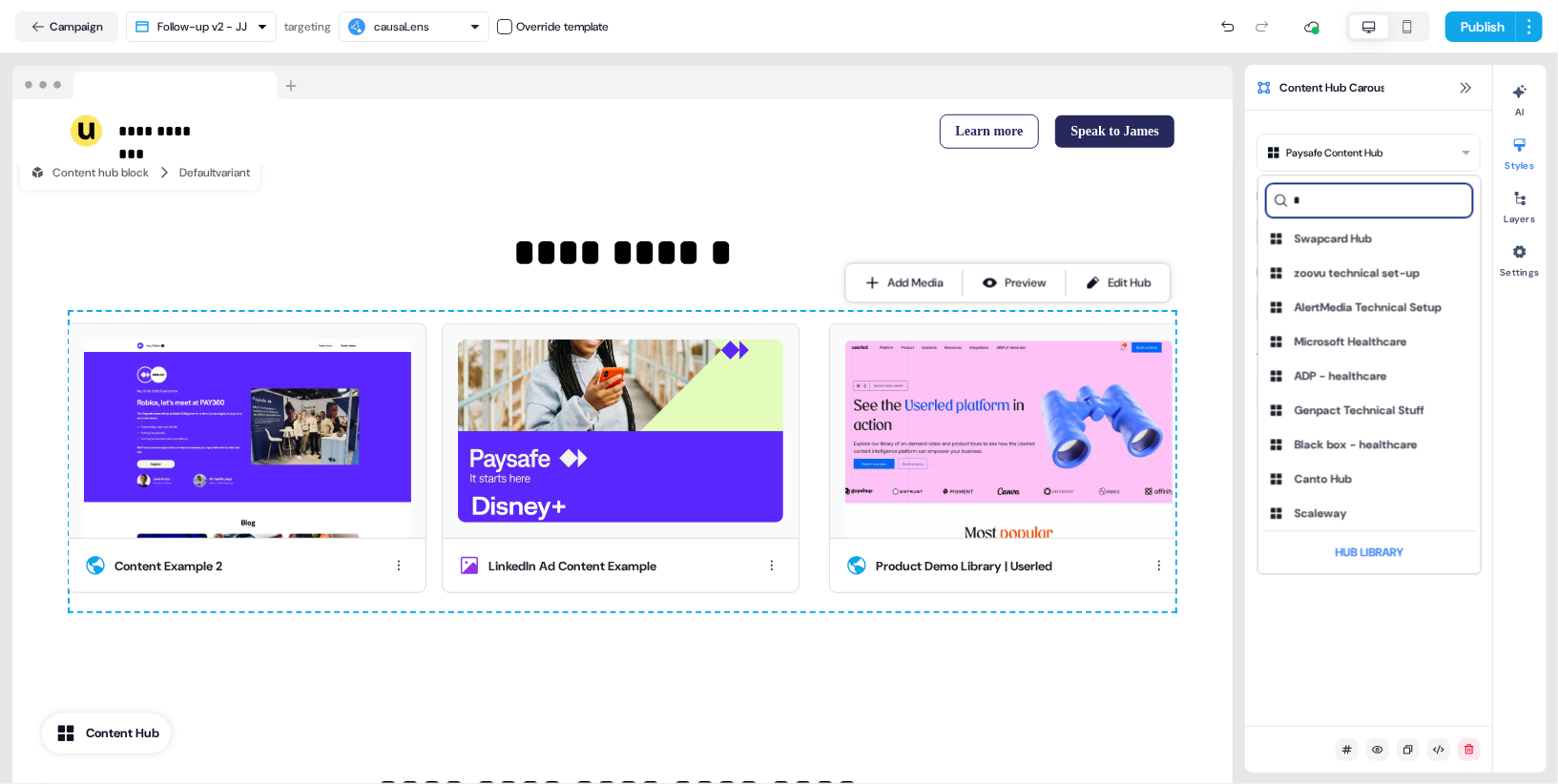 type 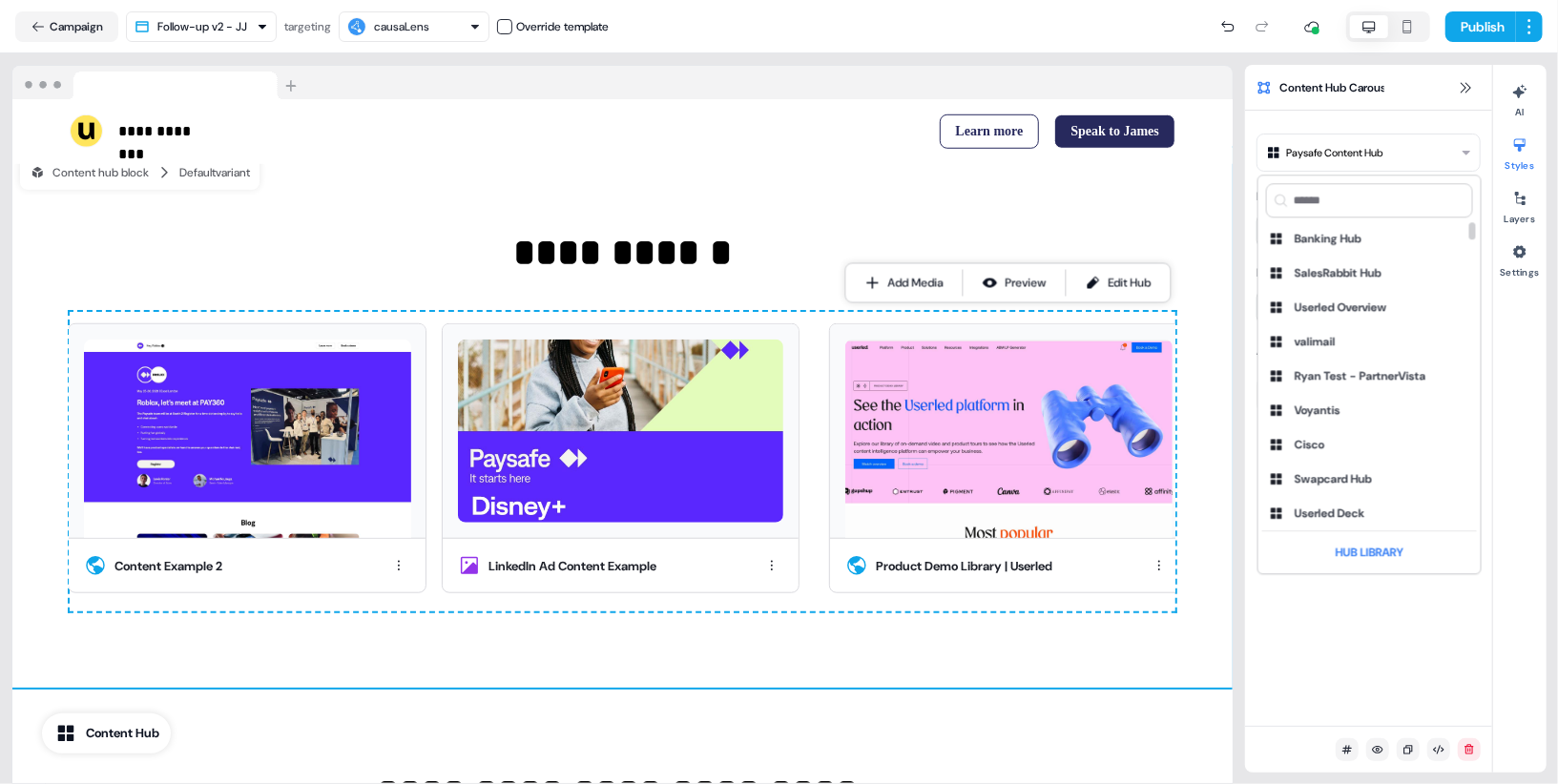 click on "**********" at bounding box center (779, 392) 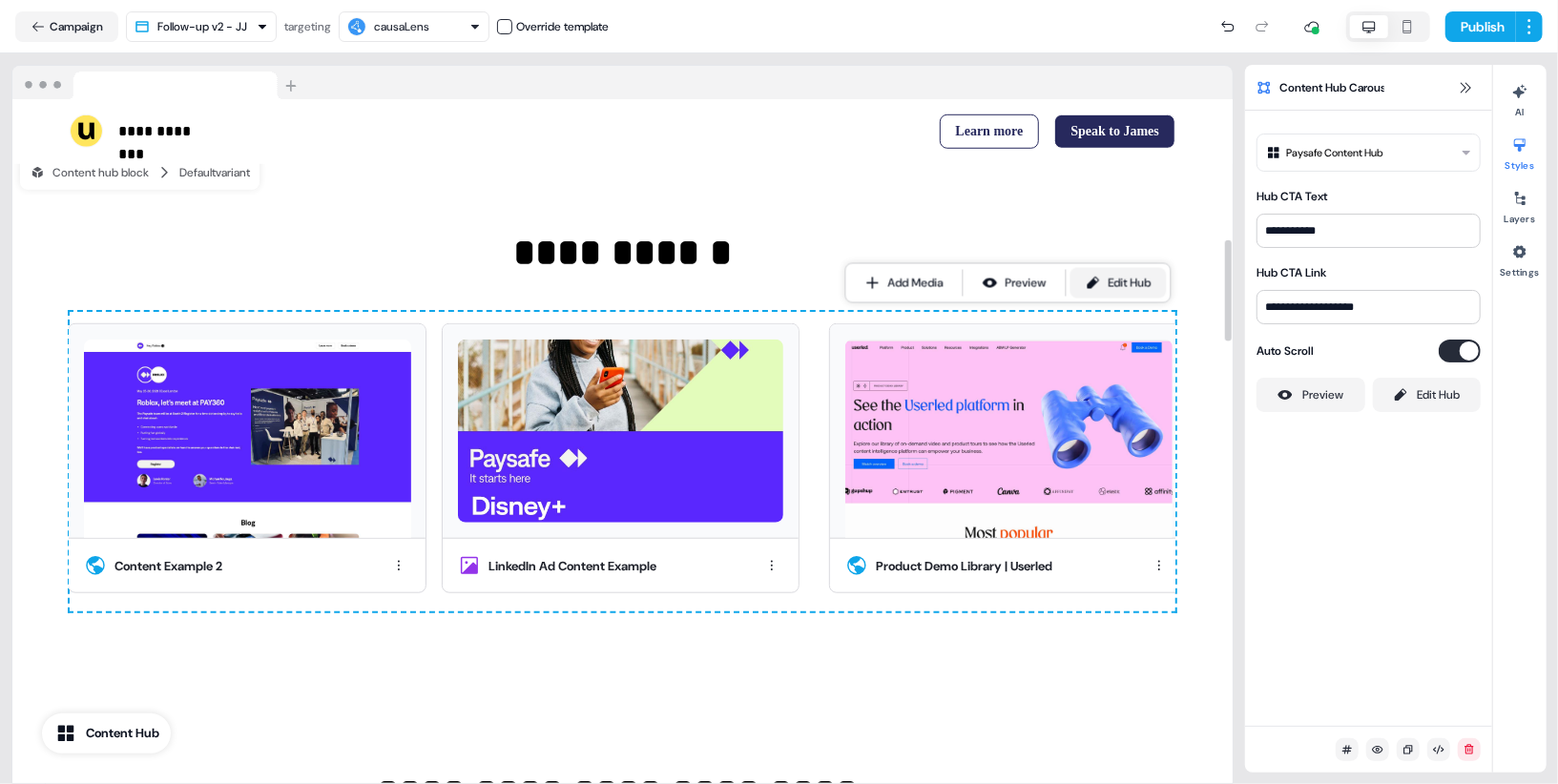 click on "Edit Hub" at bounding box center [1118, 283] 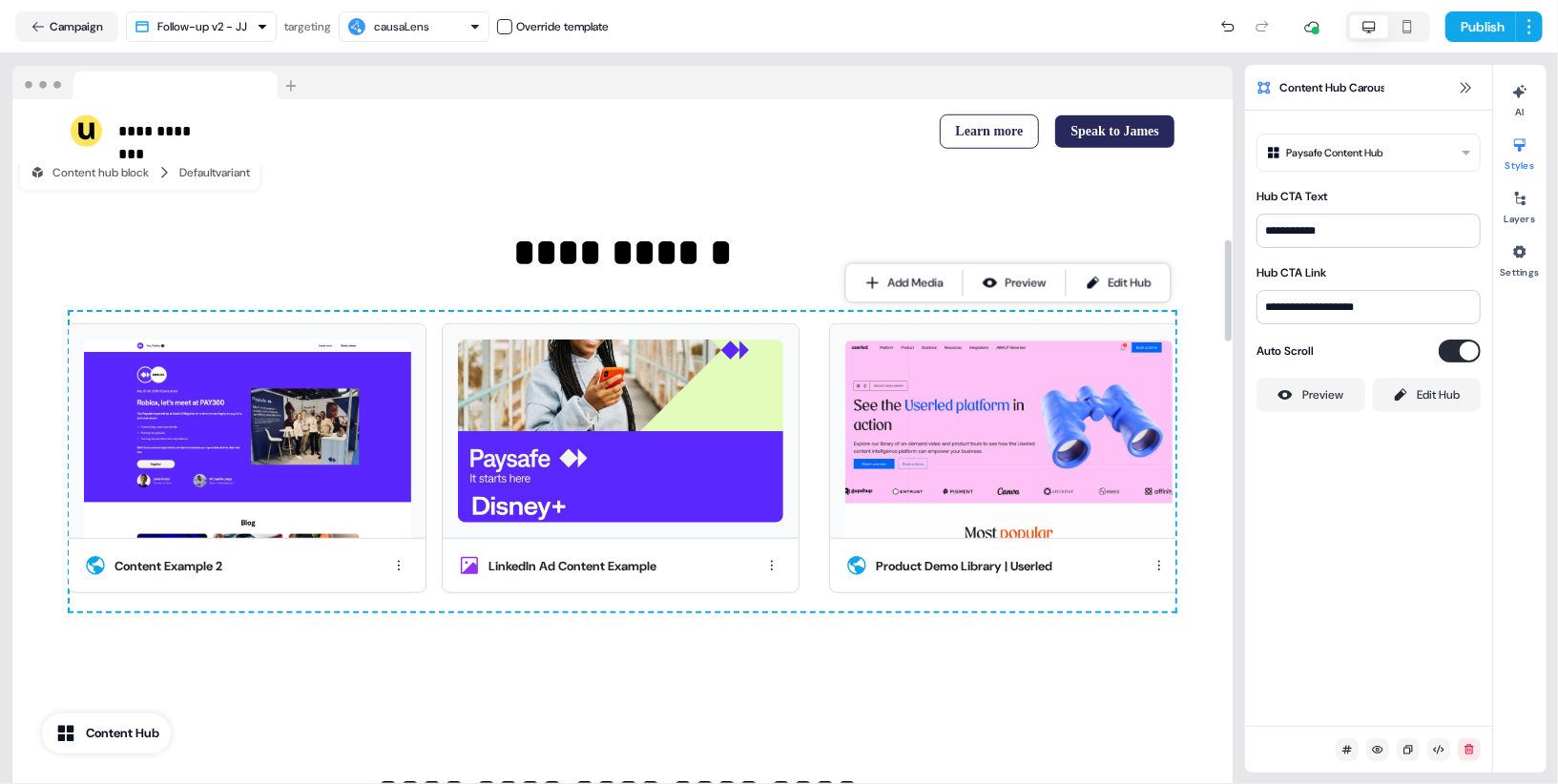 click on "**********" at bounding box center [779, 392] 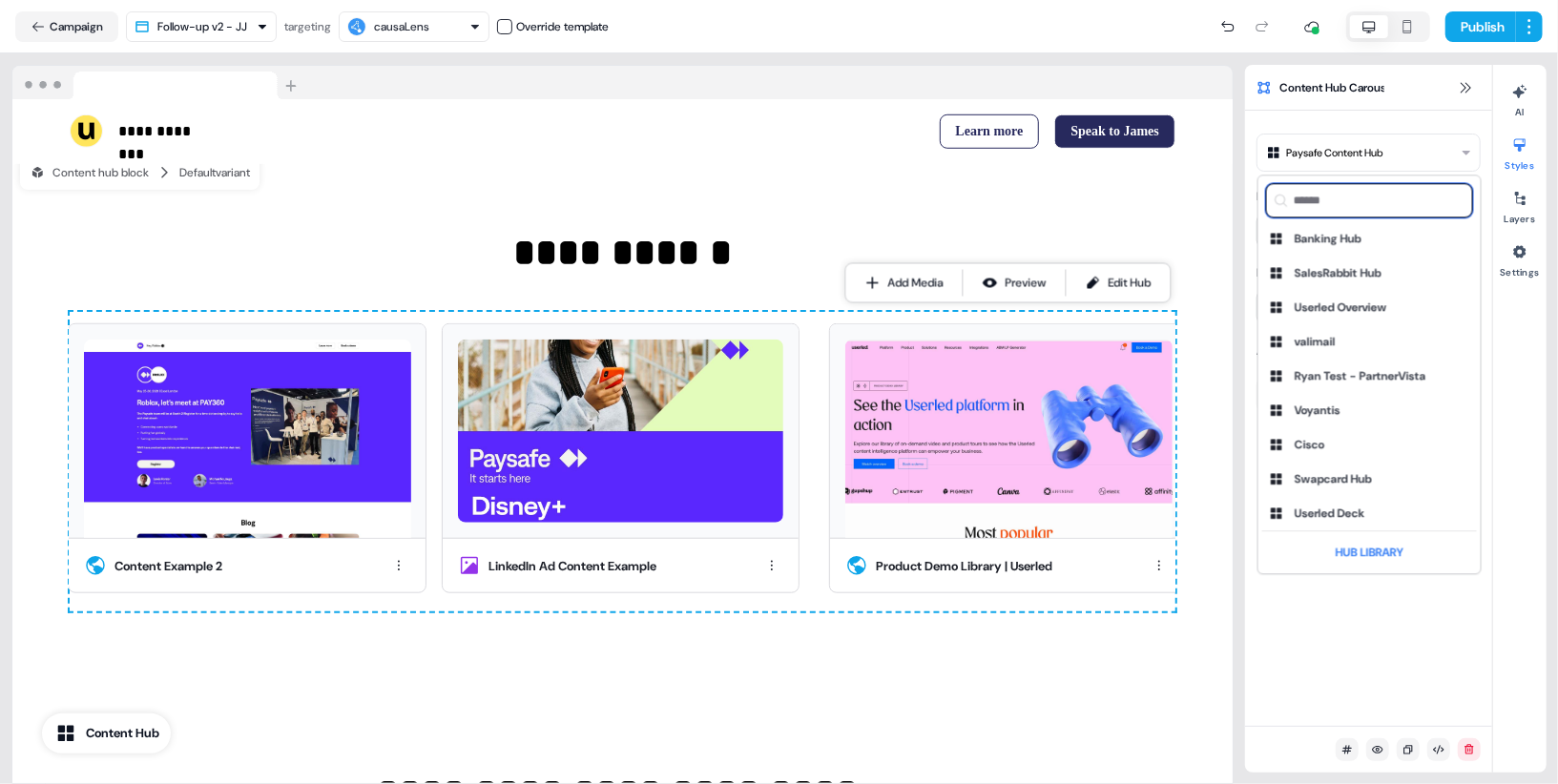 click at bounding box center (1369, 200) 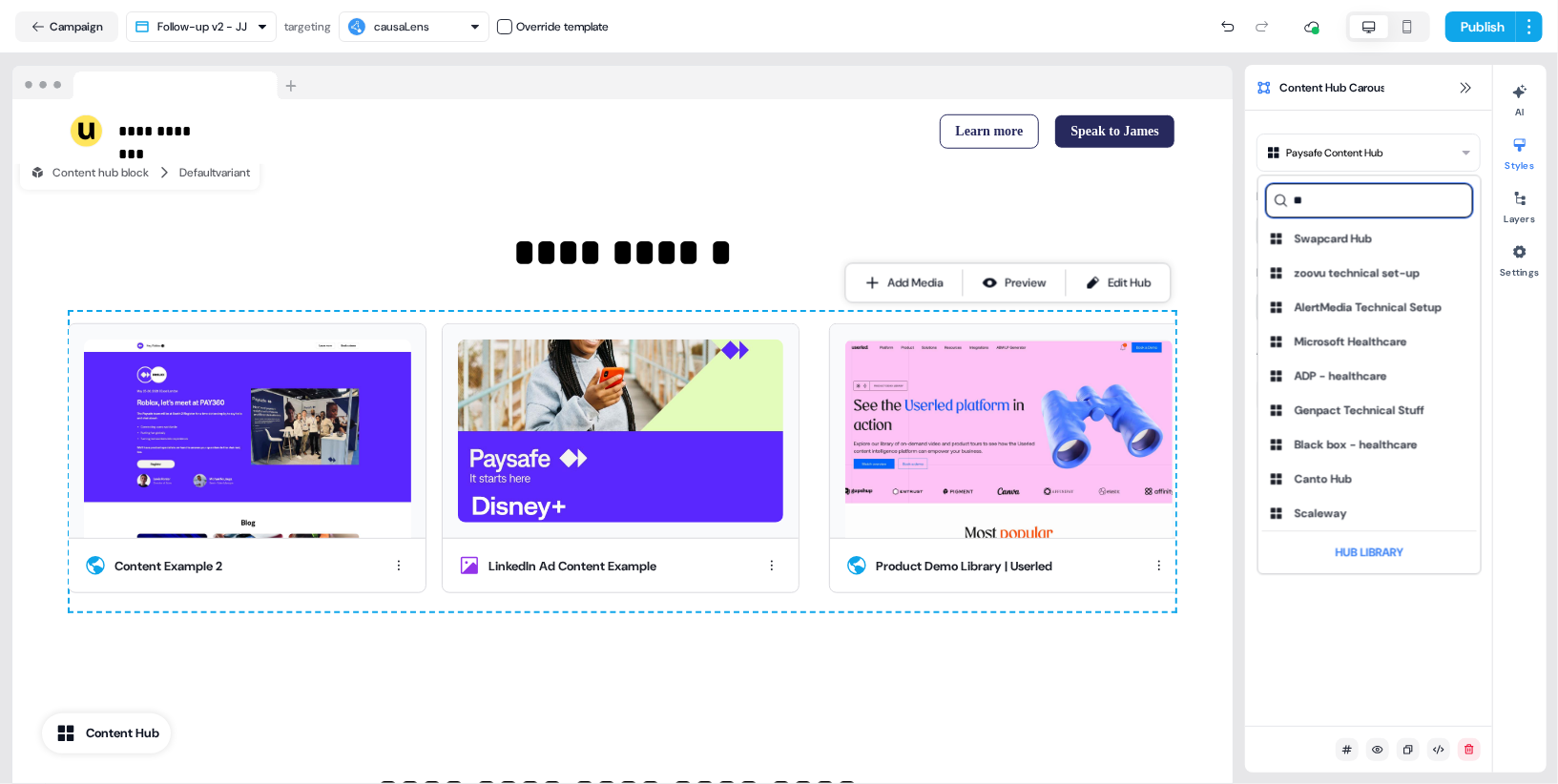type on "*" 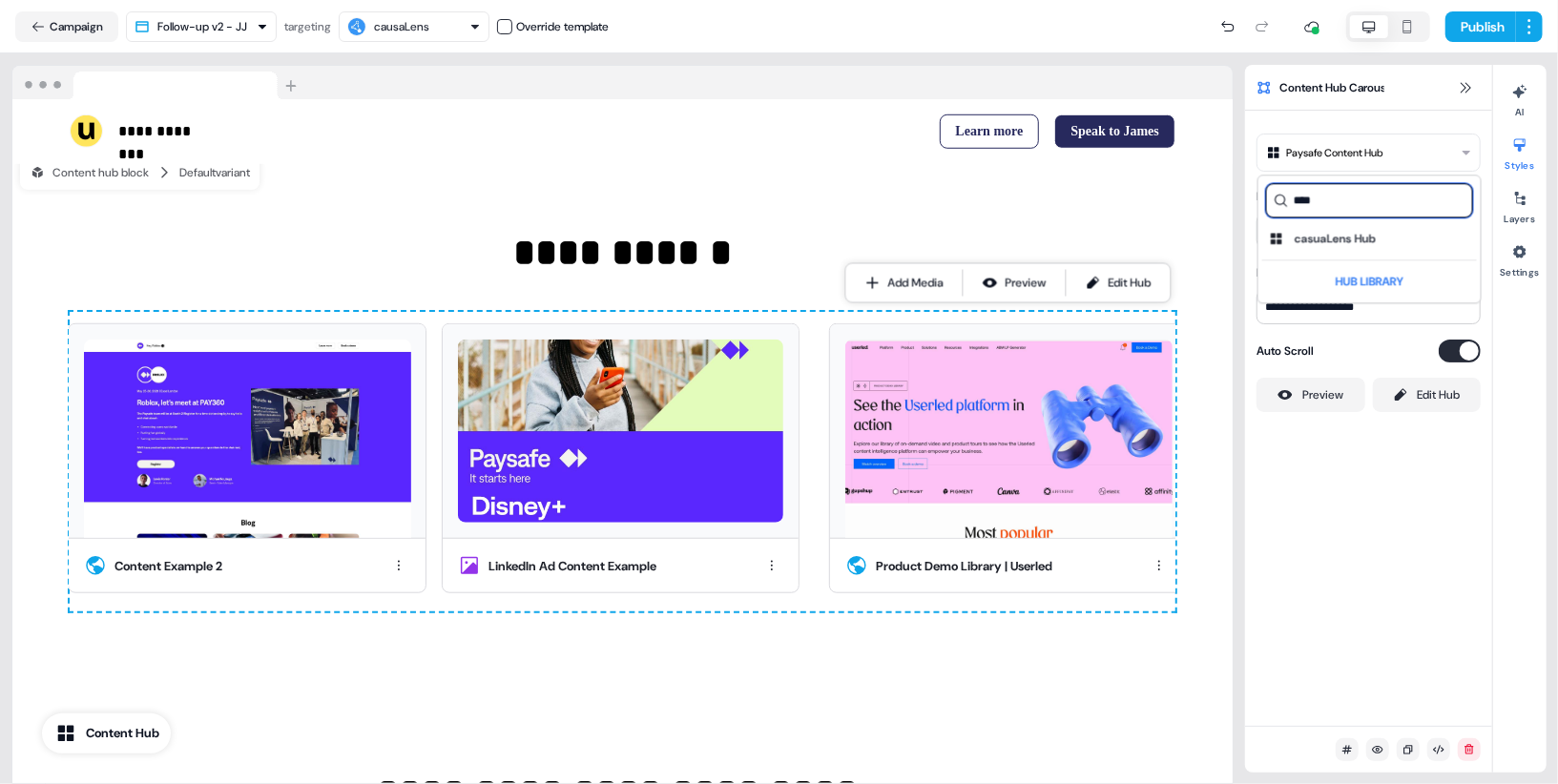 type on "****" 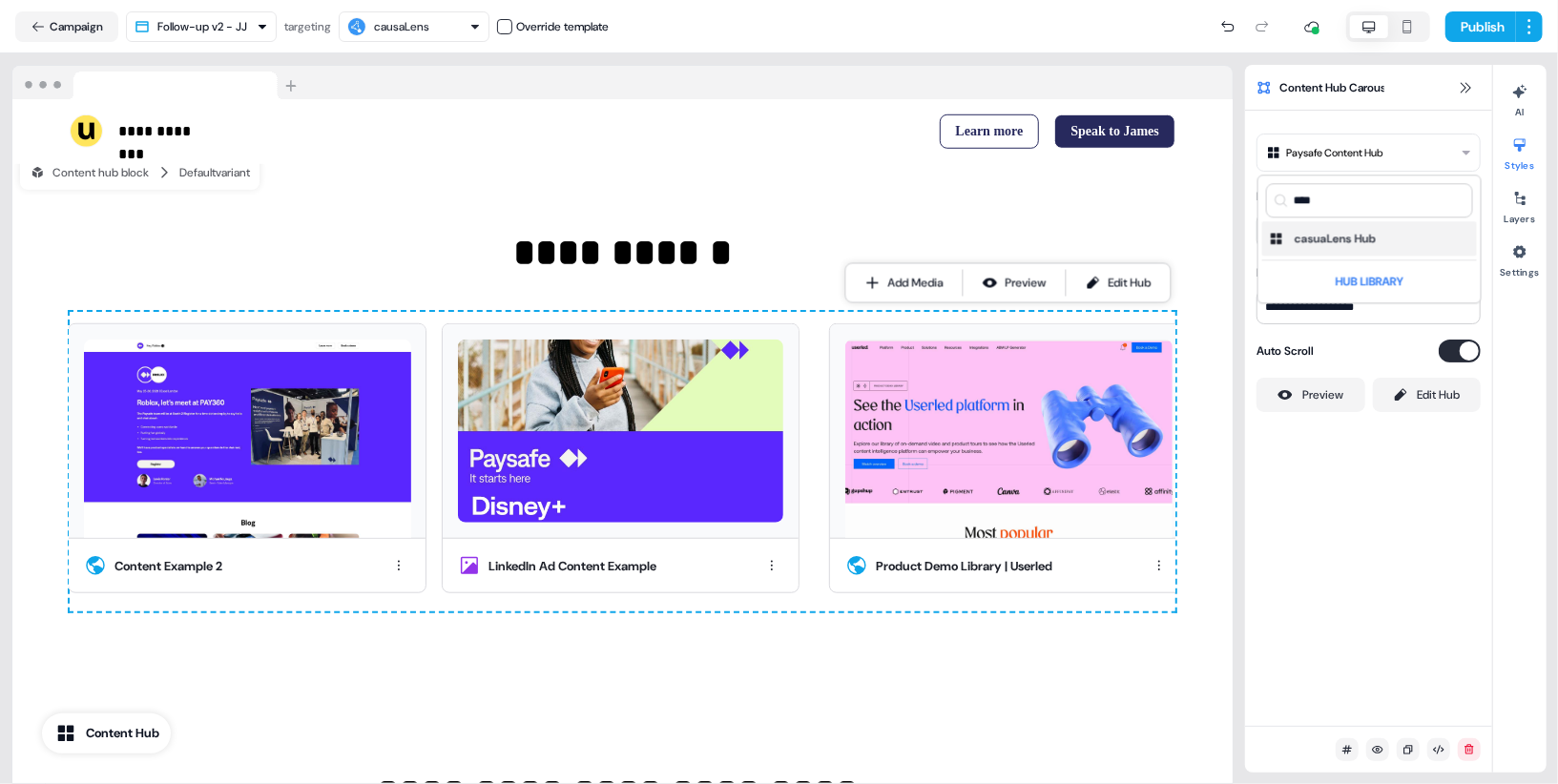 click on "casuaLens Hub" at bounding box center [1335, 238] 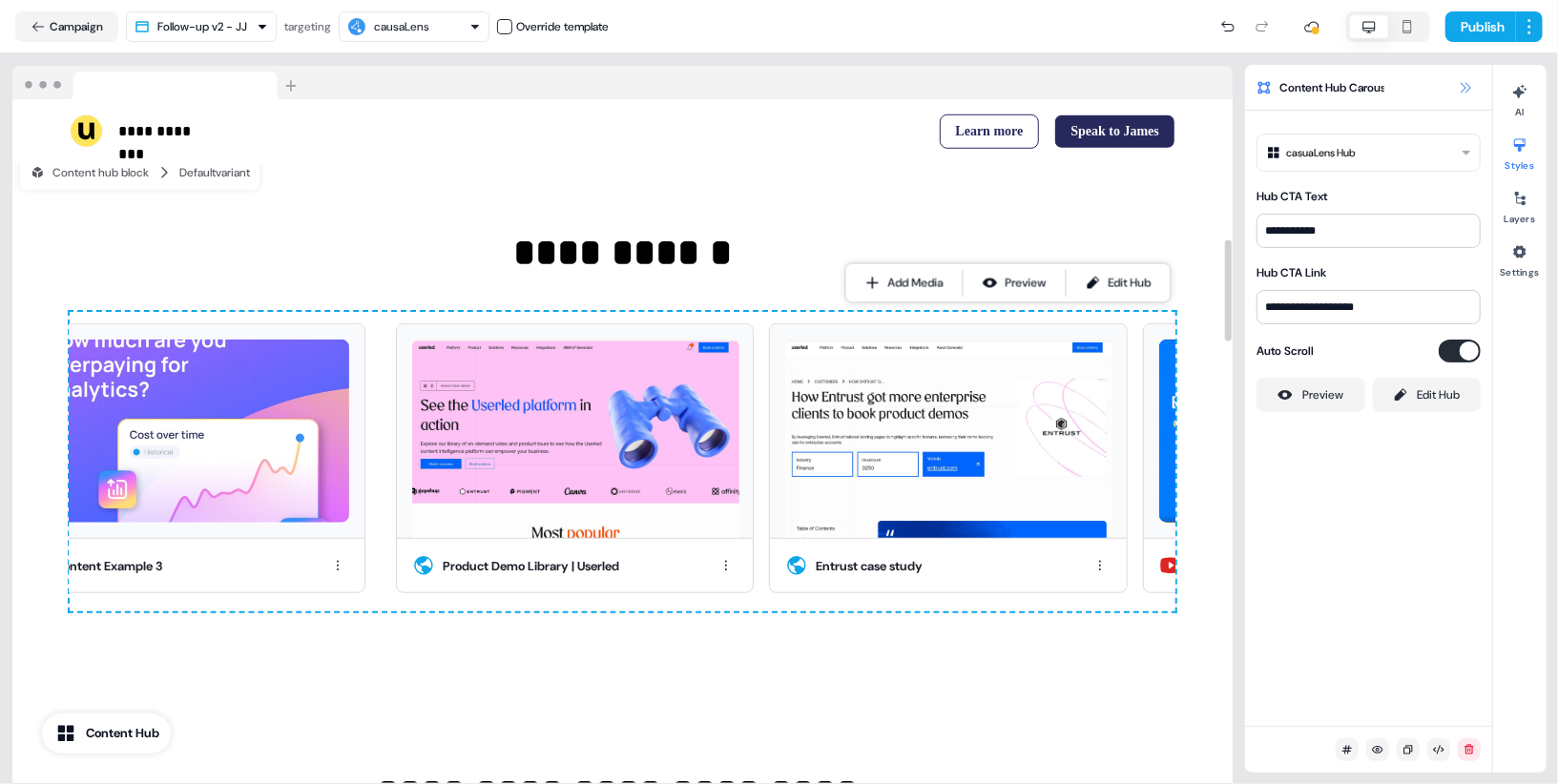 click 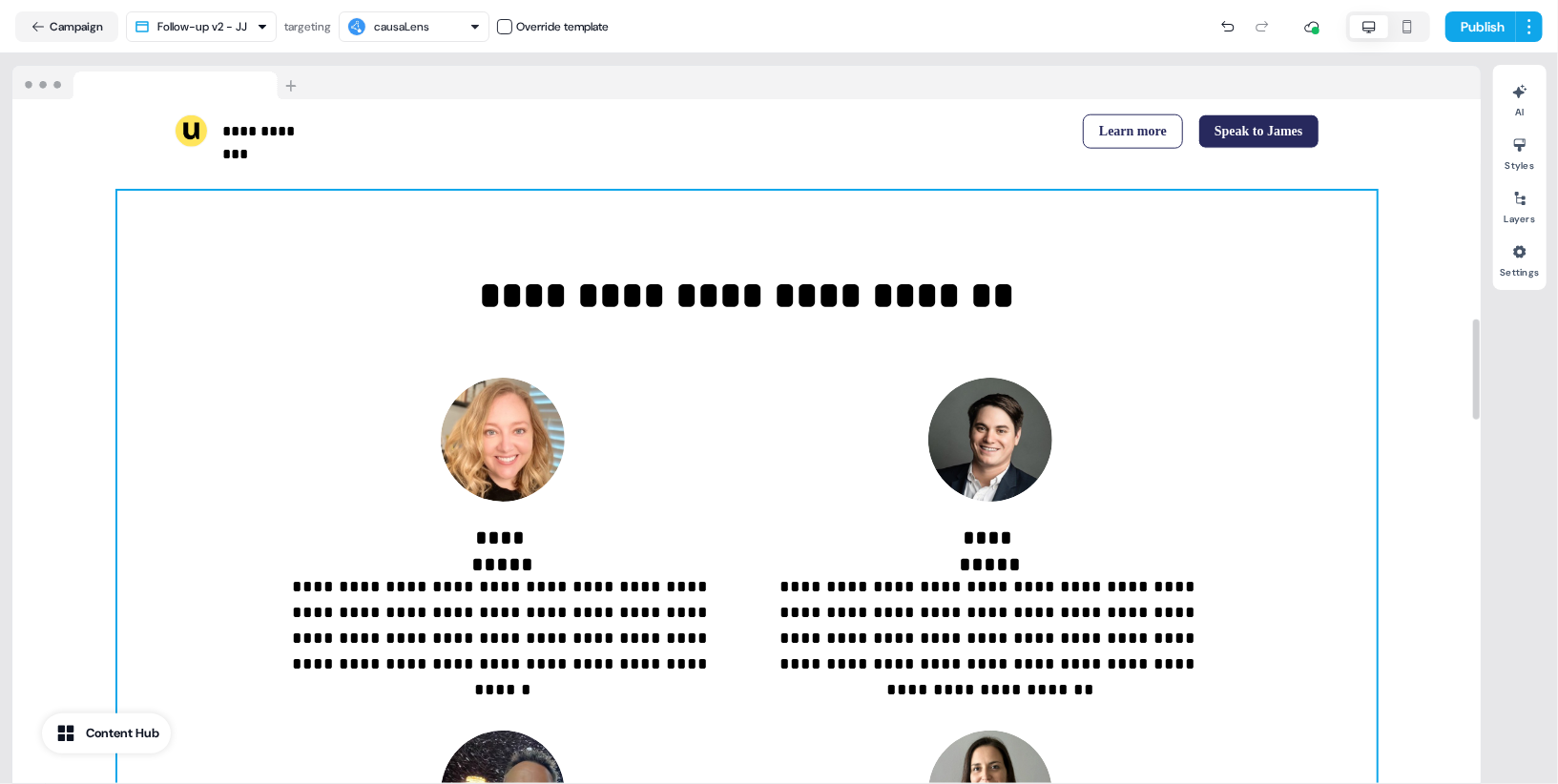 scroll, scrollTop: 1492, scrollLeft: 0, axis: vertical 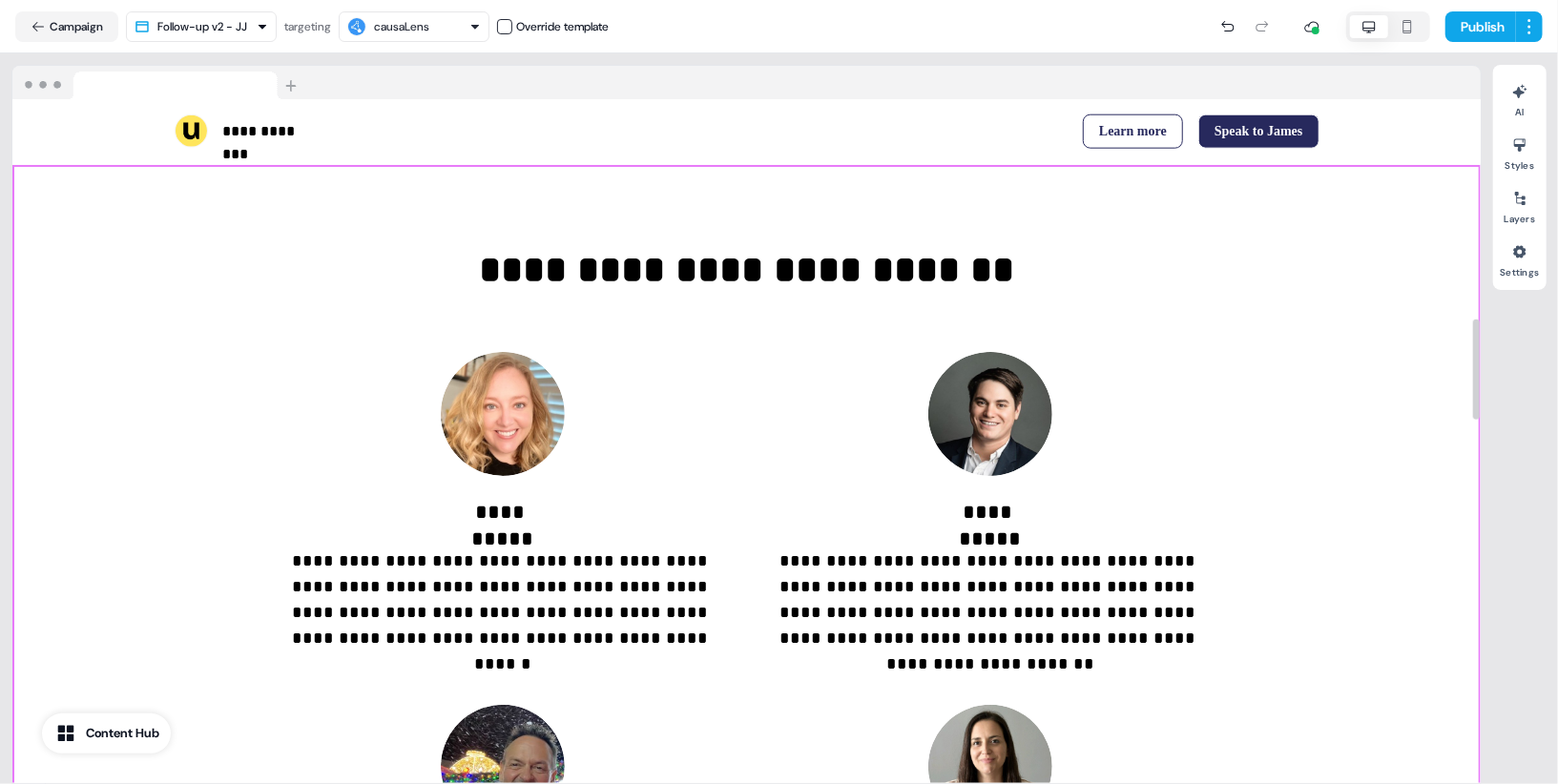 click on "**********" at bounding box center [746, 623] 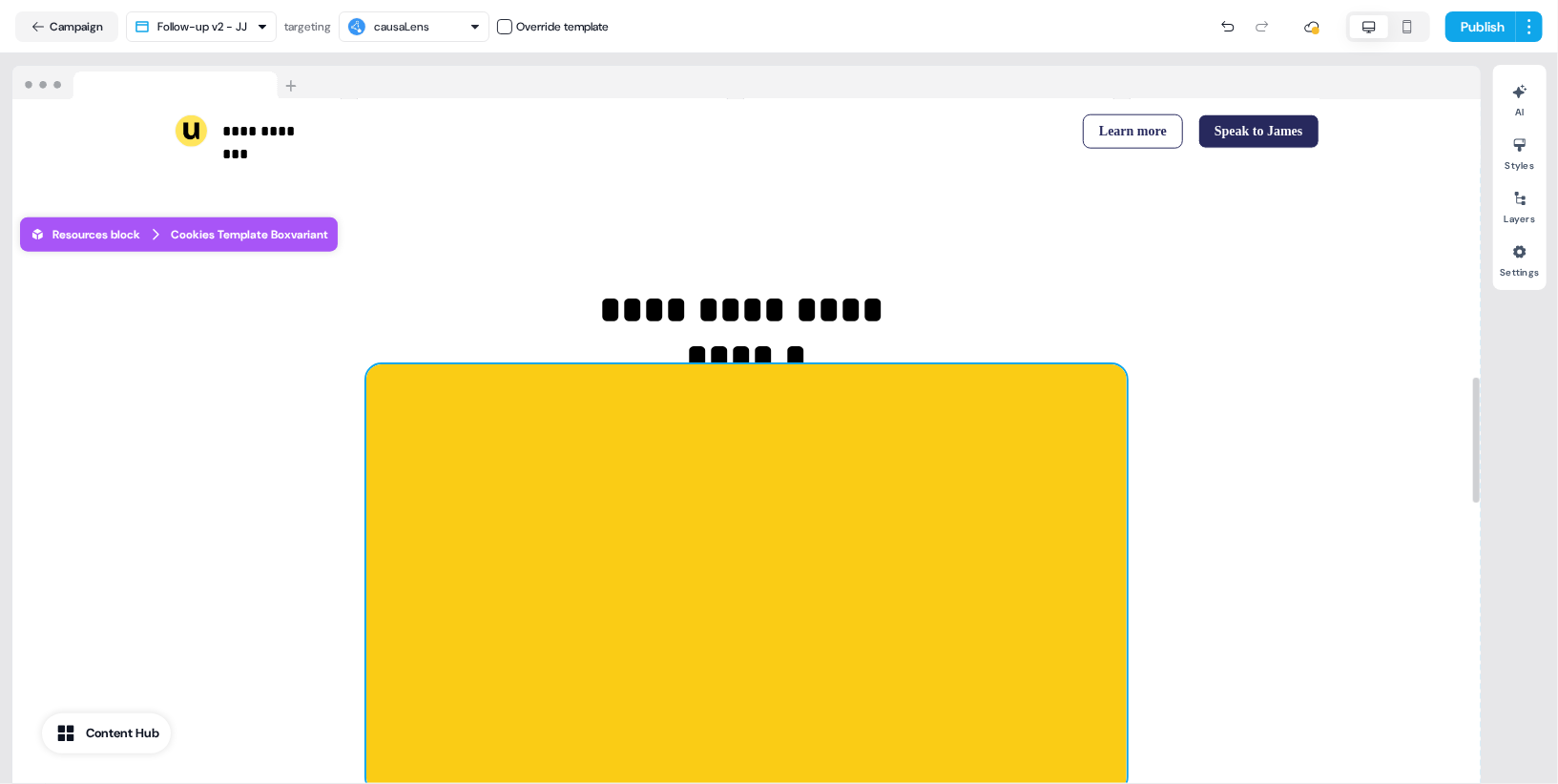 scroll, scrollTop: 1518, scrollLeft: 0, axis: vertical 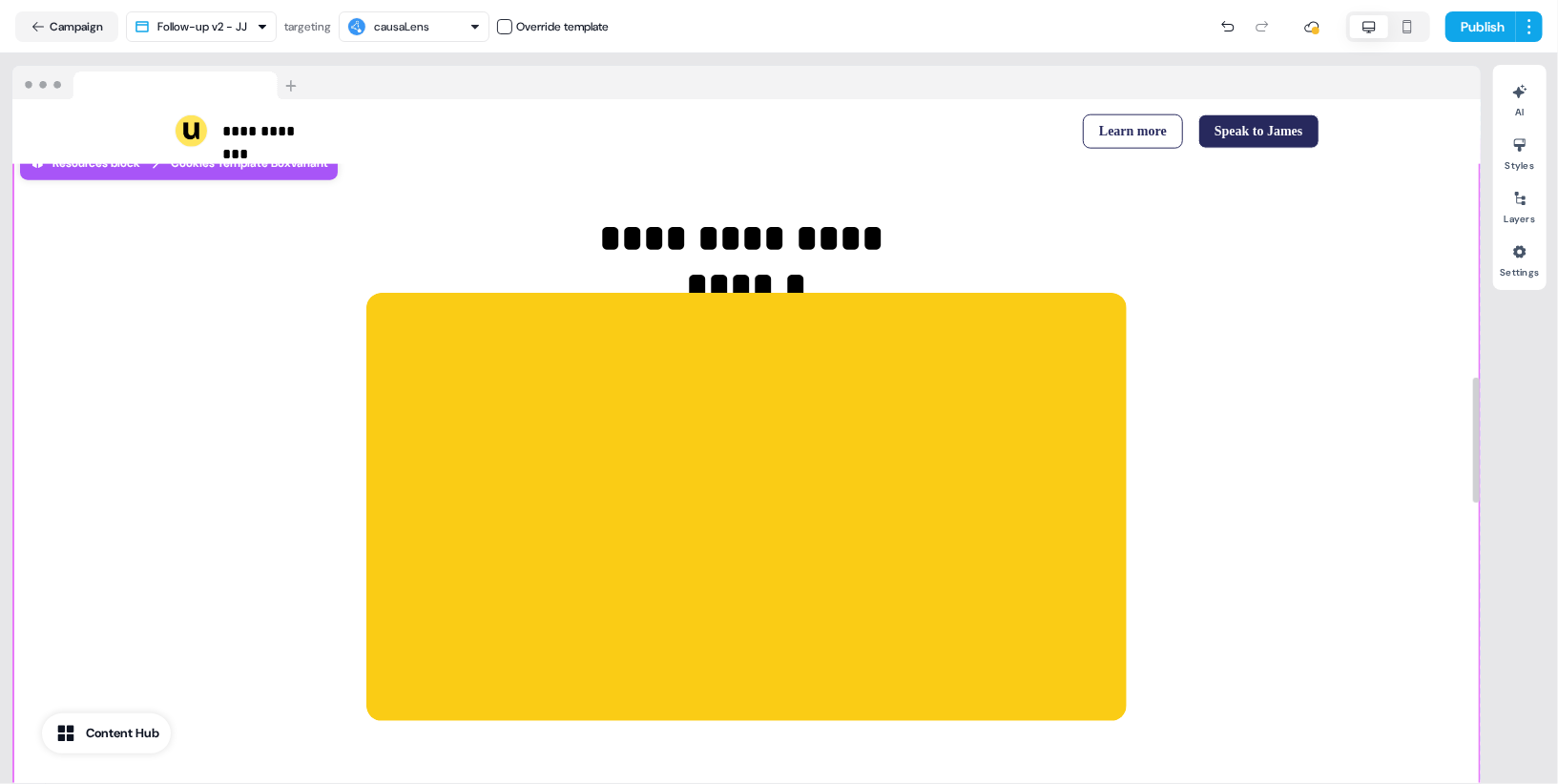click on "**********" at bounding box center (746, 467) 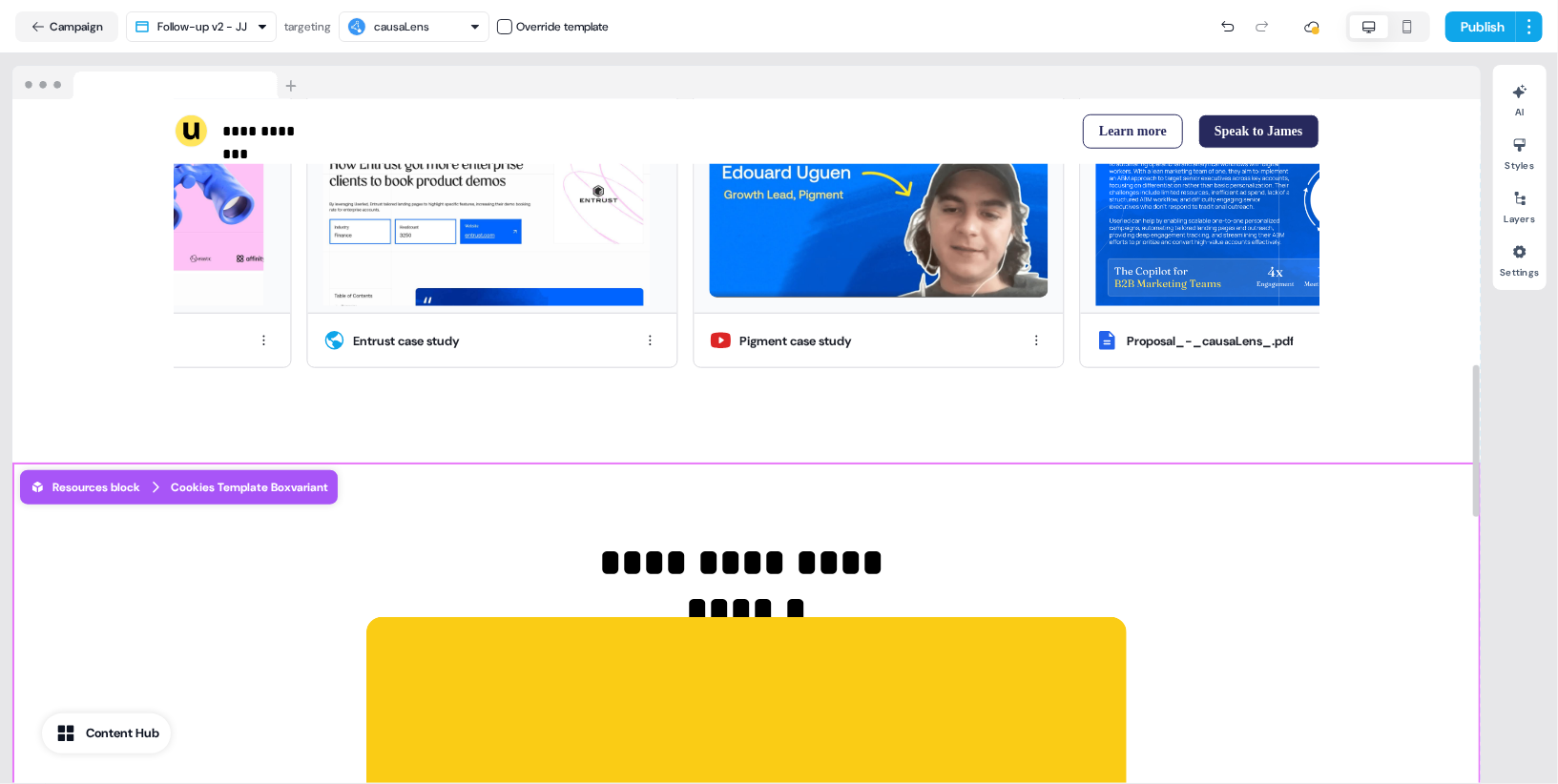 click on "**********" at bounding box center [746, 792] 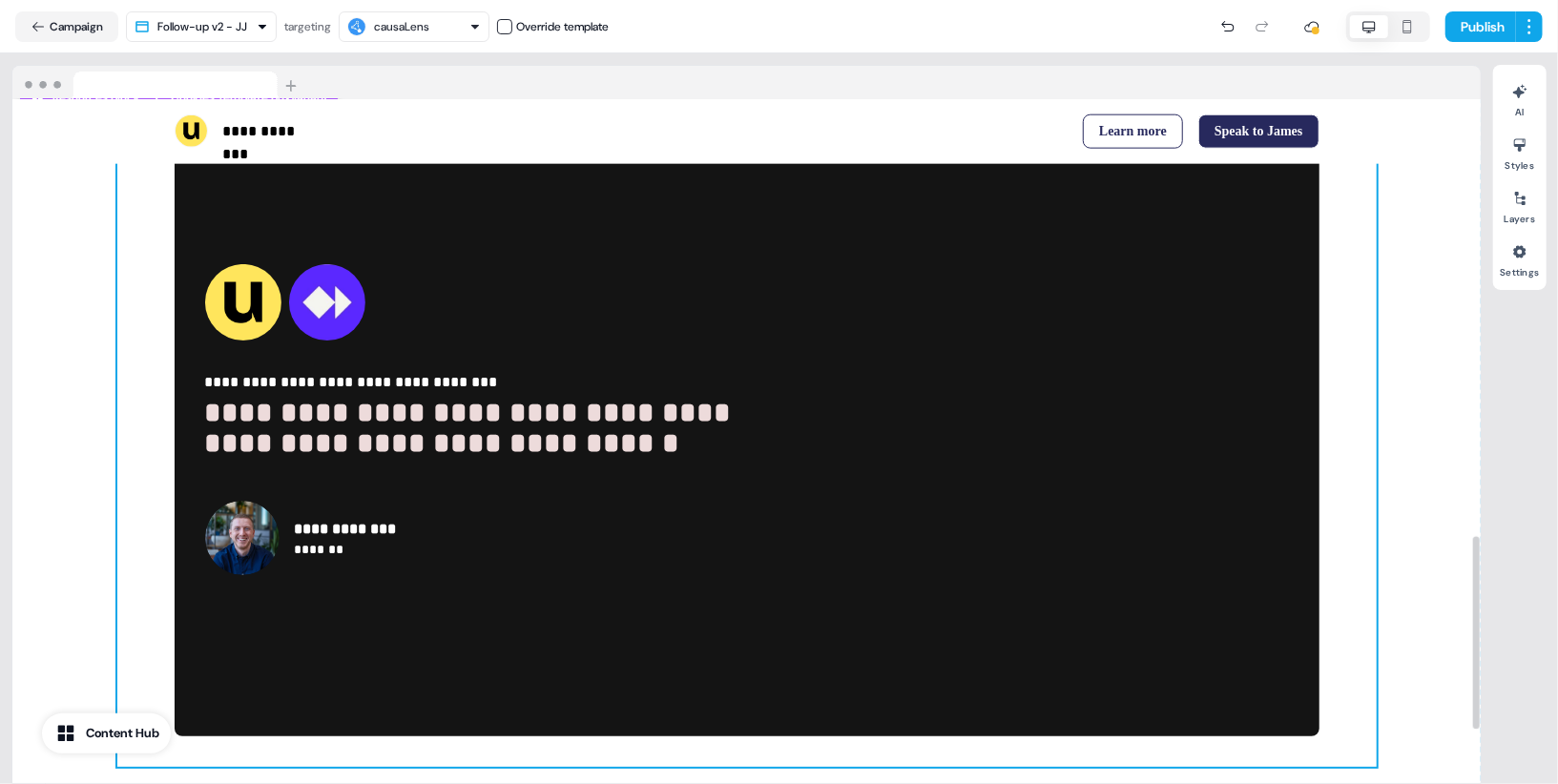 scroll, scrollTop: 1508, scrollLeft: 0, axis: vertical 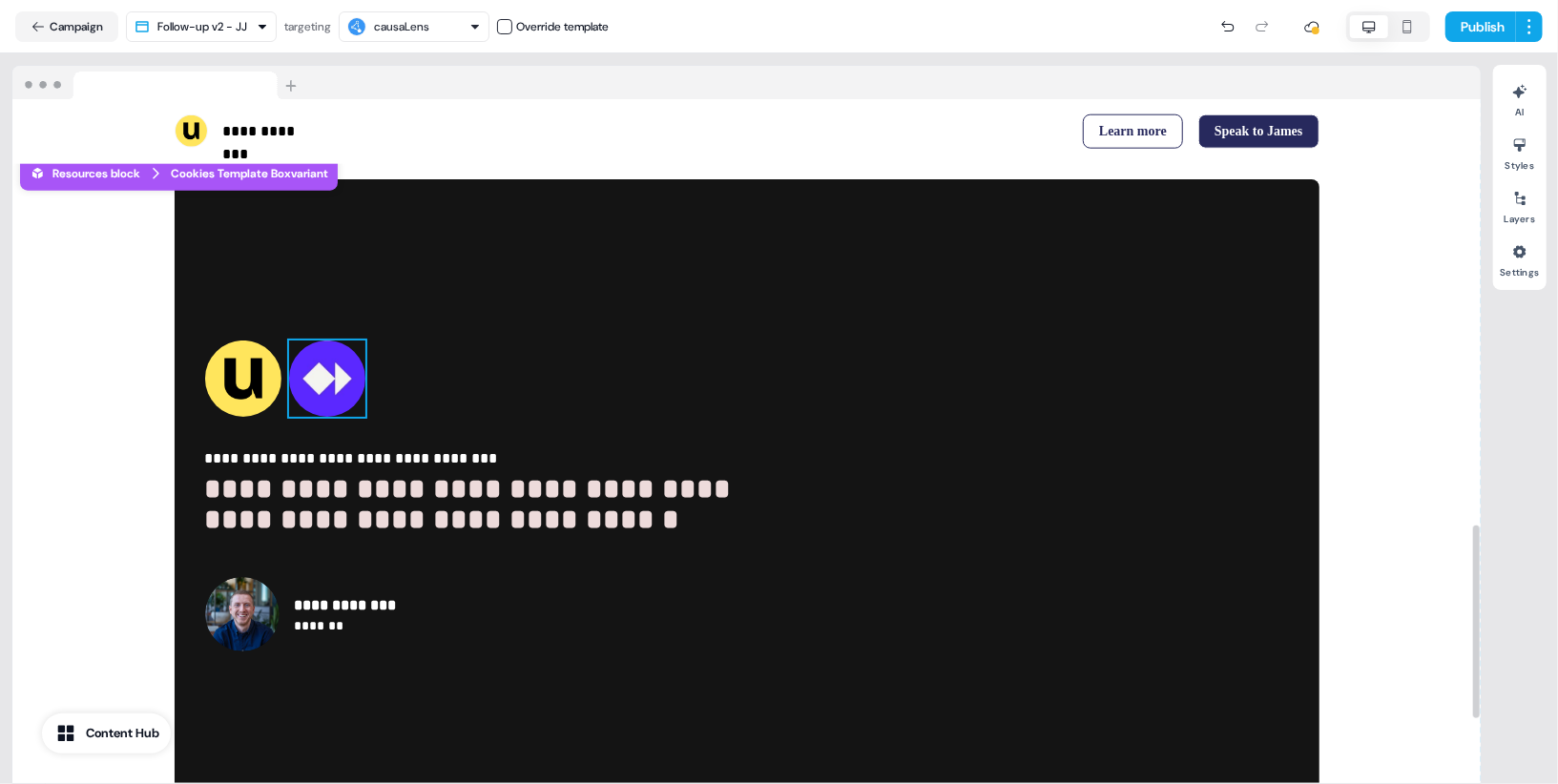 click at bounding box center [327, 379] 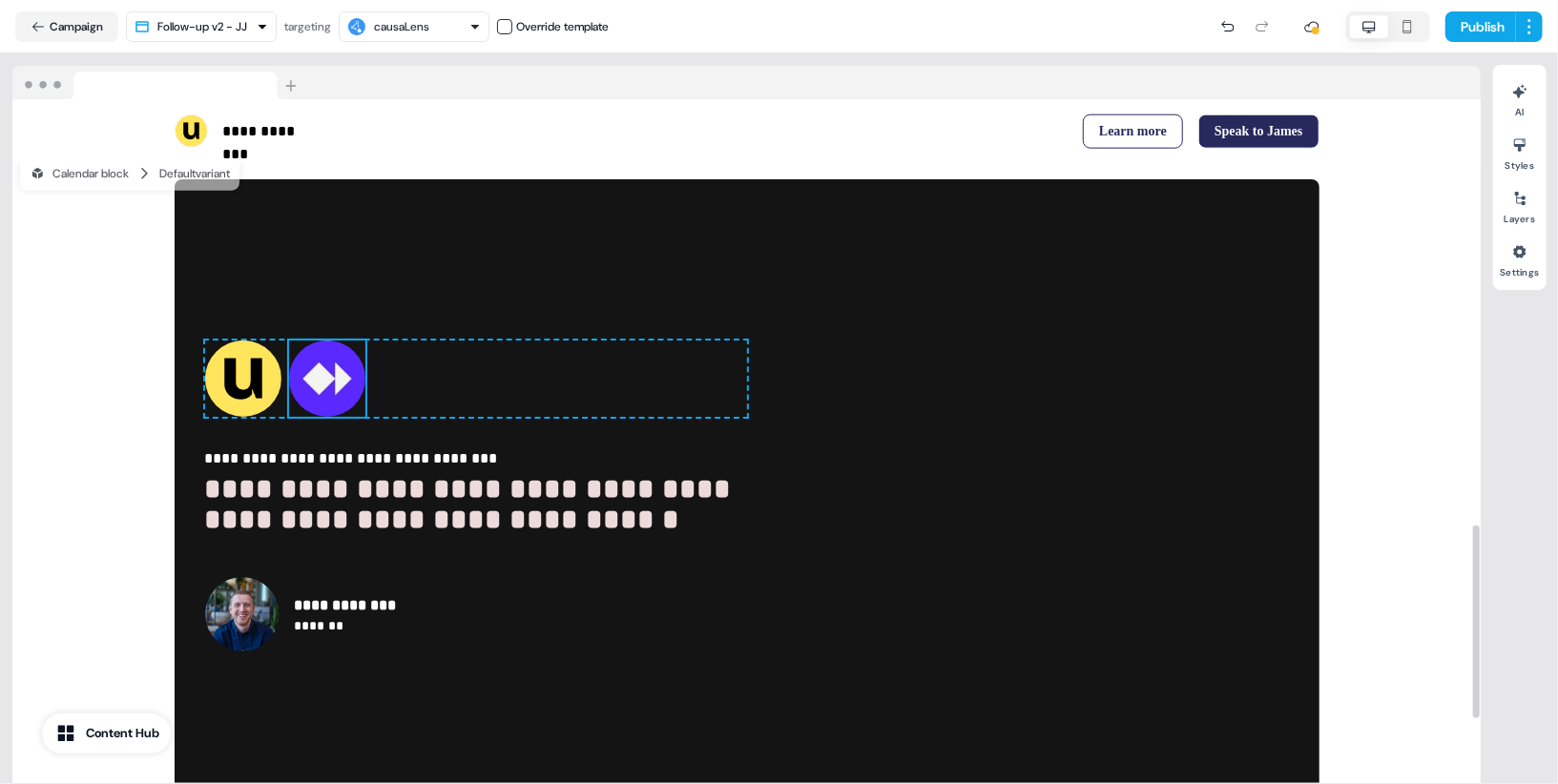 click at bounding box center (327, 379) 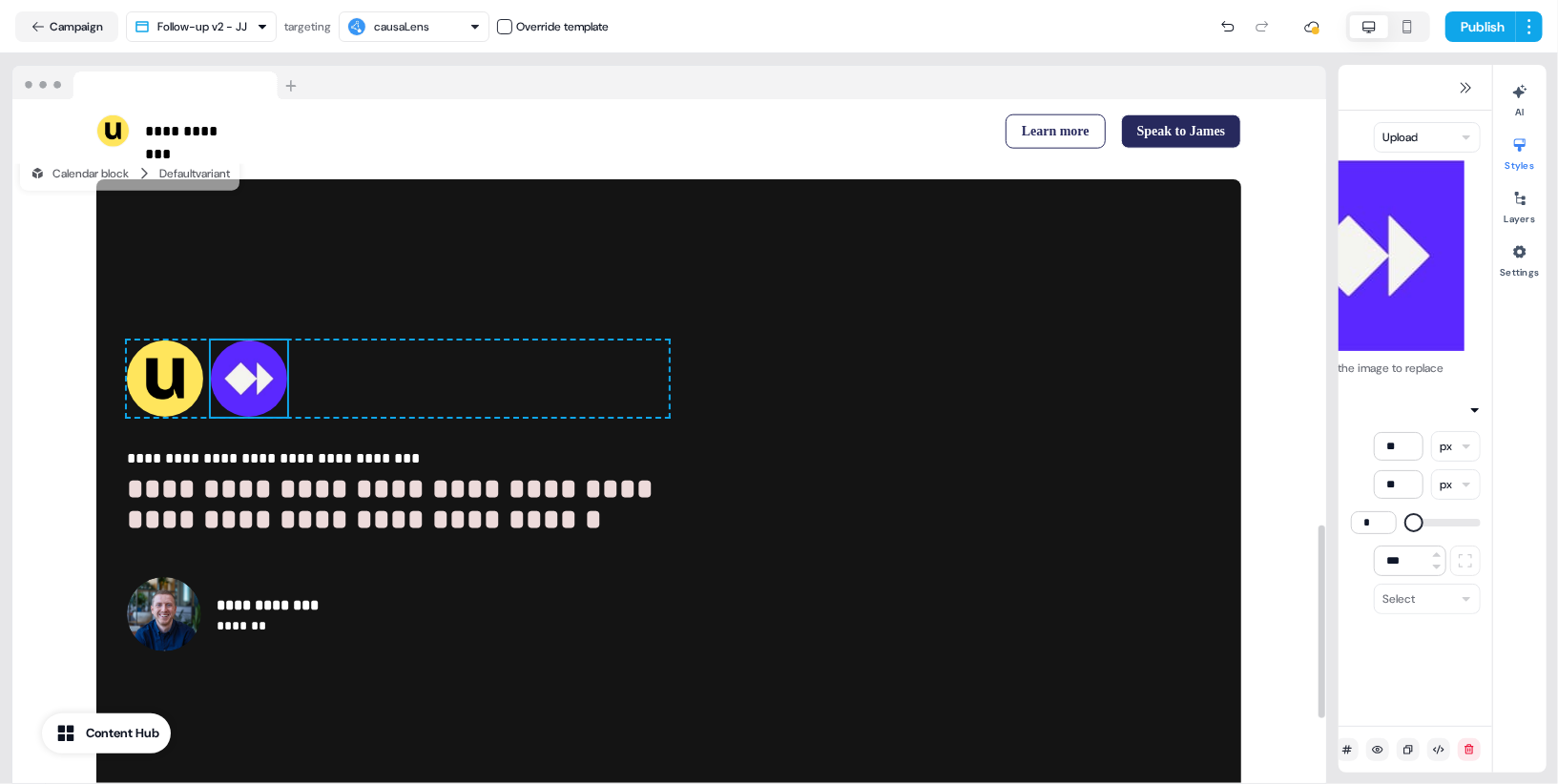 scroll, scrollTop: 1489, scrollLeft: 0, axis: vertical 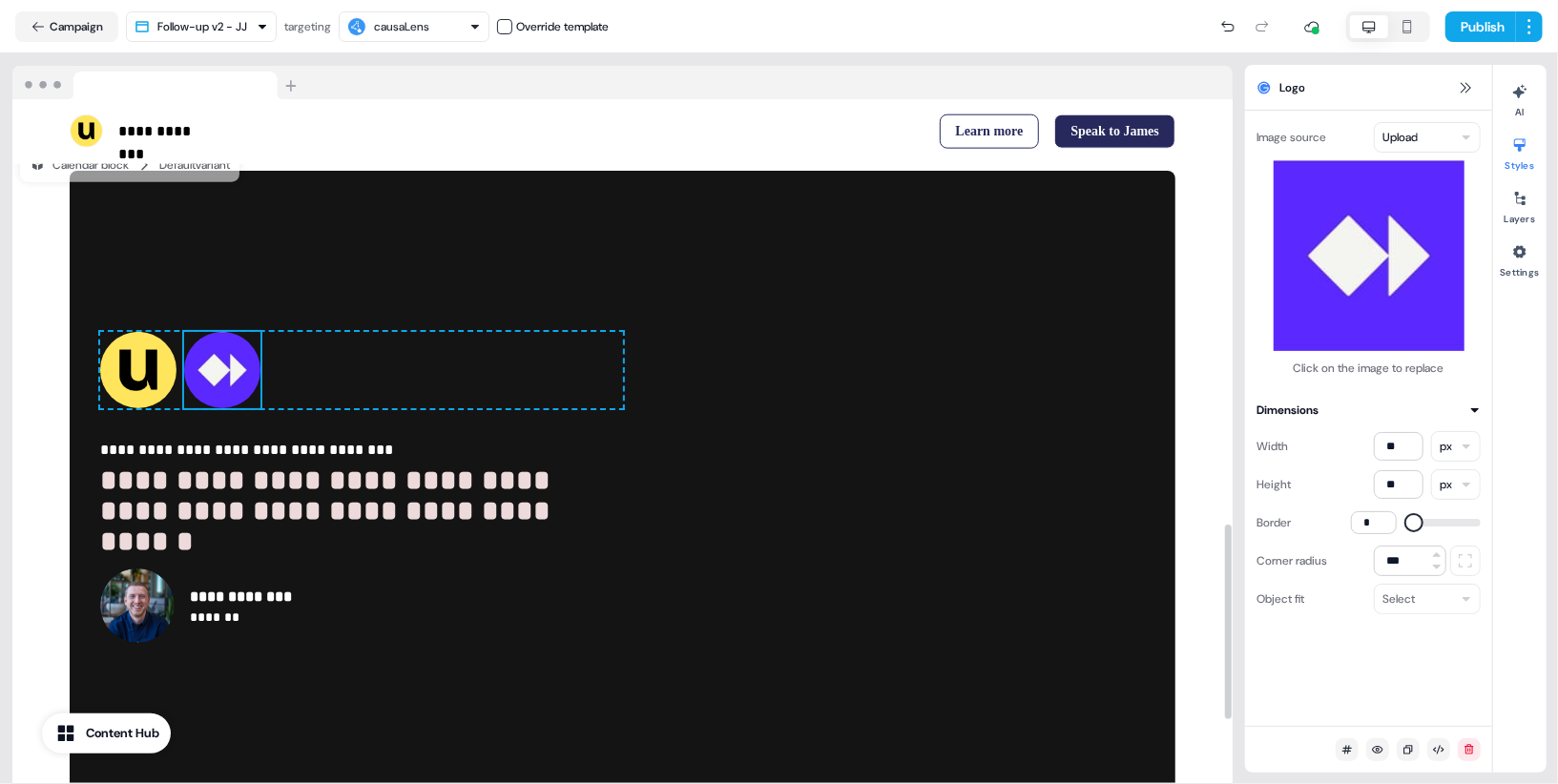 click on "**********" at bounding box center [779, 392] 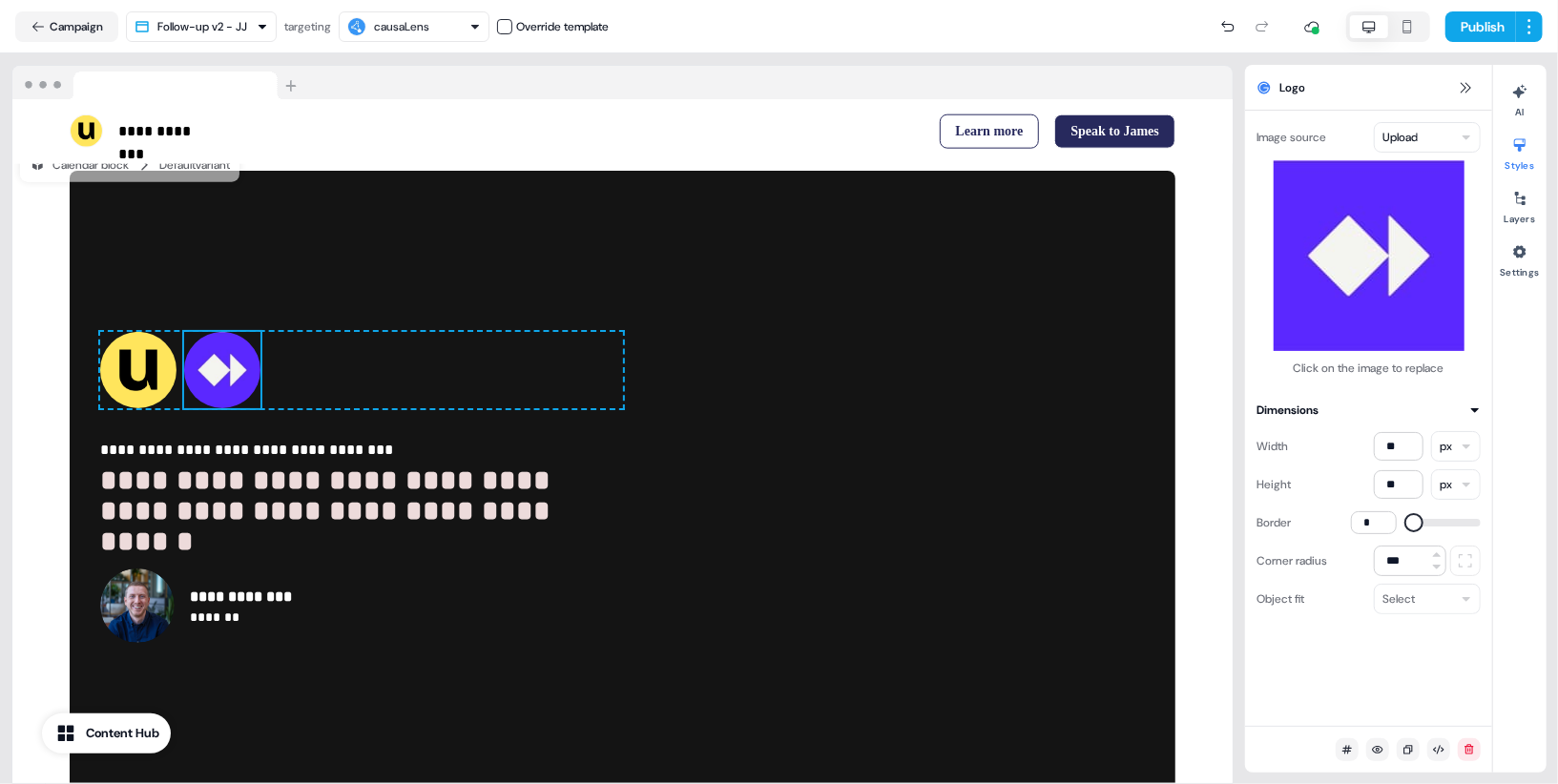 click on "**********" at bounding box center [779, 392] 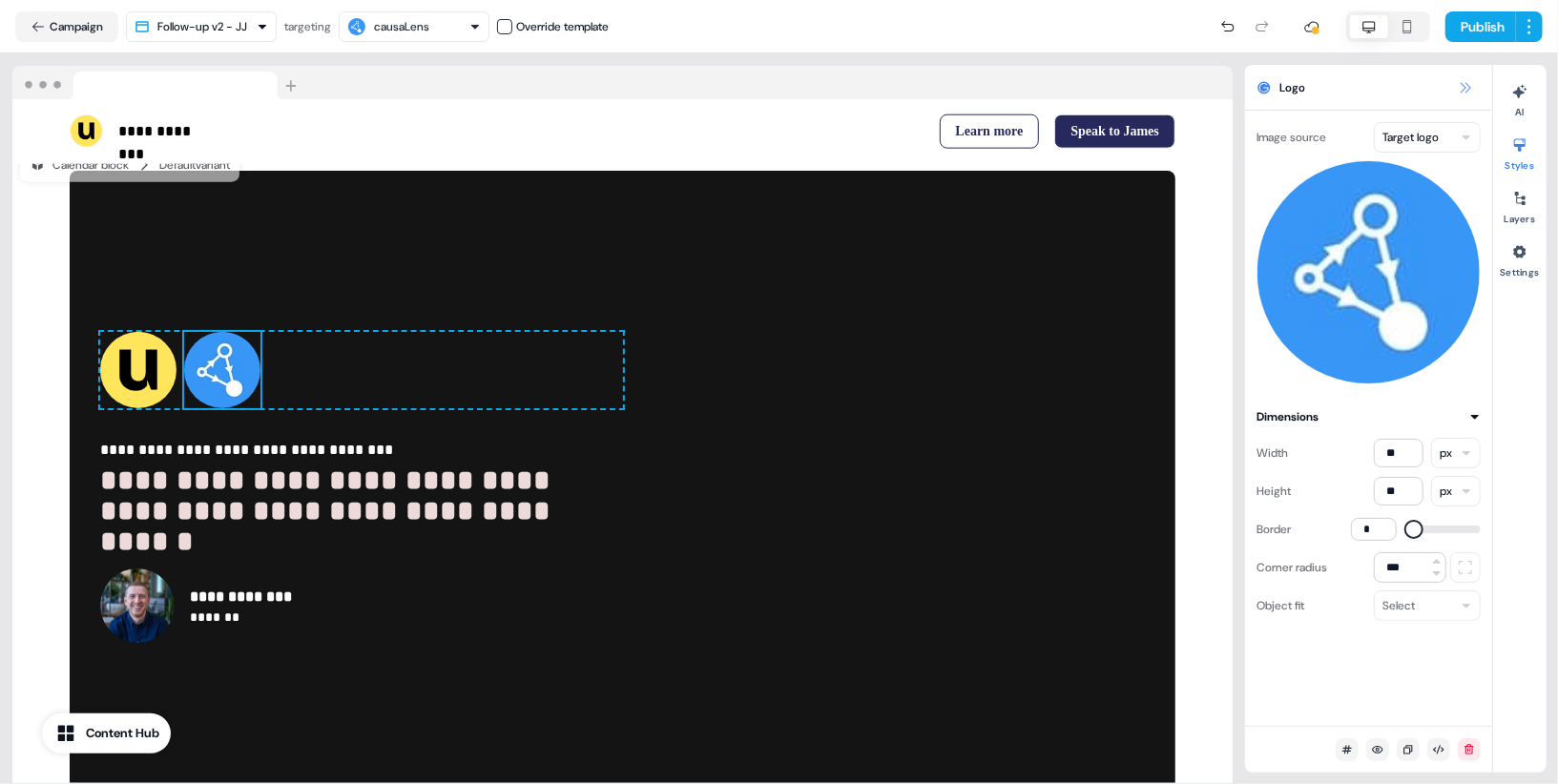 click at bounding box center [1465, 88] 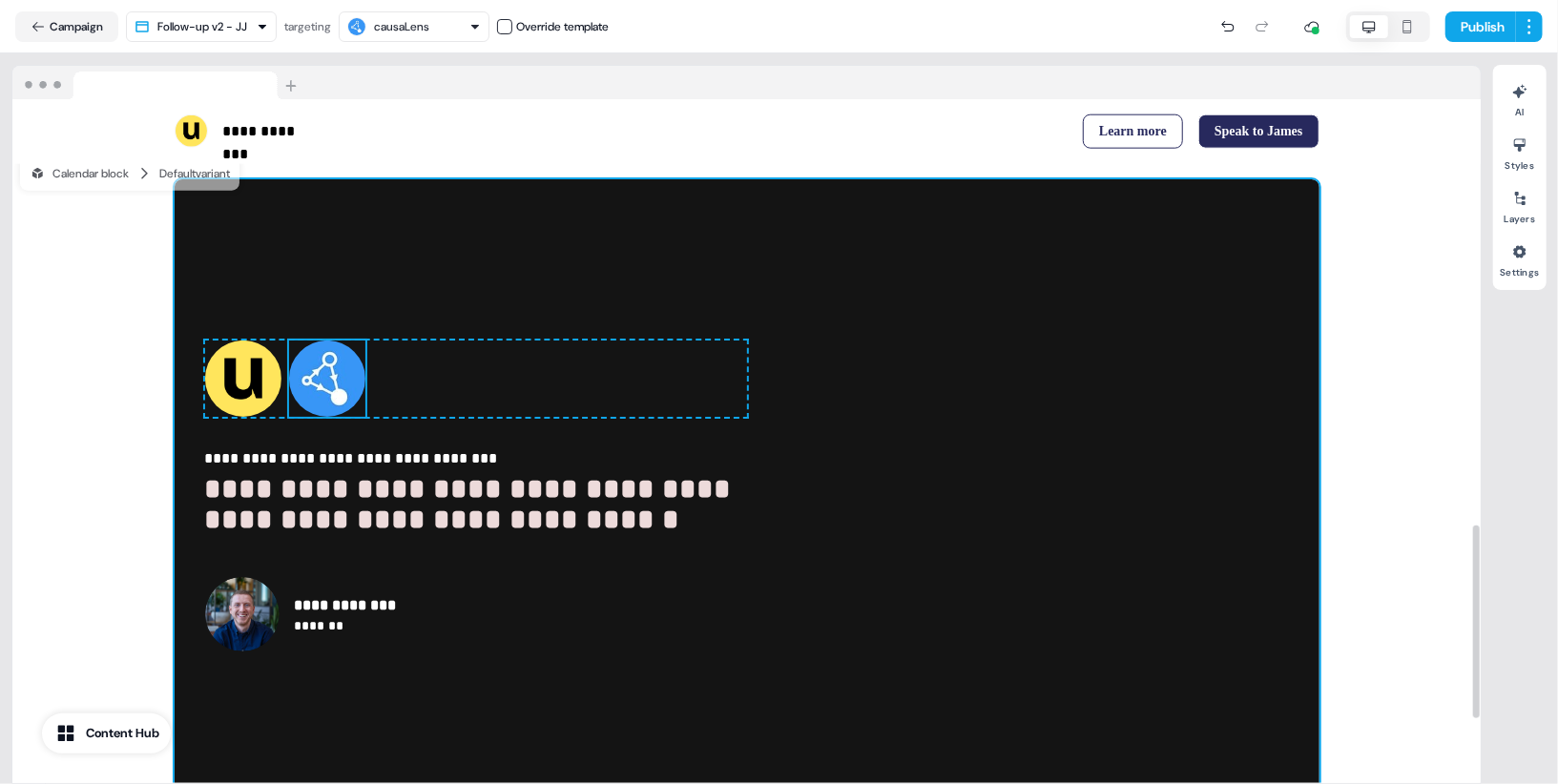 click on "**********" at bounding box center (747, 496) 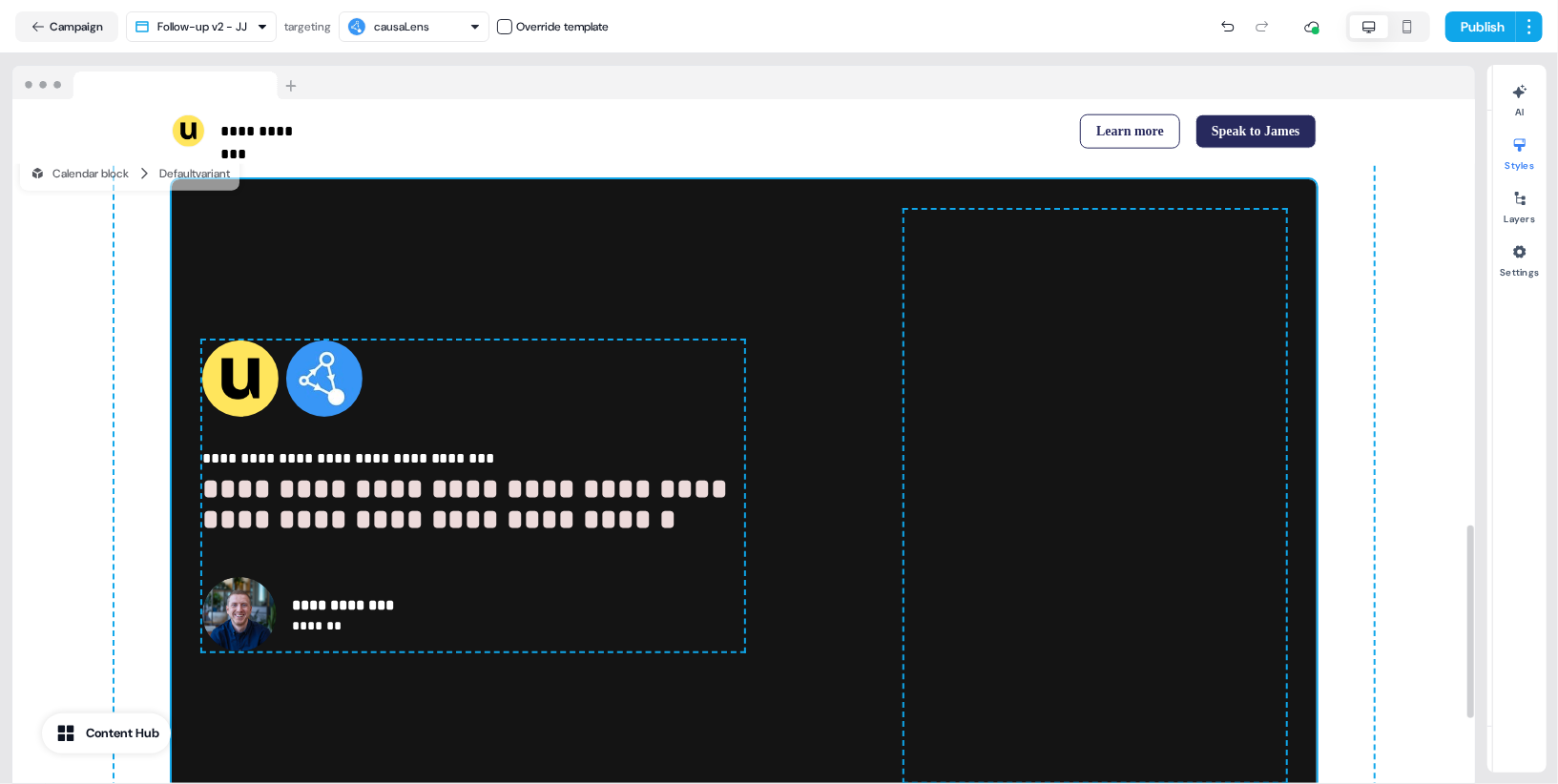 scroll, scrollTop: 1489, scrollLeft: 0, axis: vertical 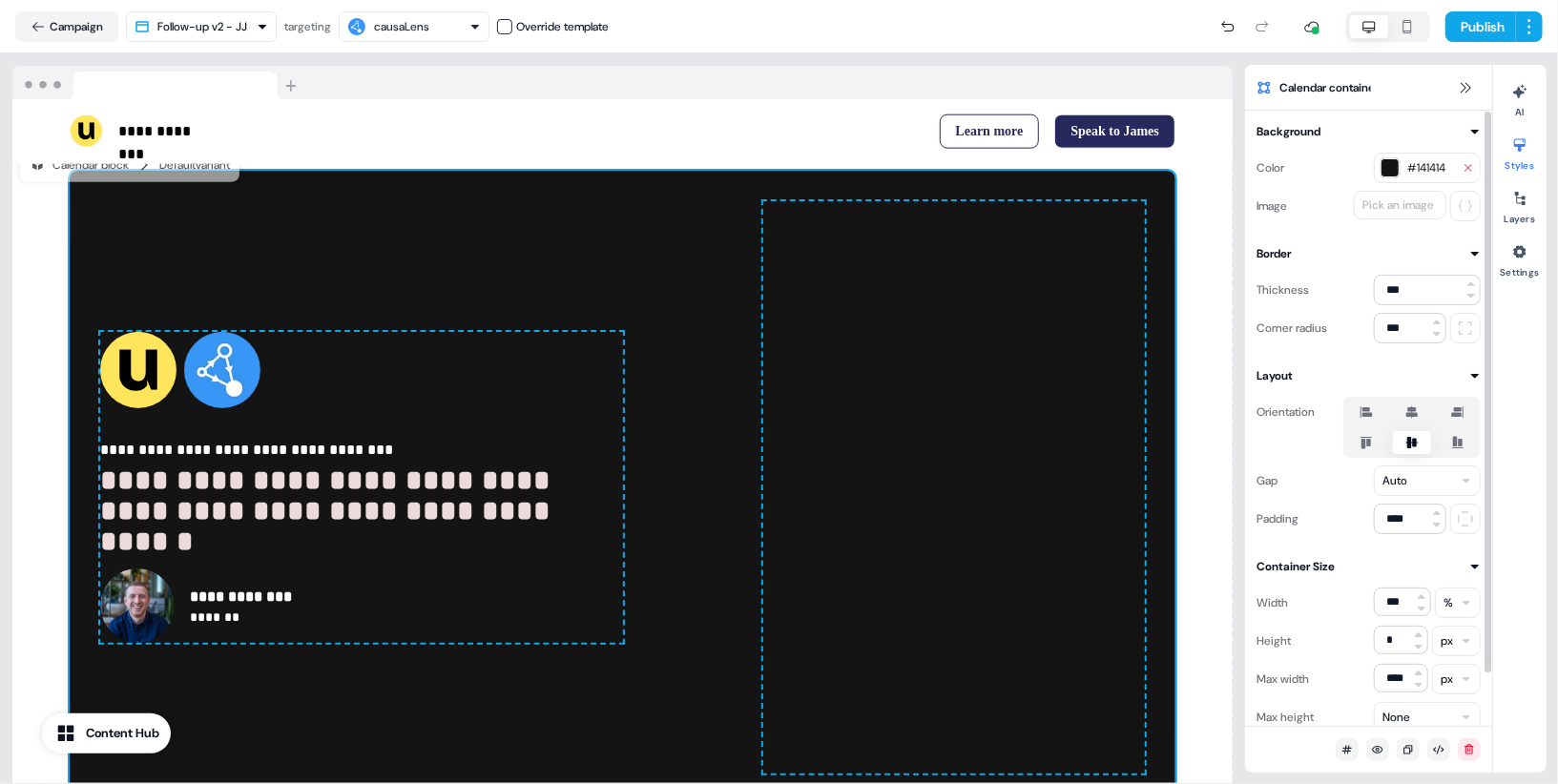 click 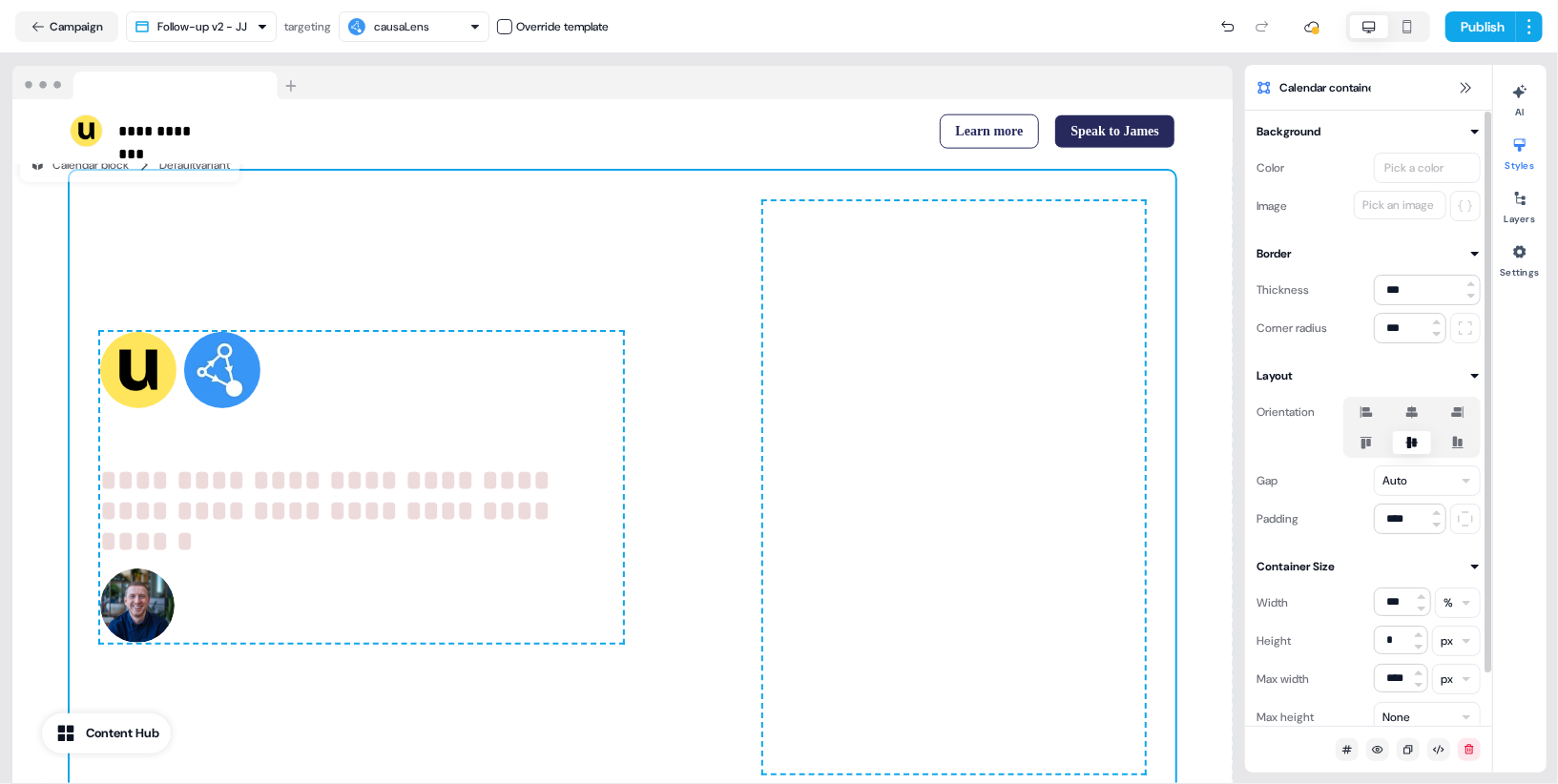 click on "Pick a color" at bounding box center (1414, 168) 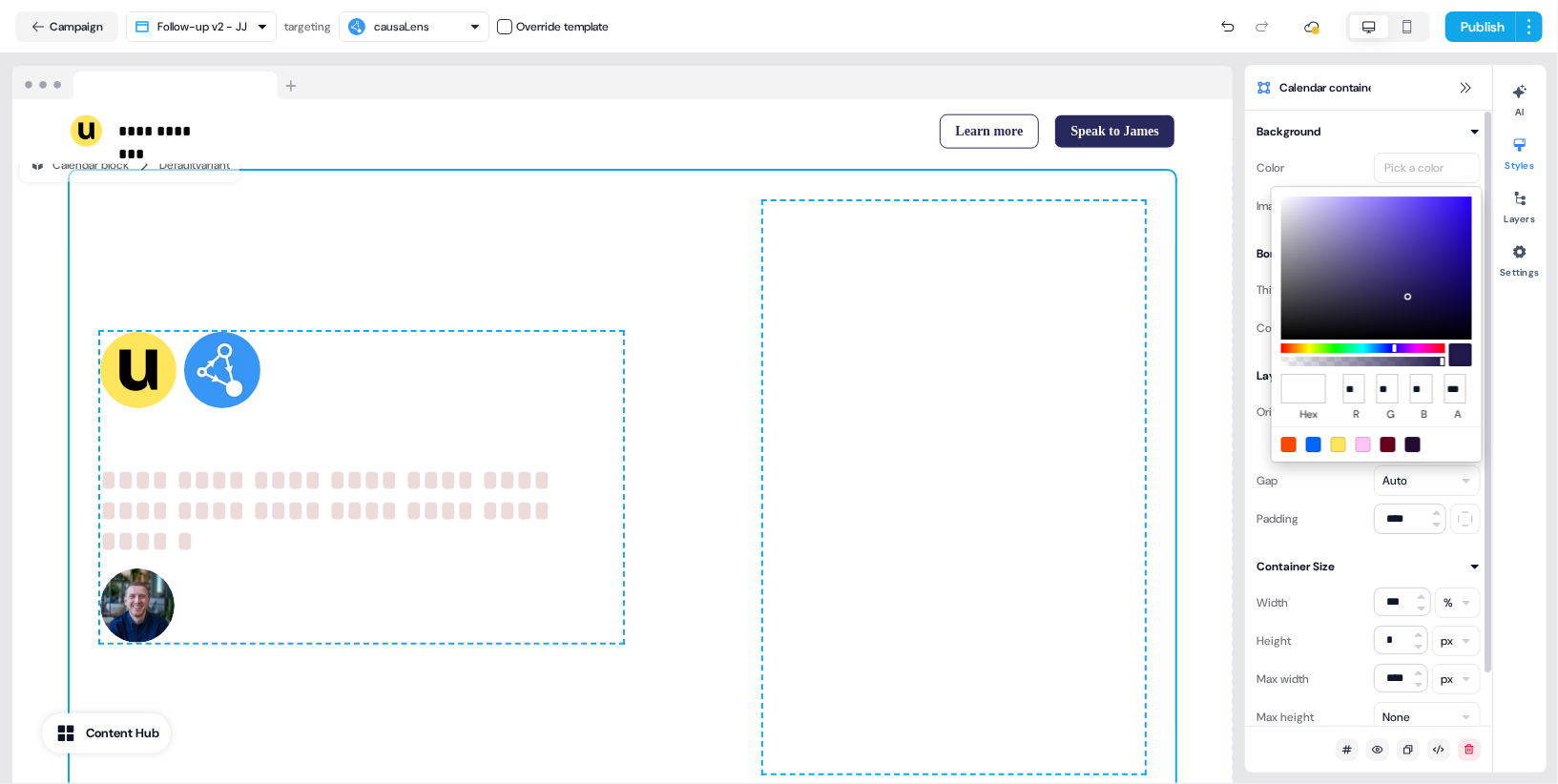 type on "*******" 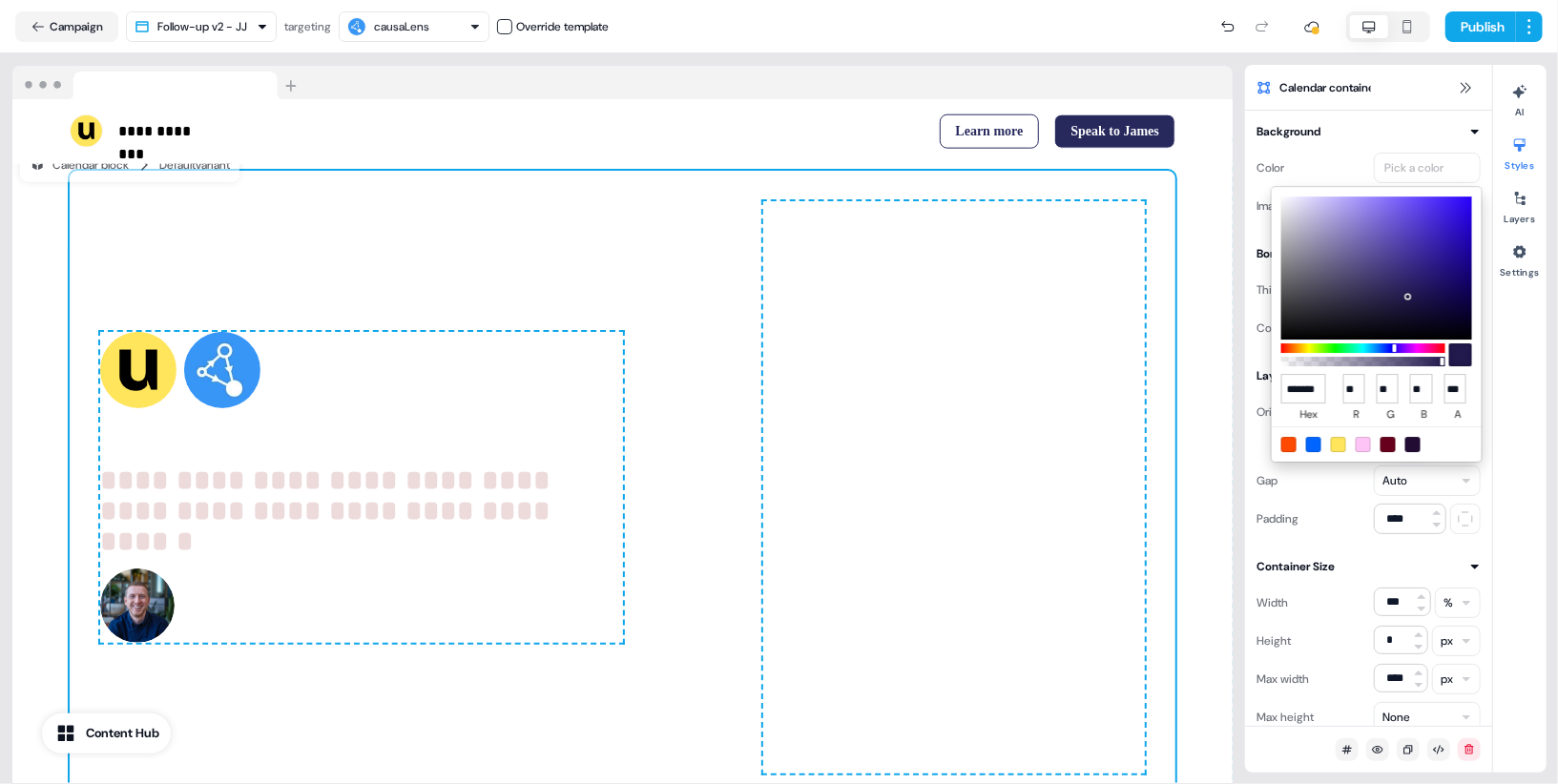 scroll, scrollTop: 0, scrollLeft: 11, axis: horizontal 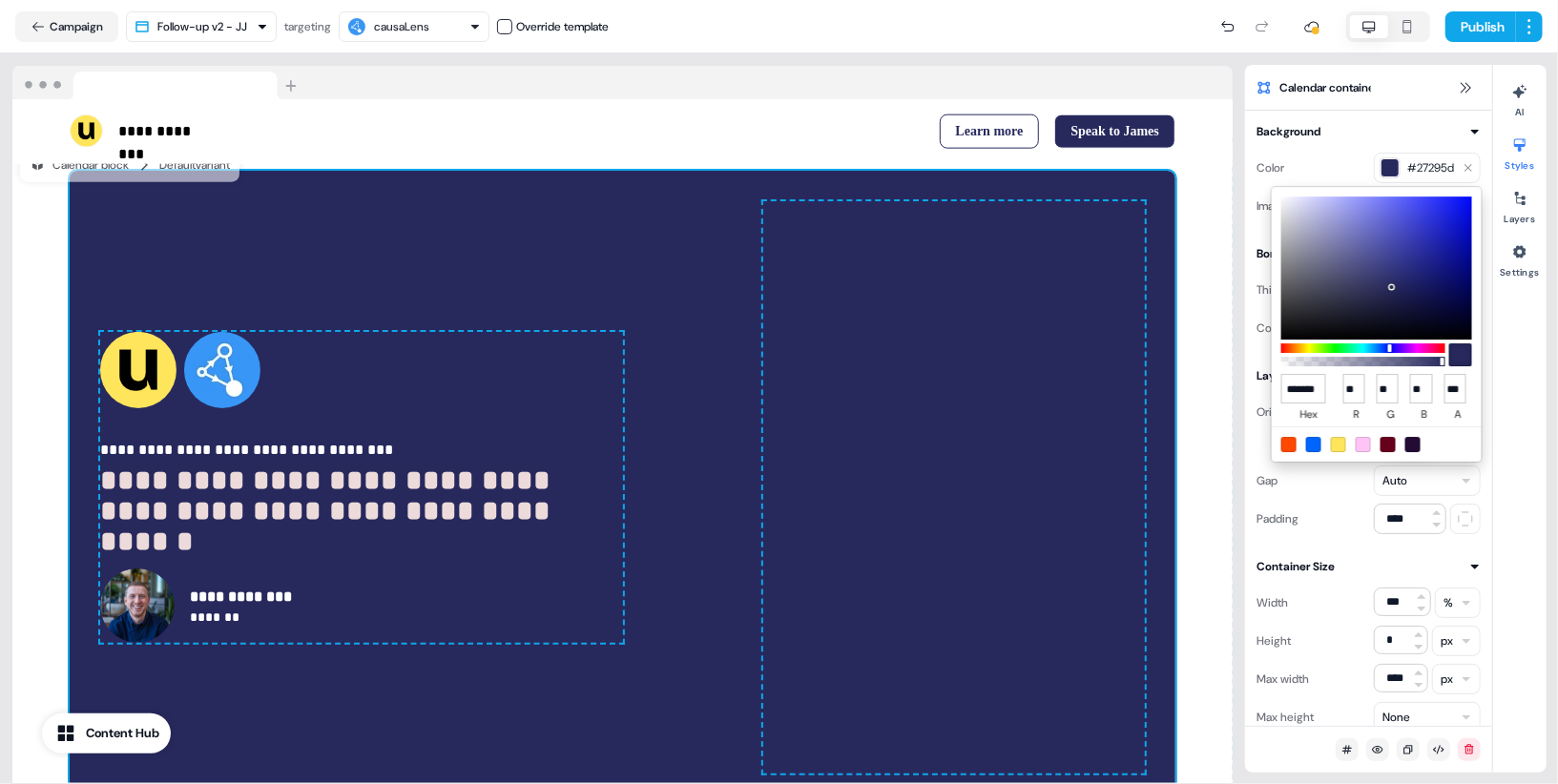 type on "******" 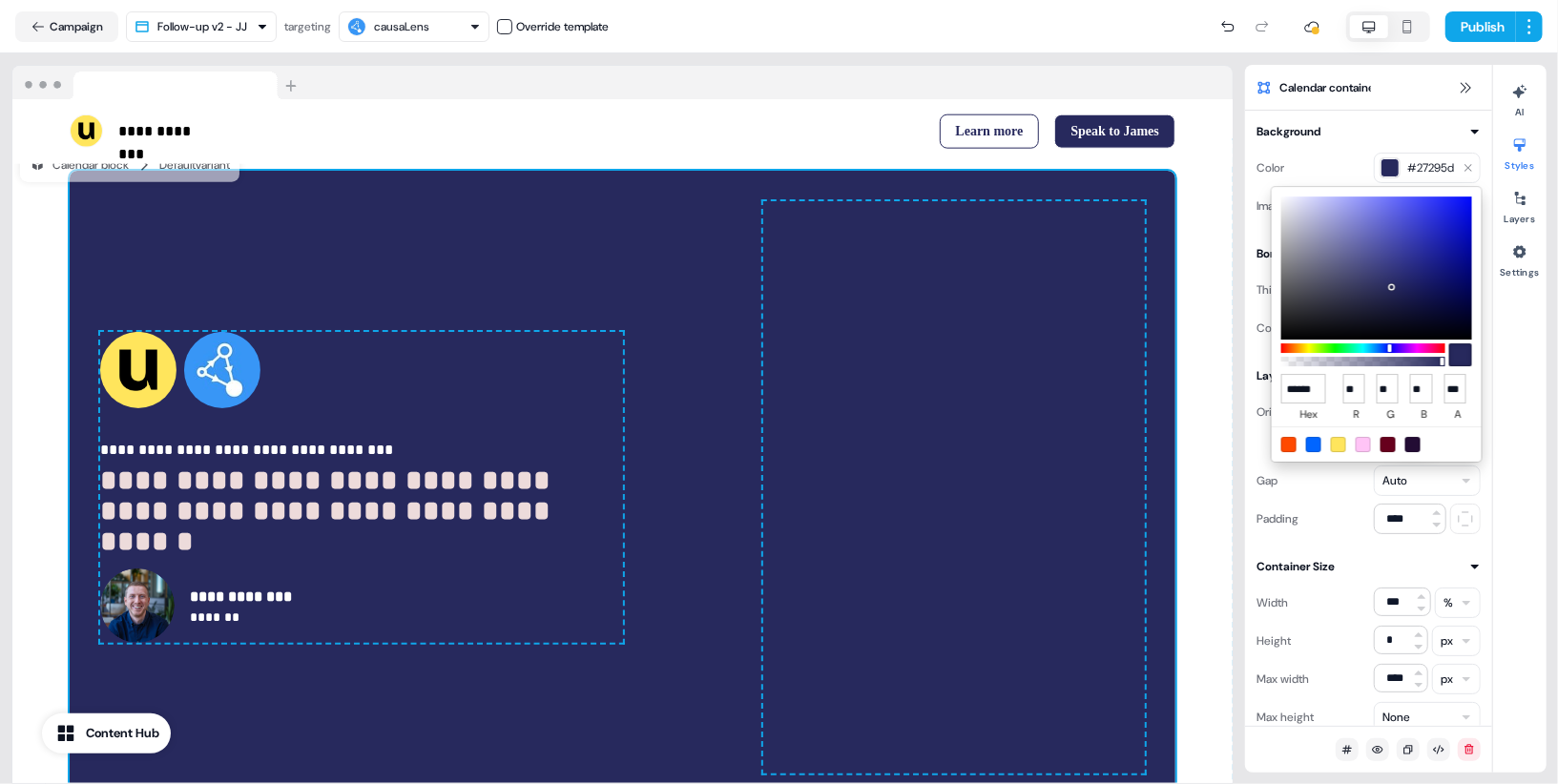 click on "**********" at bounding box center [779, 392] 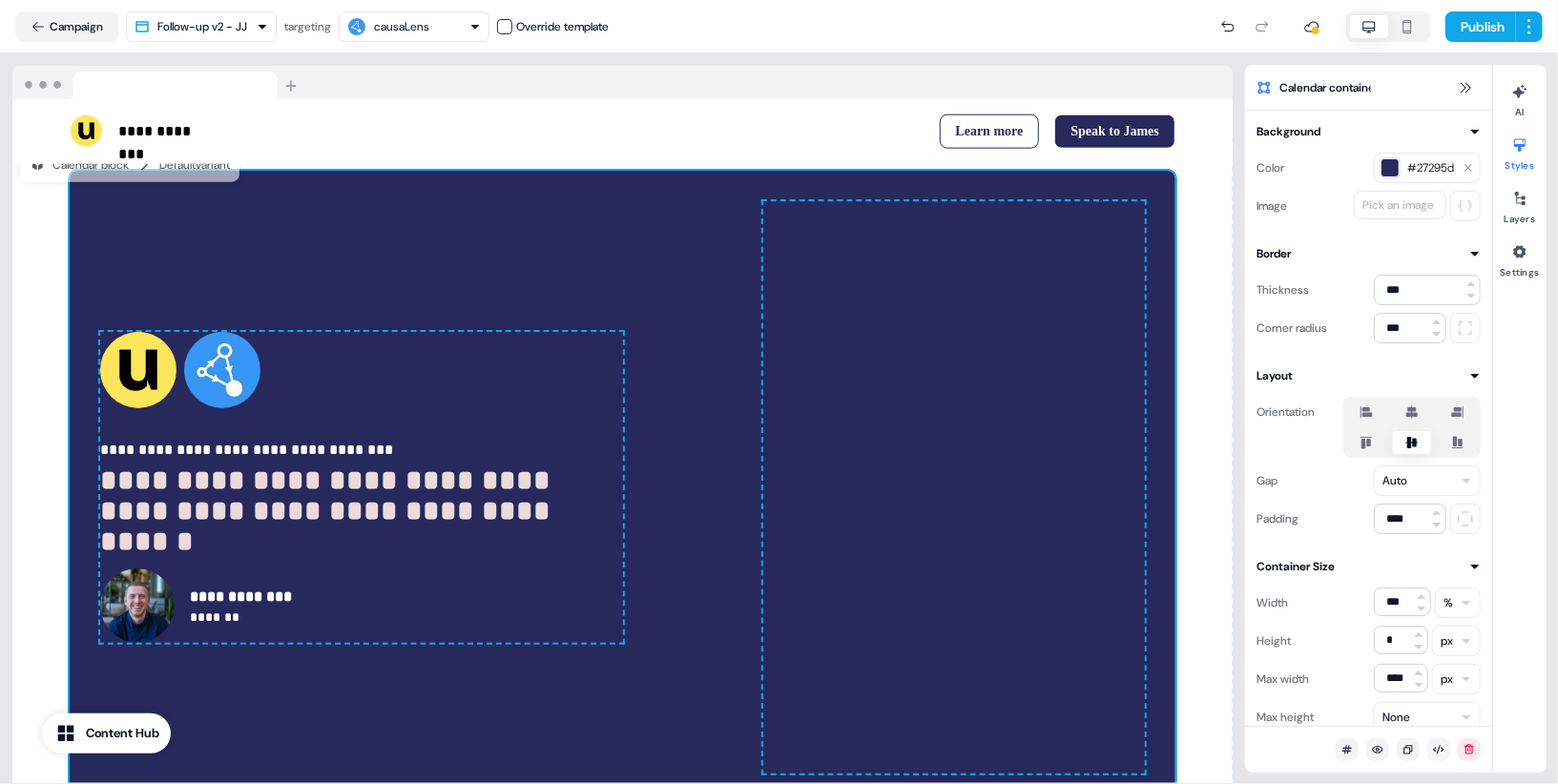 click on "**********" at bounding box center [622, 487] 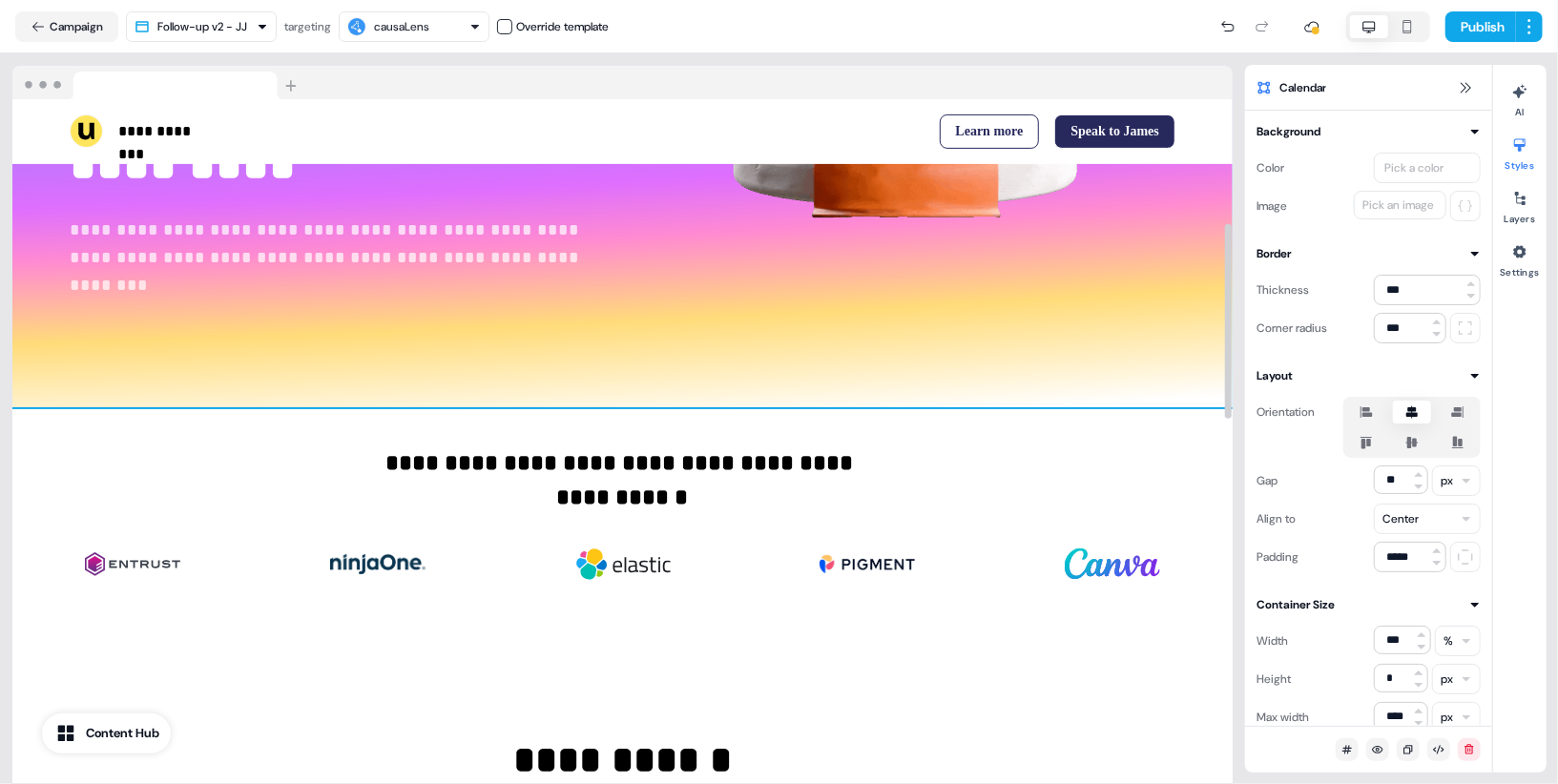 scroll, scrollTop: 1007, scrollLeft: 0, axis: vertical 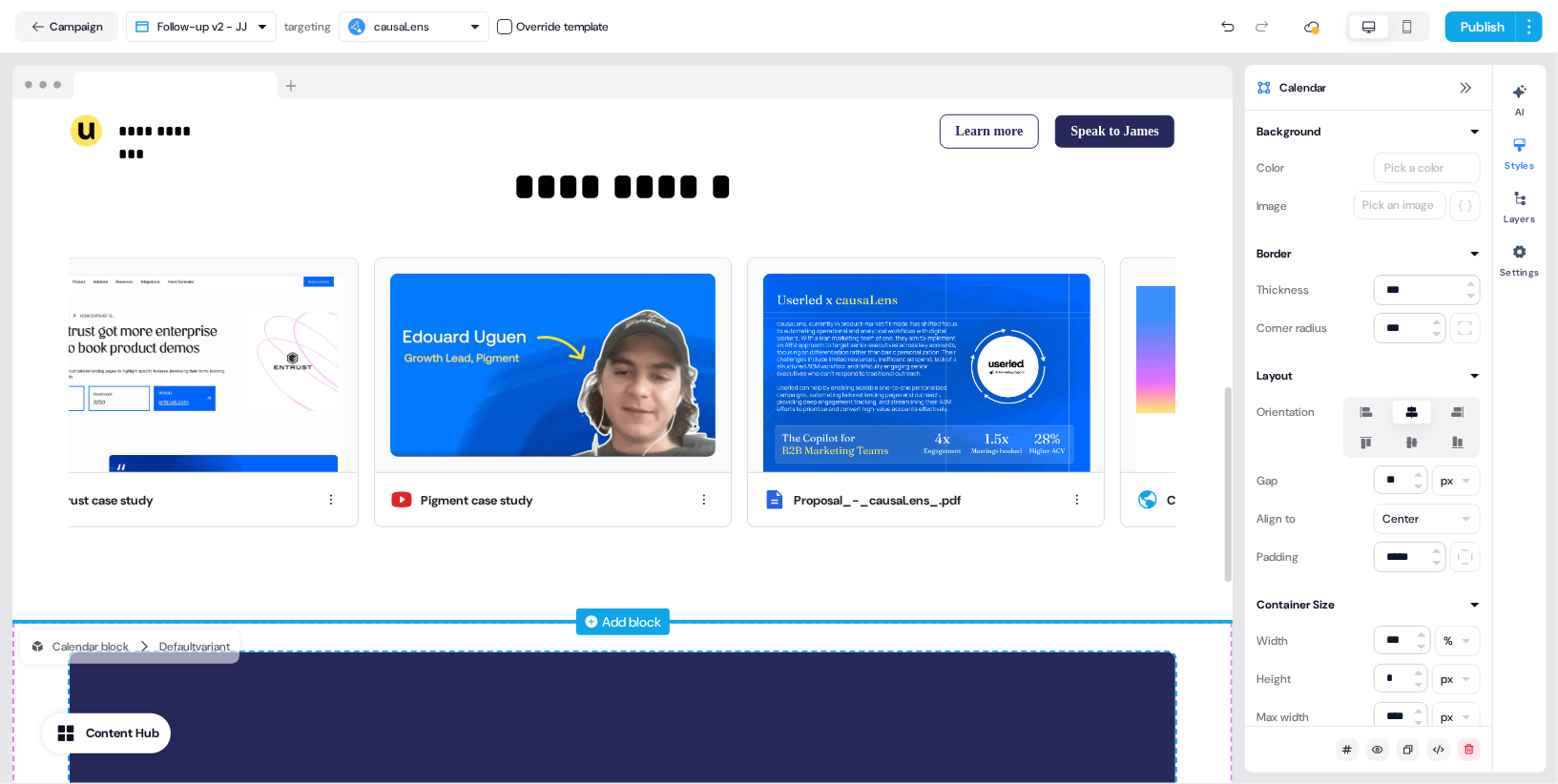 click on "Add block" at bounding box center (633, 622) 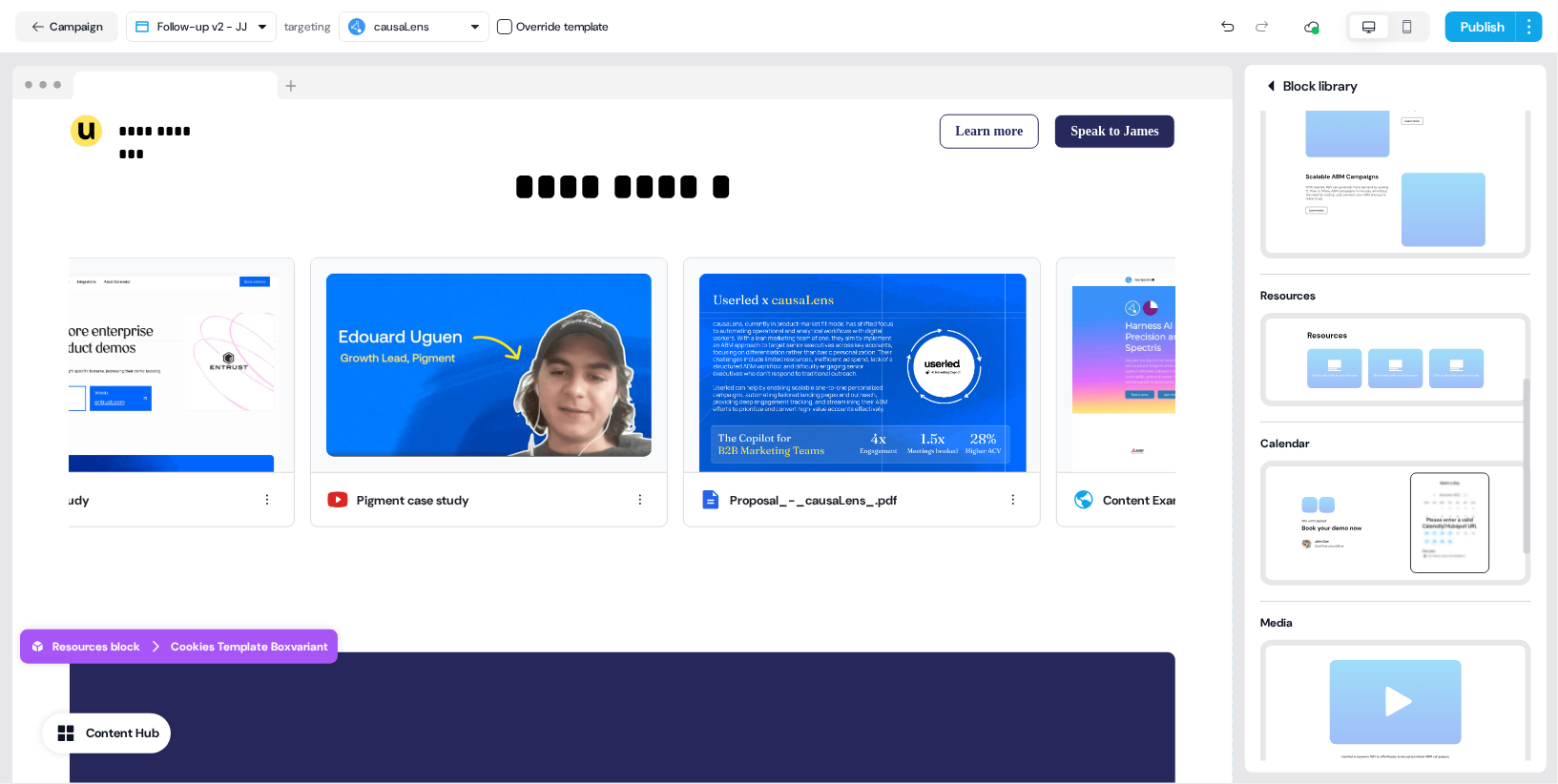 scroll, scrollTop: 990, scrollLeft: 0, axis: vertical 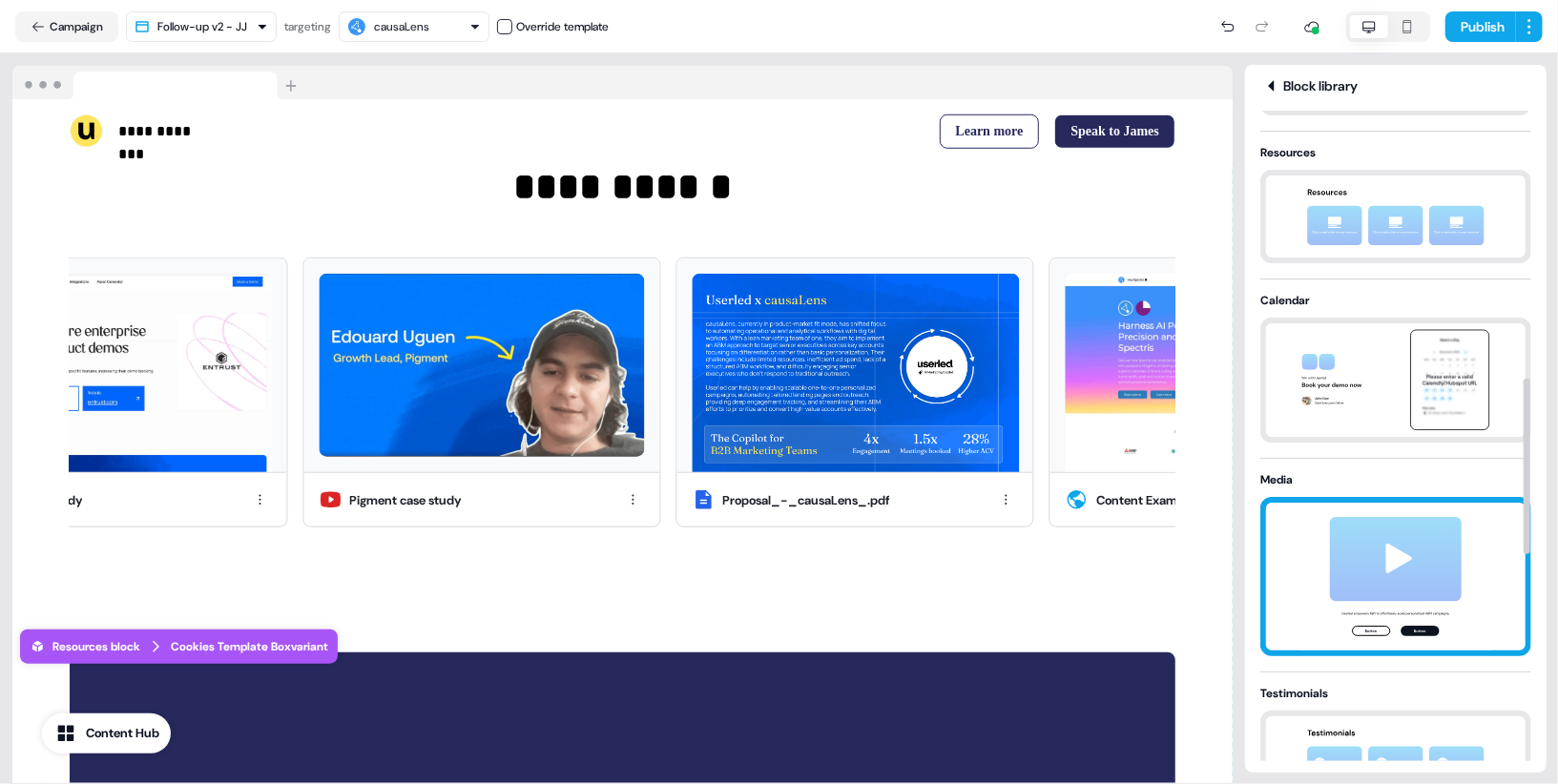 click at bounding box center (1396, 576) 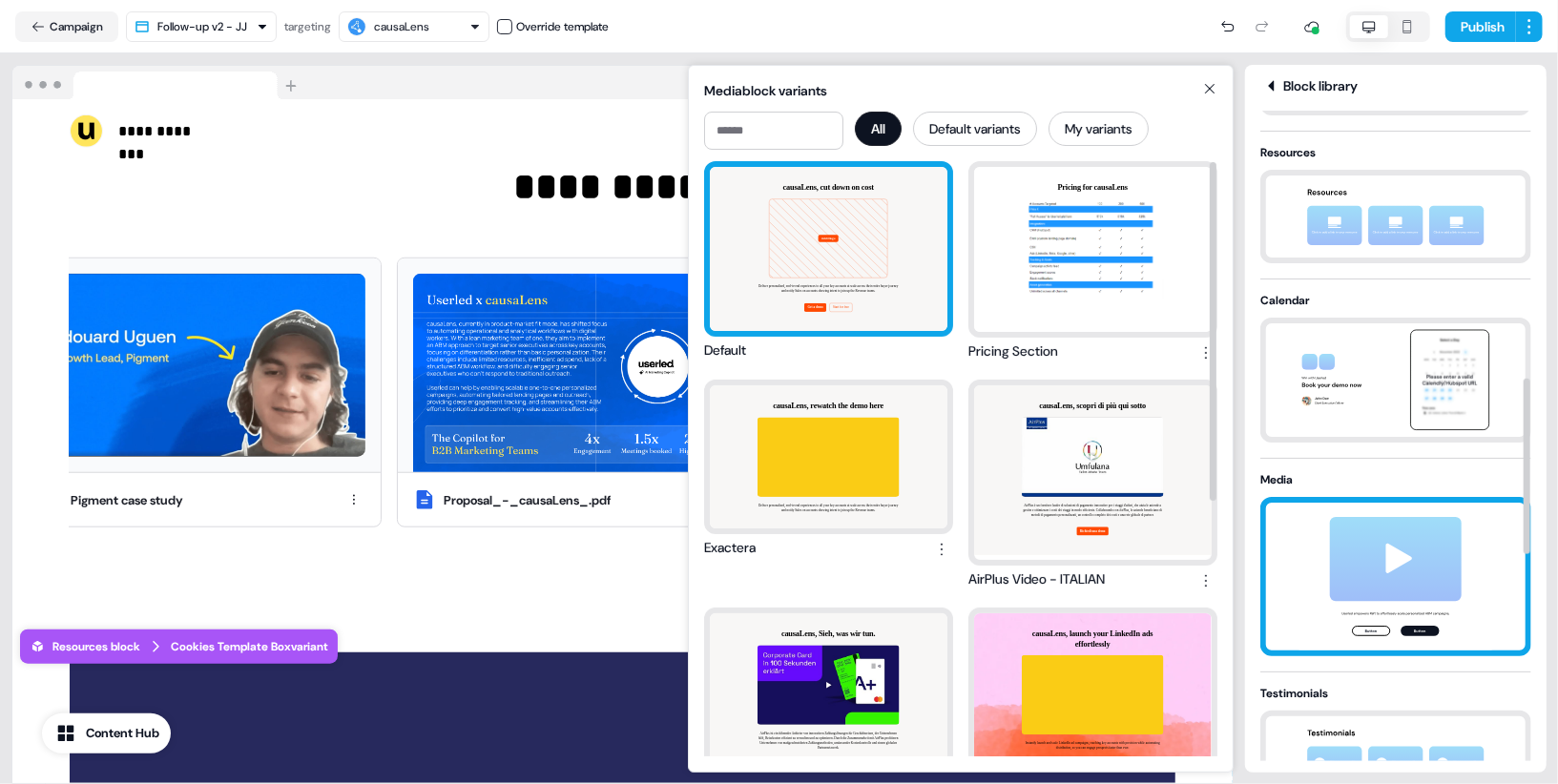click on "causaLens, cut down on cost Add image Deliver personalised, end-to-end experiences to all your key accounts at scale across their entire buyer journey and notify Sales on accounts showing intent to join up the Revenue teams. Get a demo Start for free" at bounding box center (828, 249) 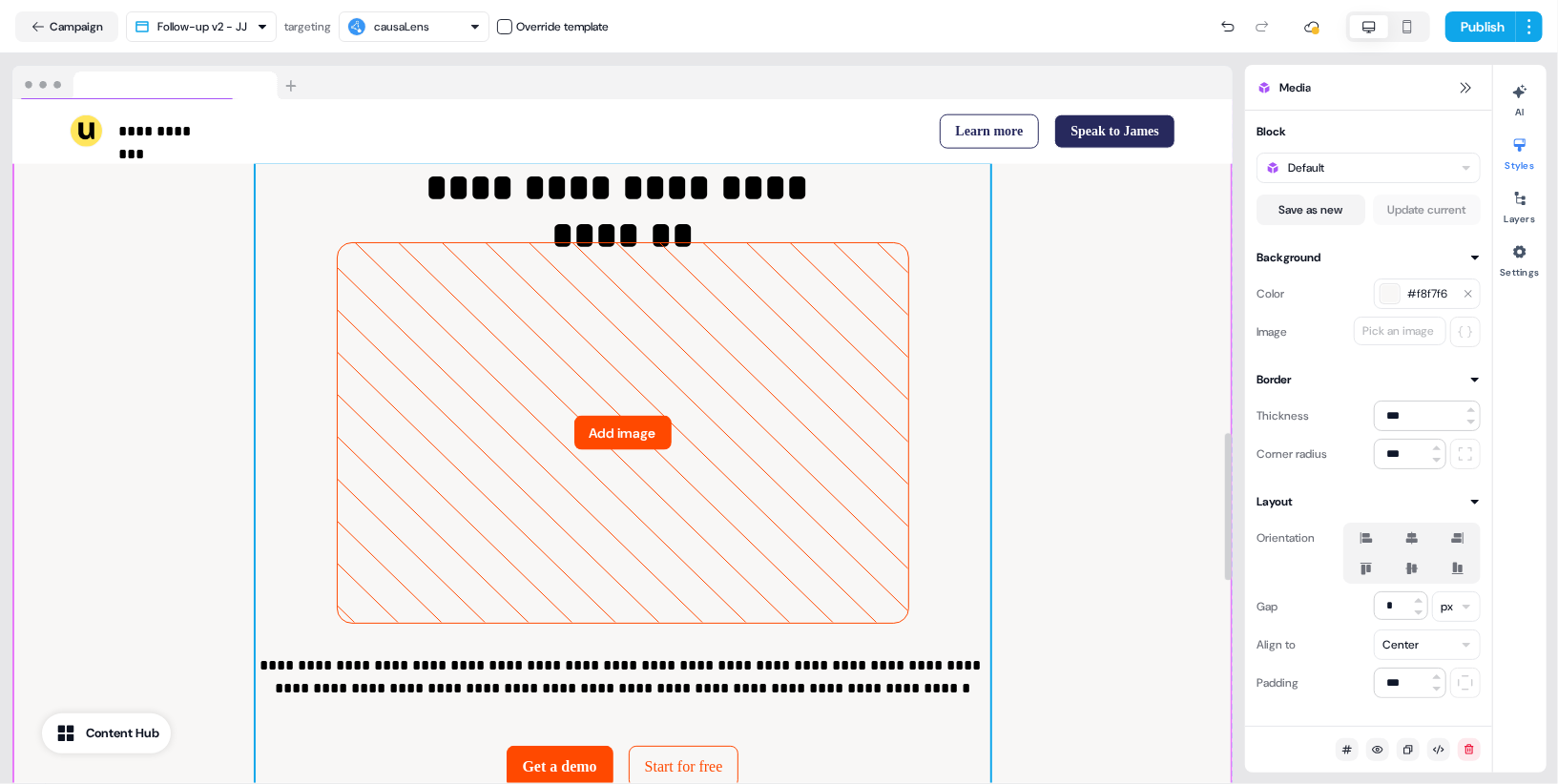 scroll, scrollTop: 1535, scrollLeft: 0, axis: vertical 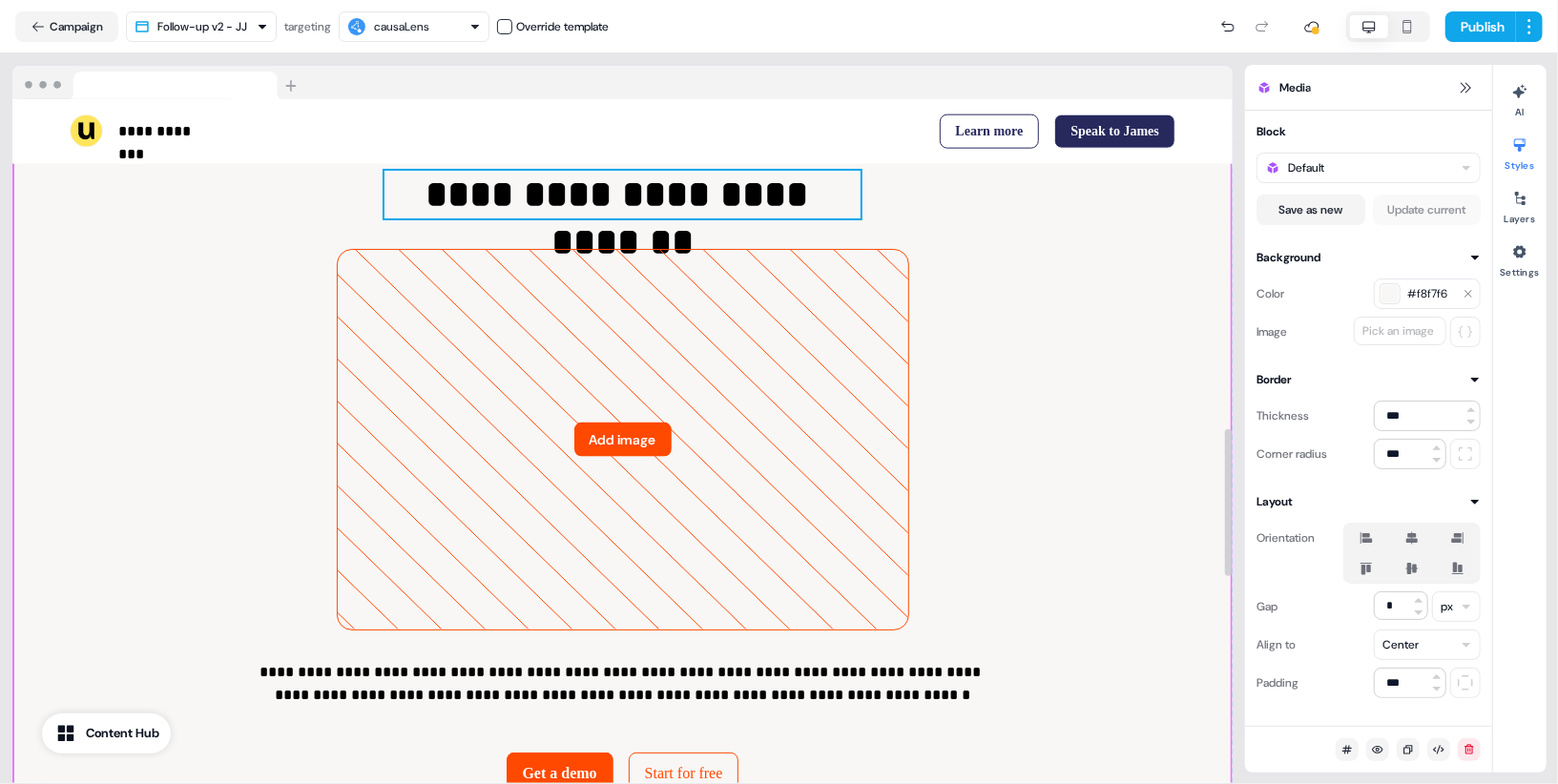 click on "**********" at bounding box center [622, 195] 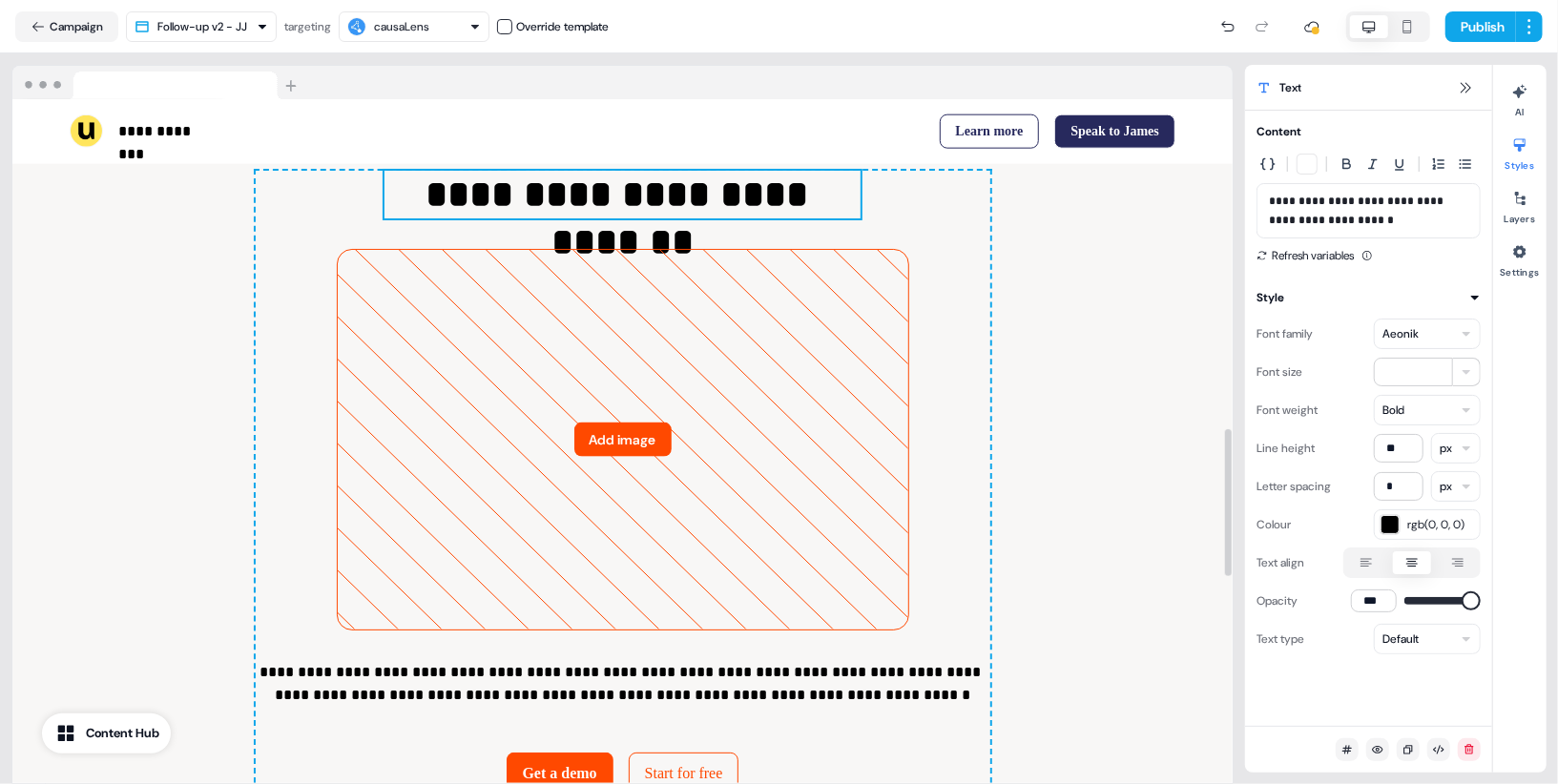 click on "**********" at bounding box center (622, 195) 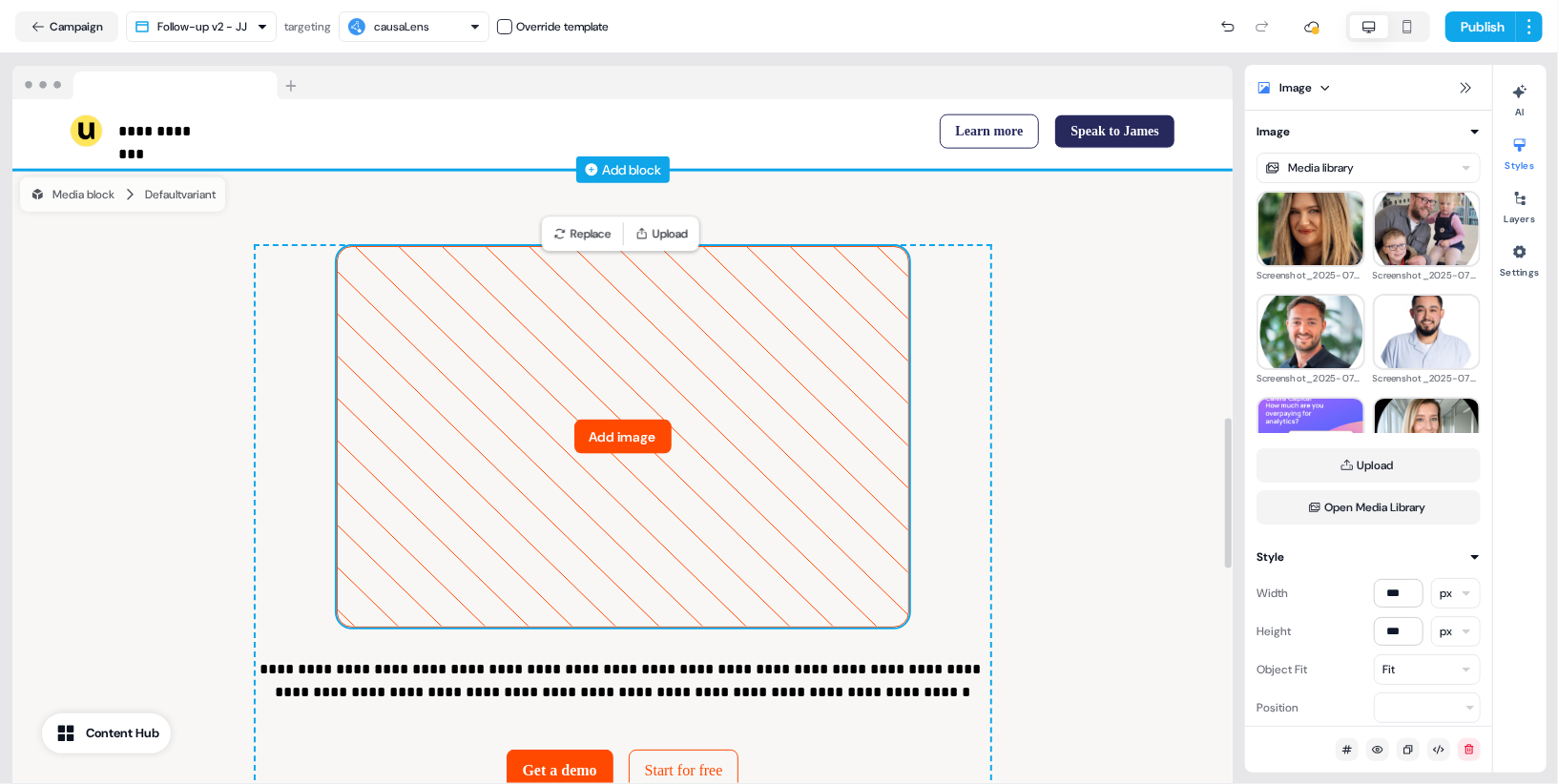 scroll, scrollTop: 1447, scrollLeft: 0, axis: vertical 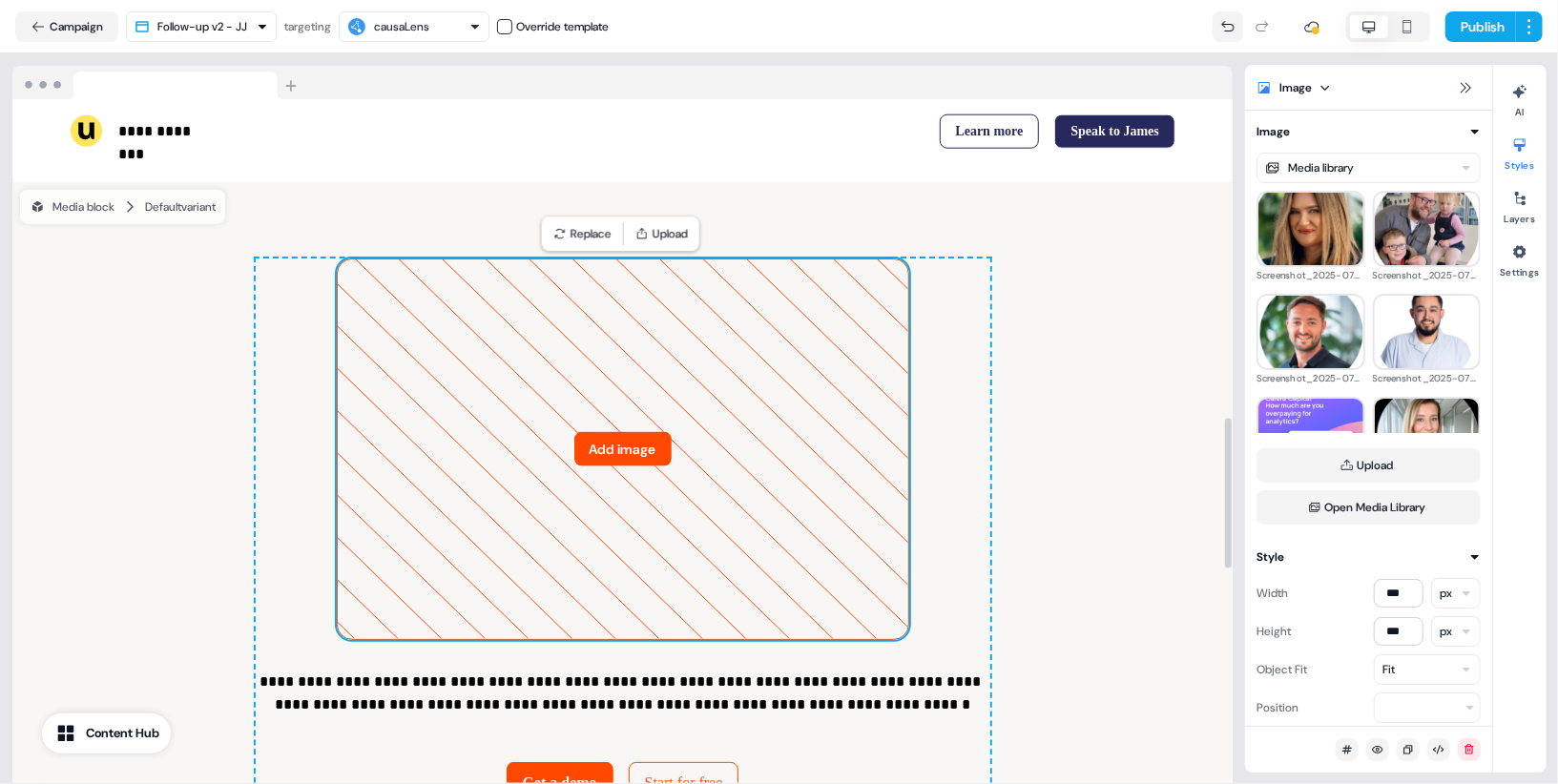 click at bounding box center (1228, 27) 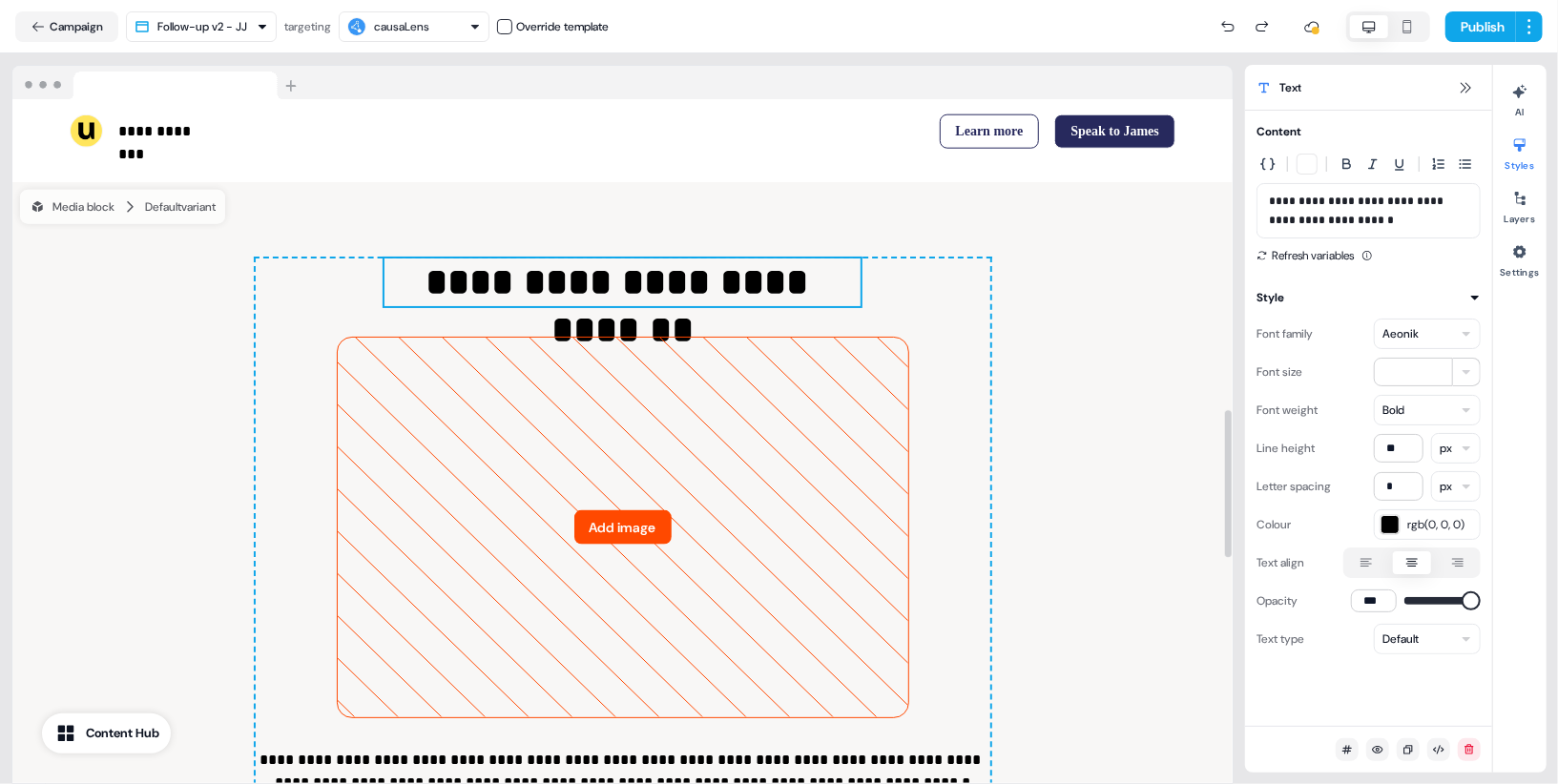 click on "**********" at bounding box center [622, 282] 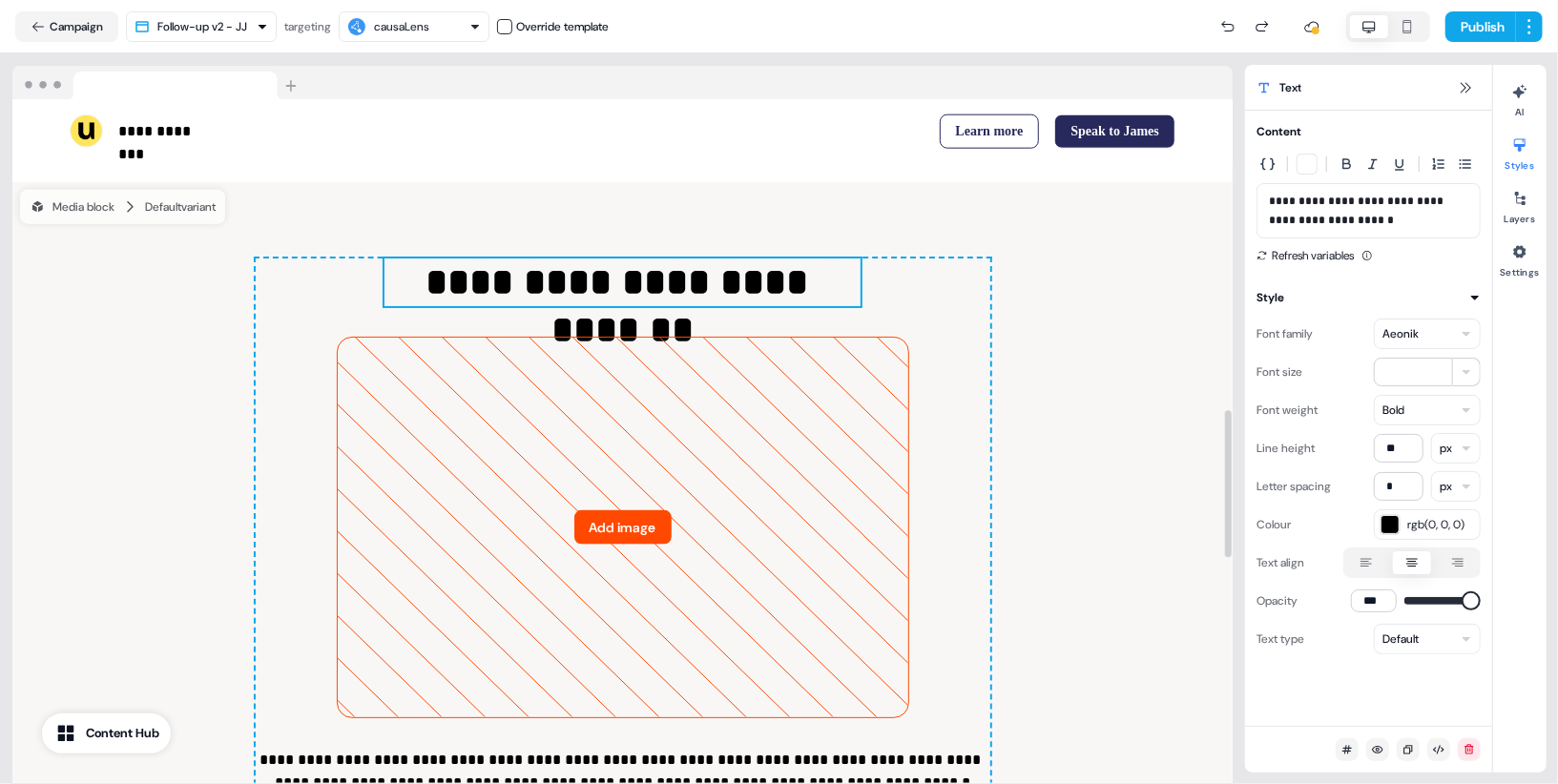 click on "**********" at bounding box center [622, 282] 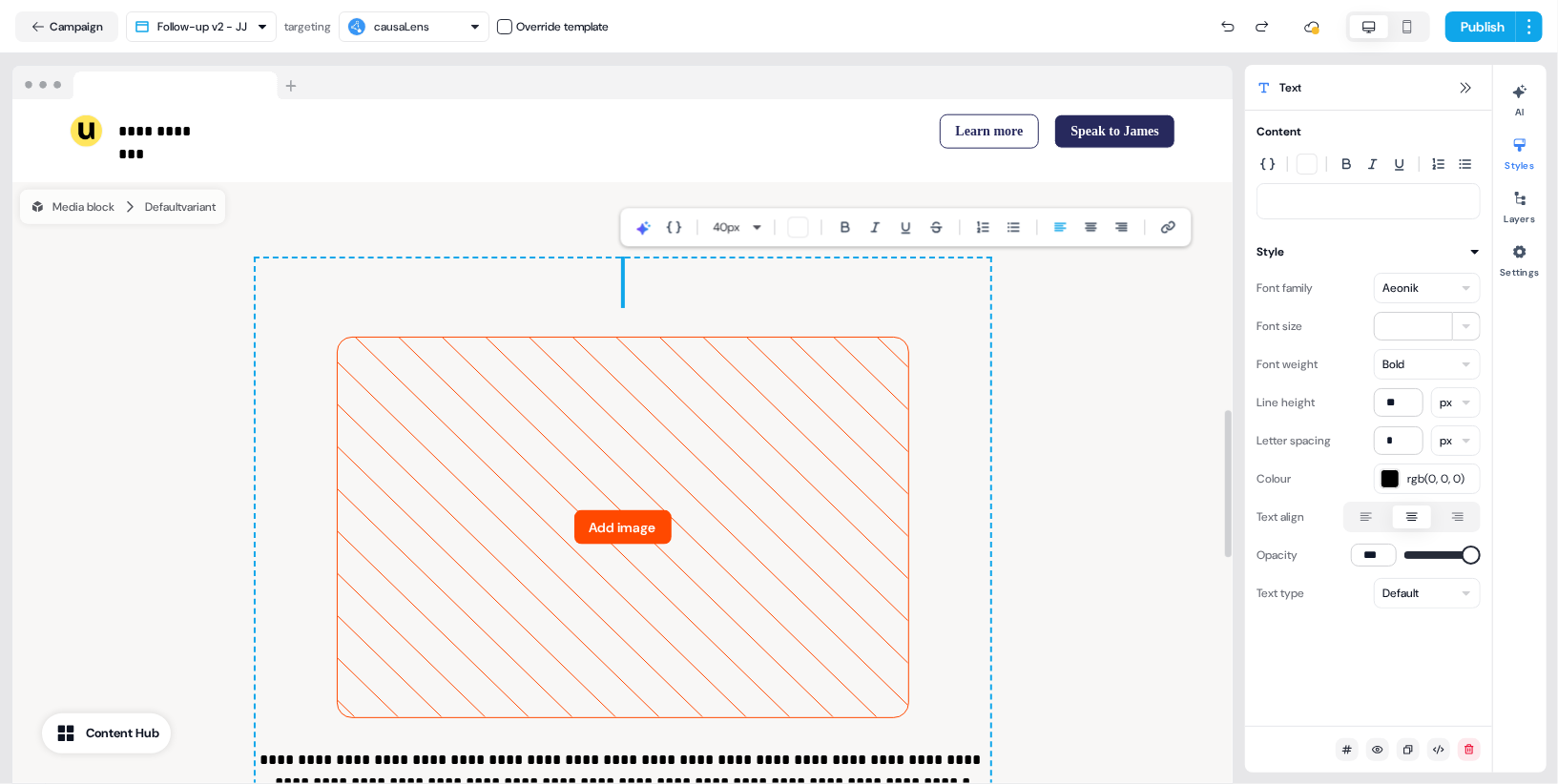 type 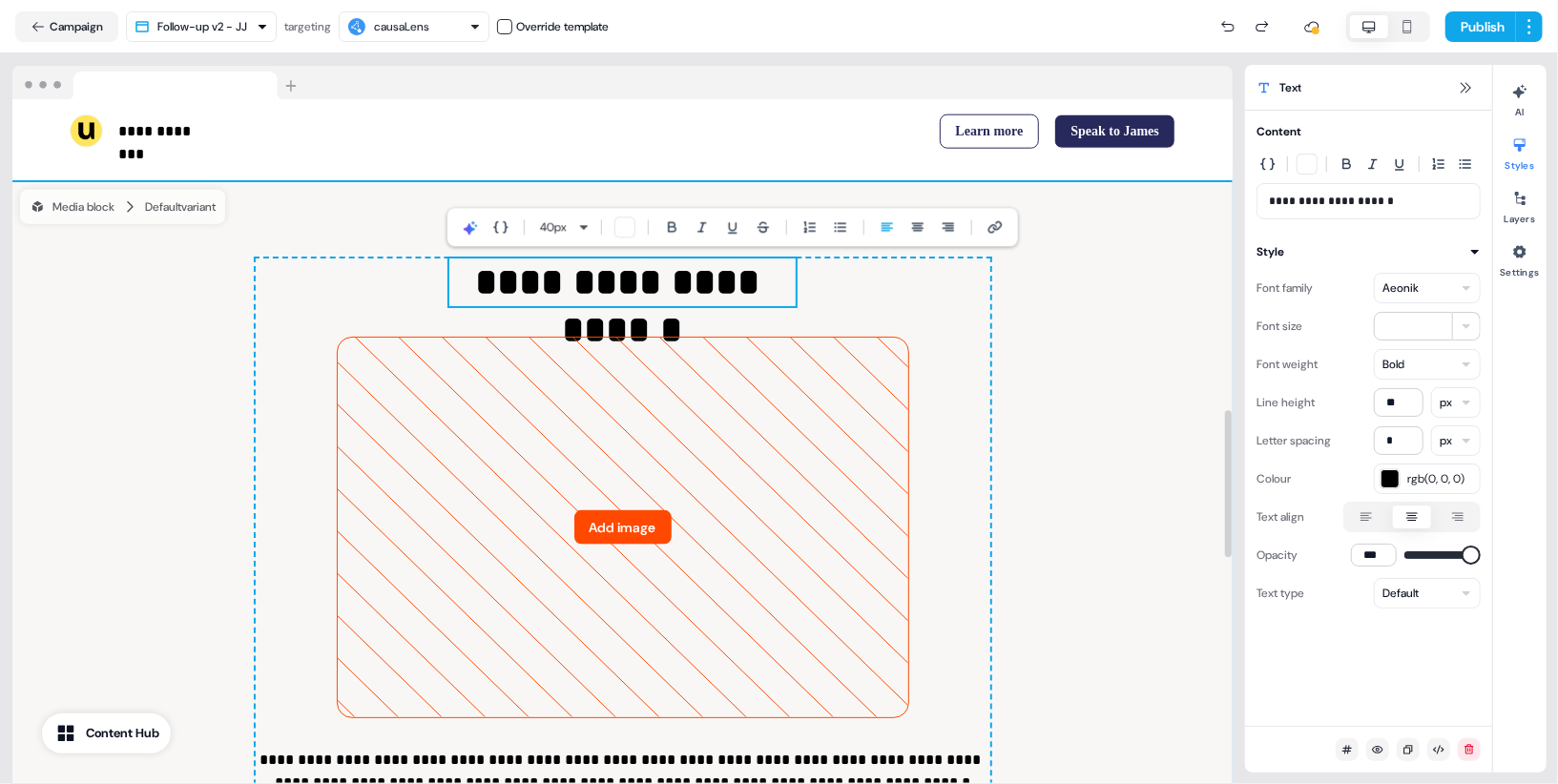 click on "**********" at bounding box center (622, 578) 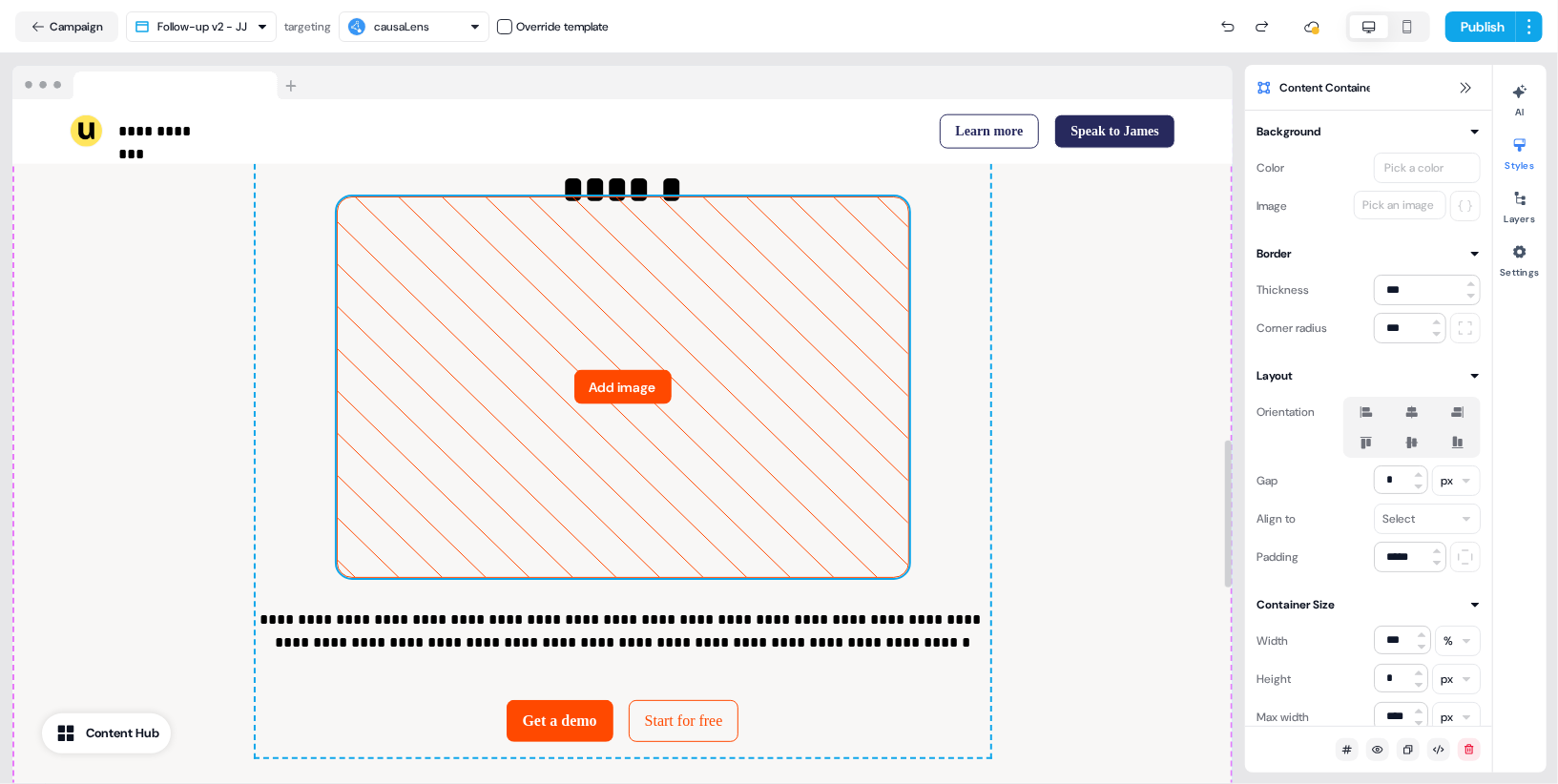 click on "**********" at bounding box center (622, 631) 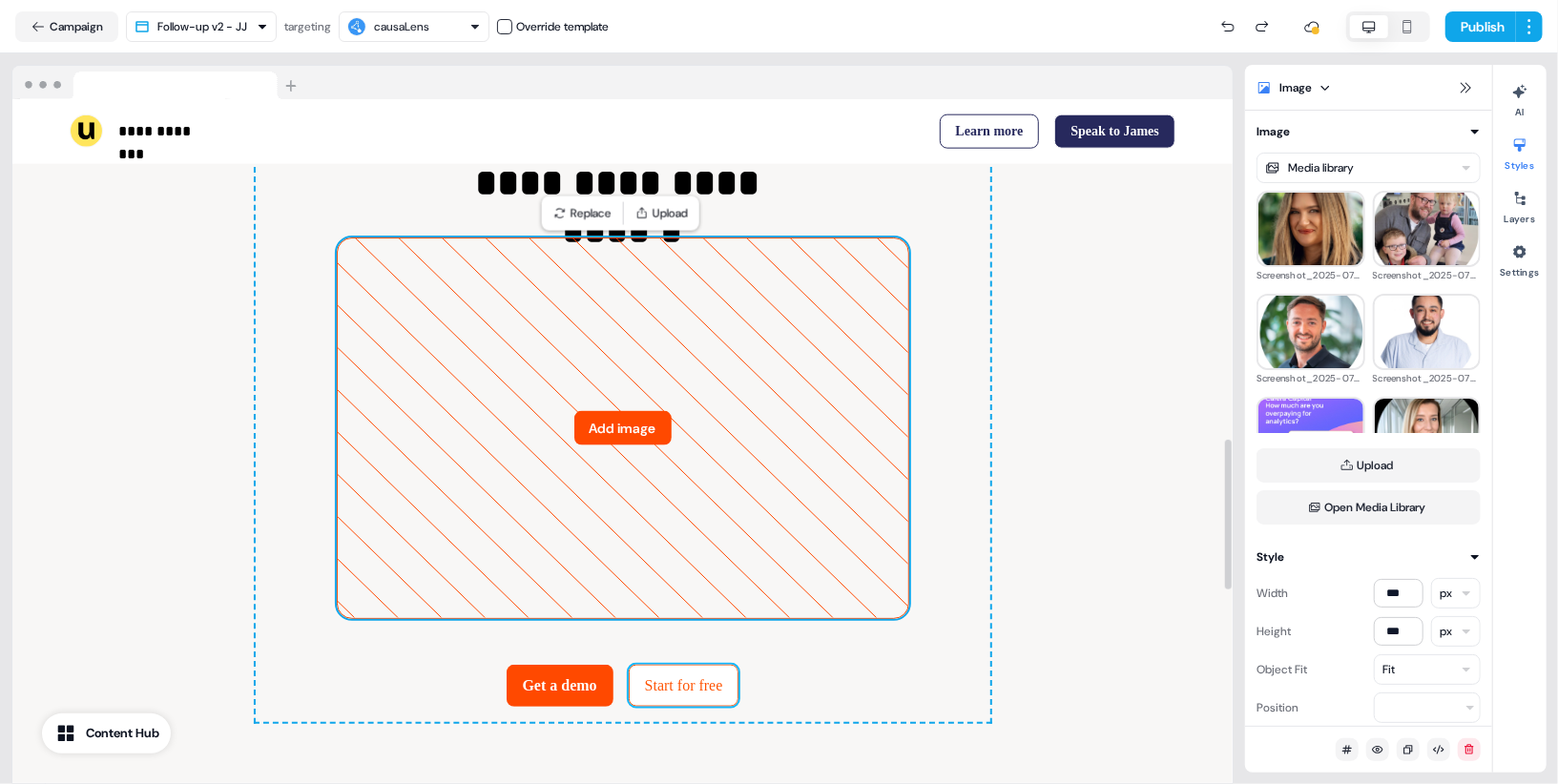 click on "Start for free" at bounding box center [684, 686] 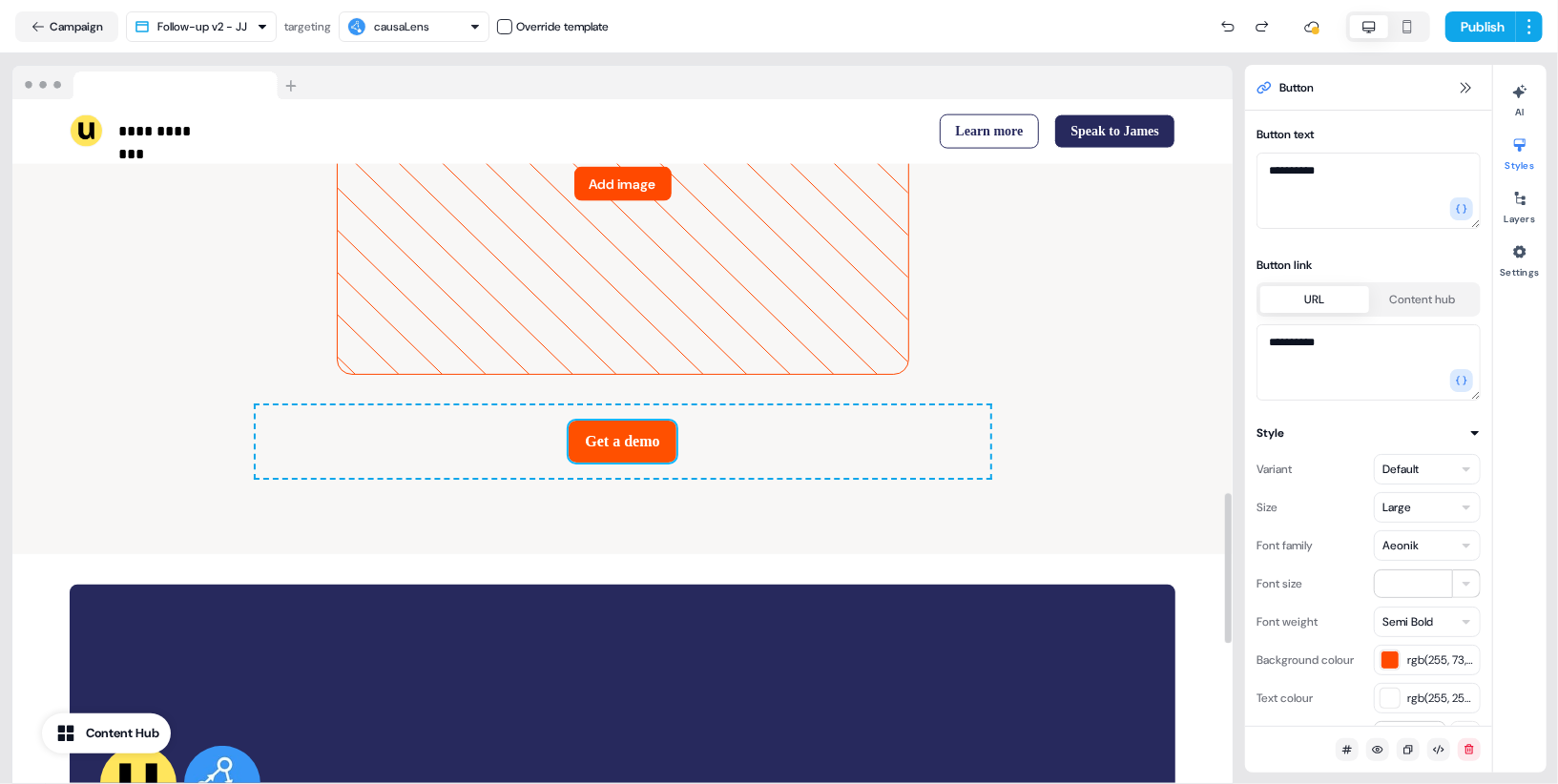 click on "Get a demo" at bounding box center [622, 442] 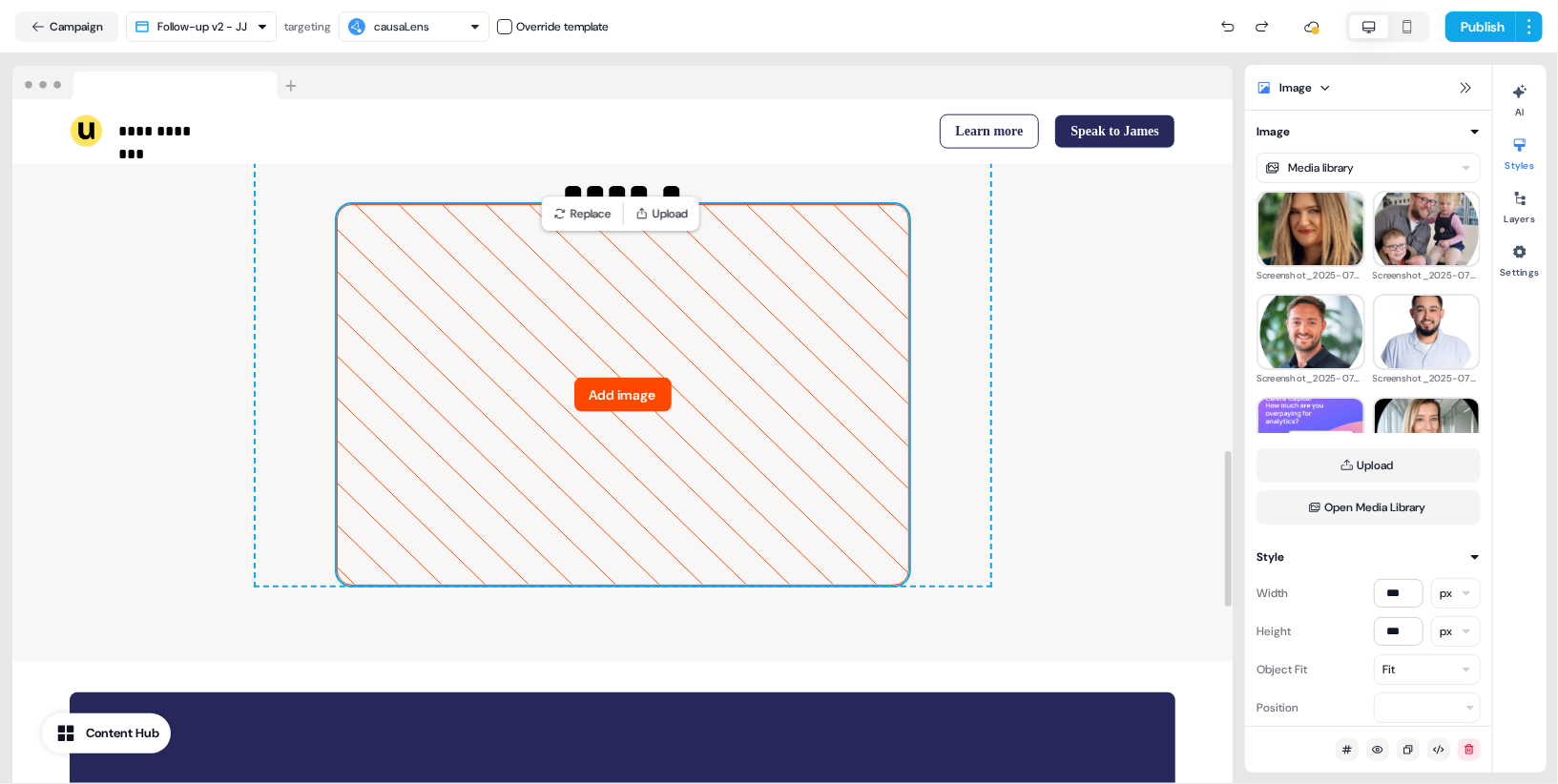 scroll, scrollTop: 1495, scrollLeft: 0, axis: vertical 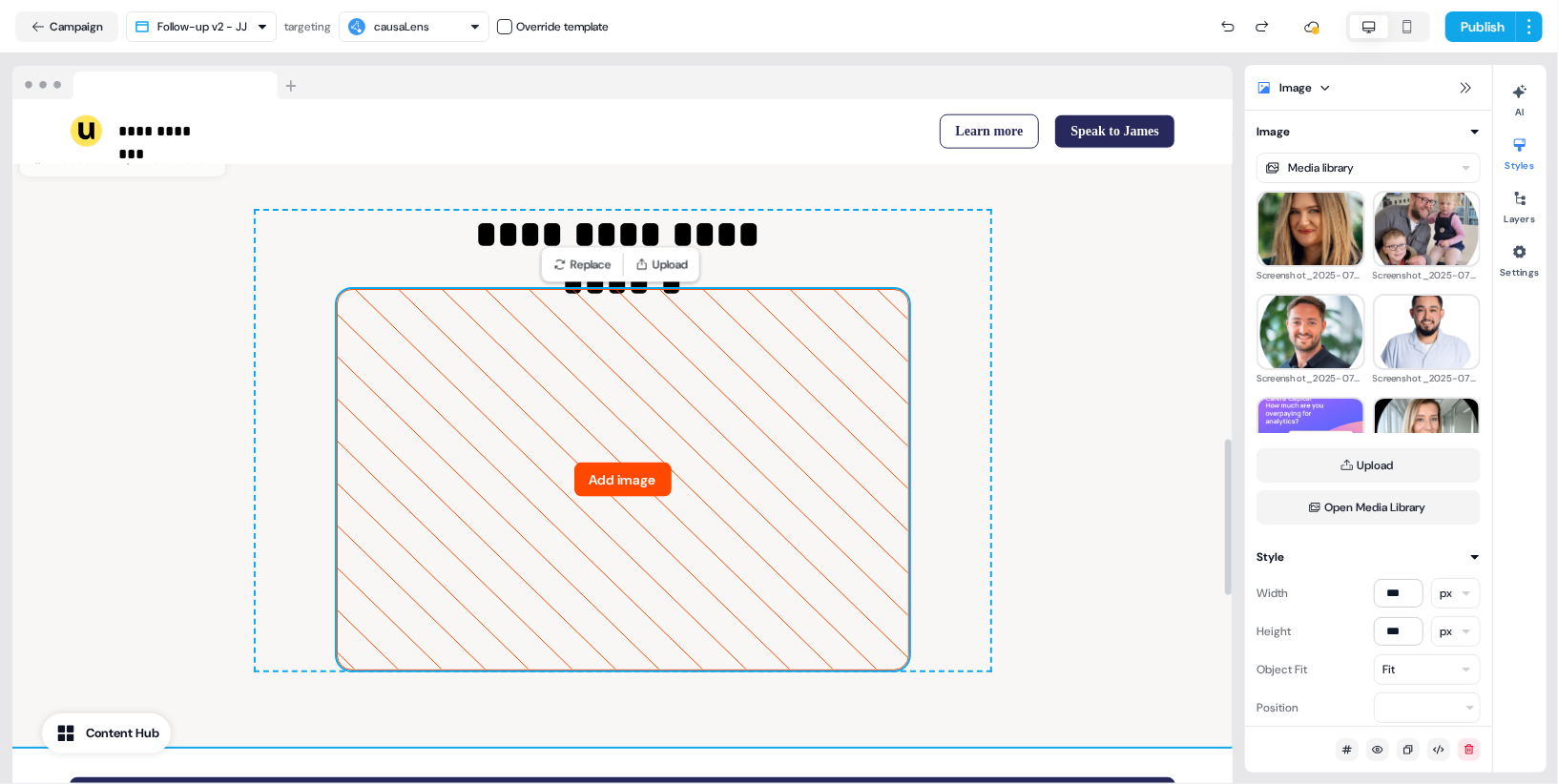 click on "**********" at bounding box center [622, 441] 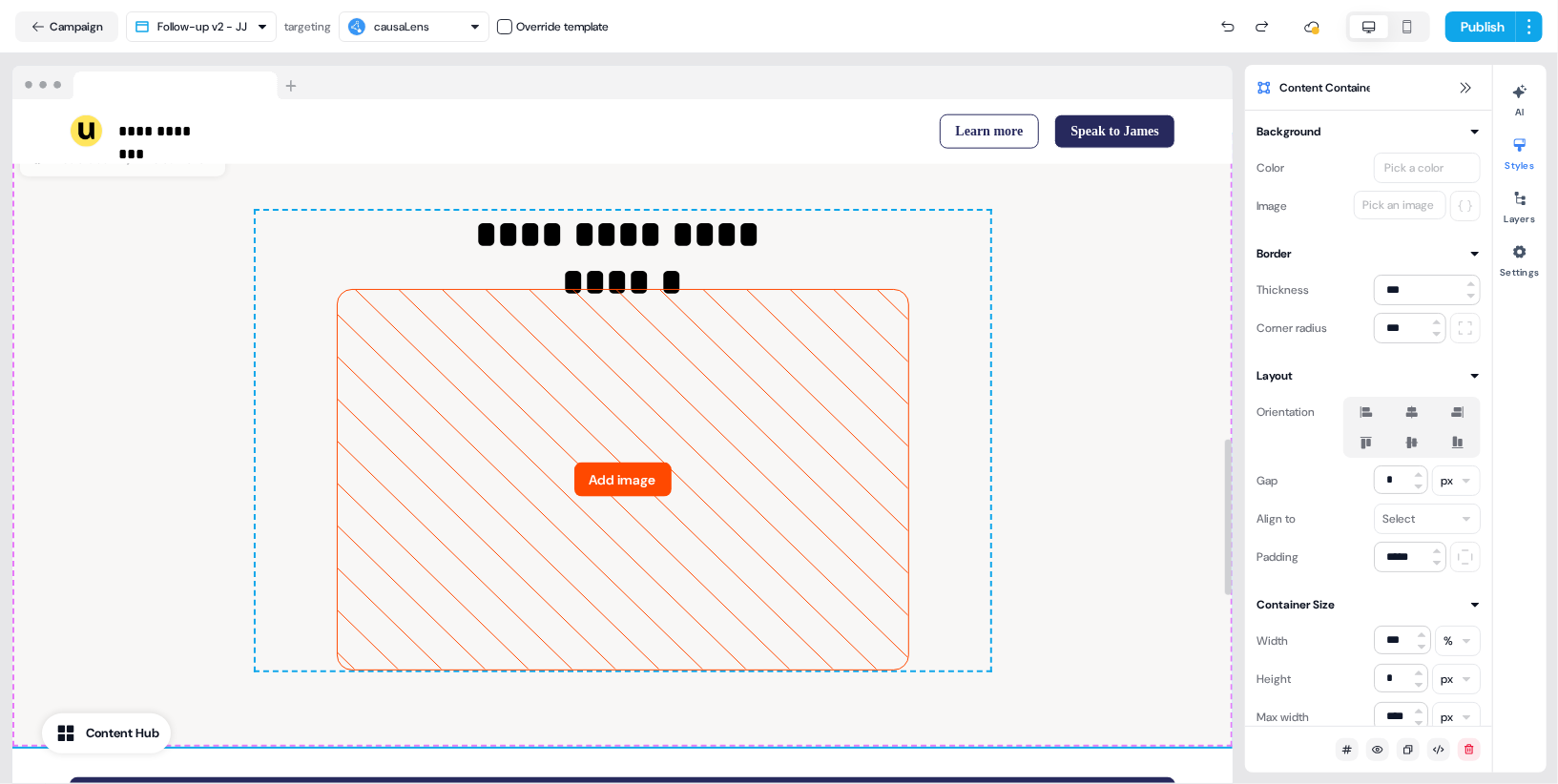 click on "**********" at bounding box center [622, 441] 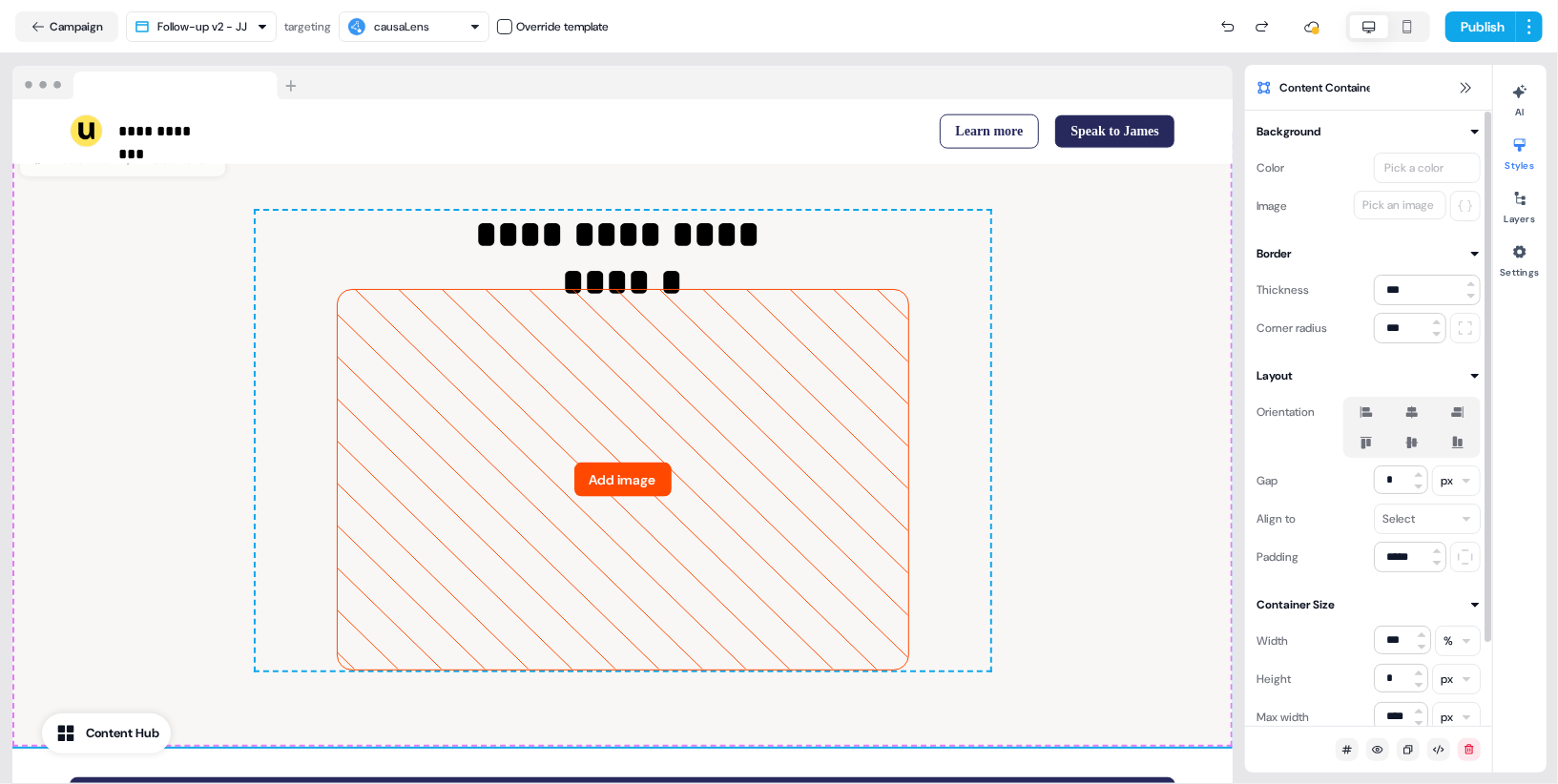 click on "Pick a color" at bounding box center [1414, 168] 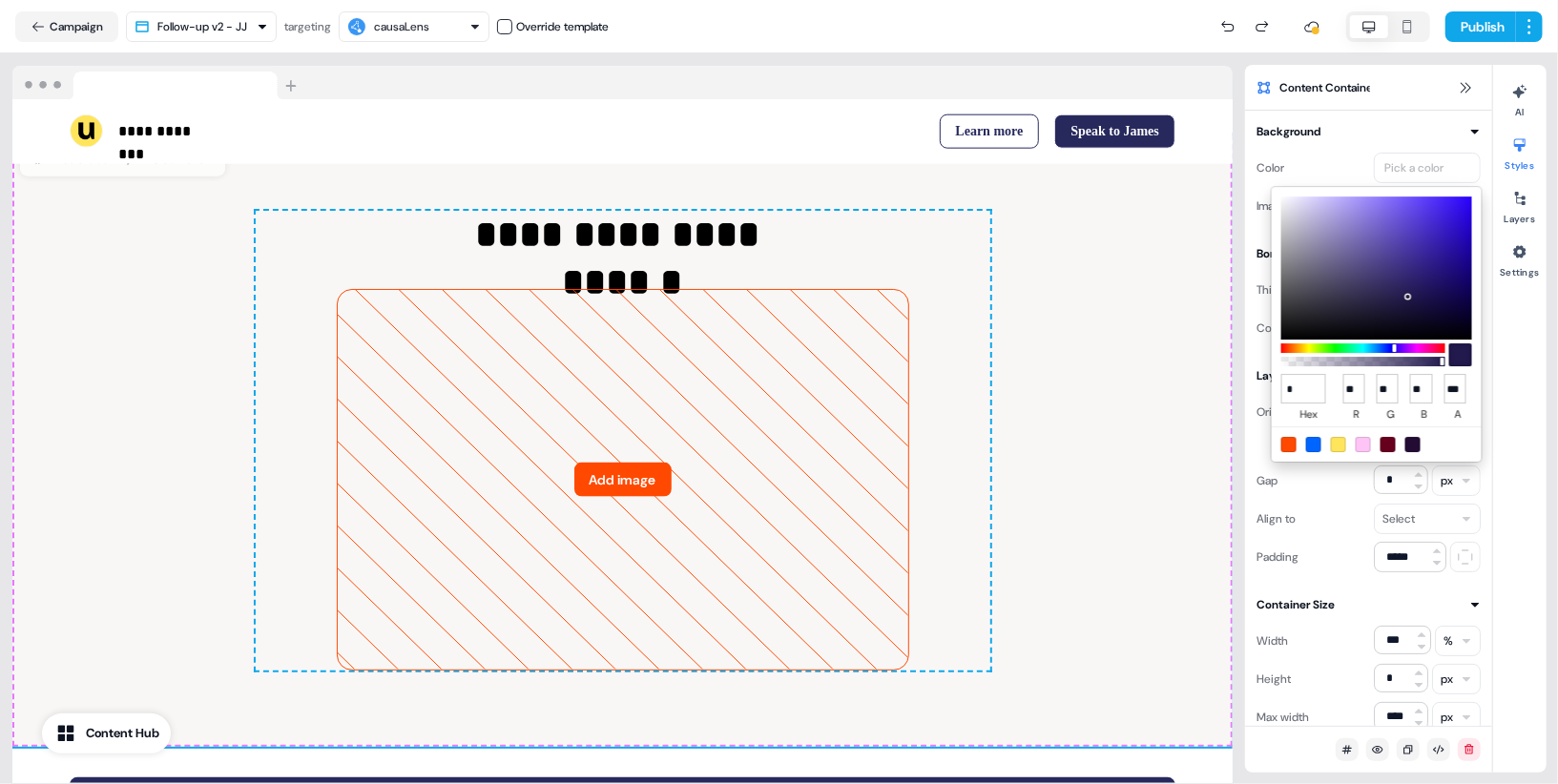 type on "**" 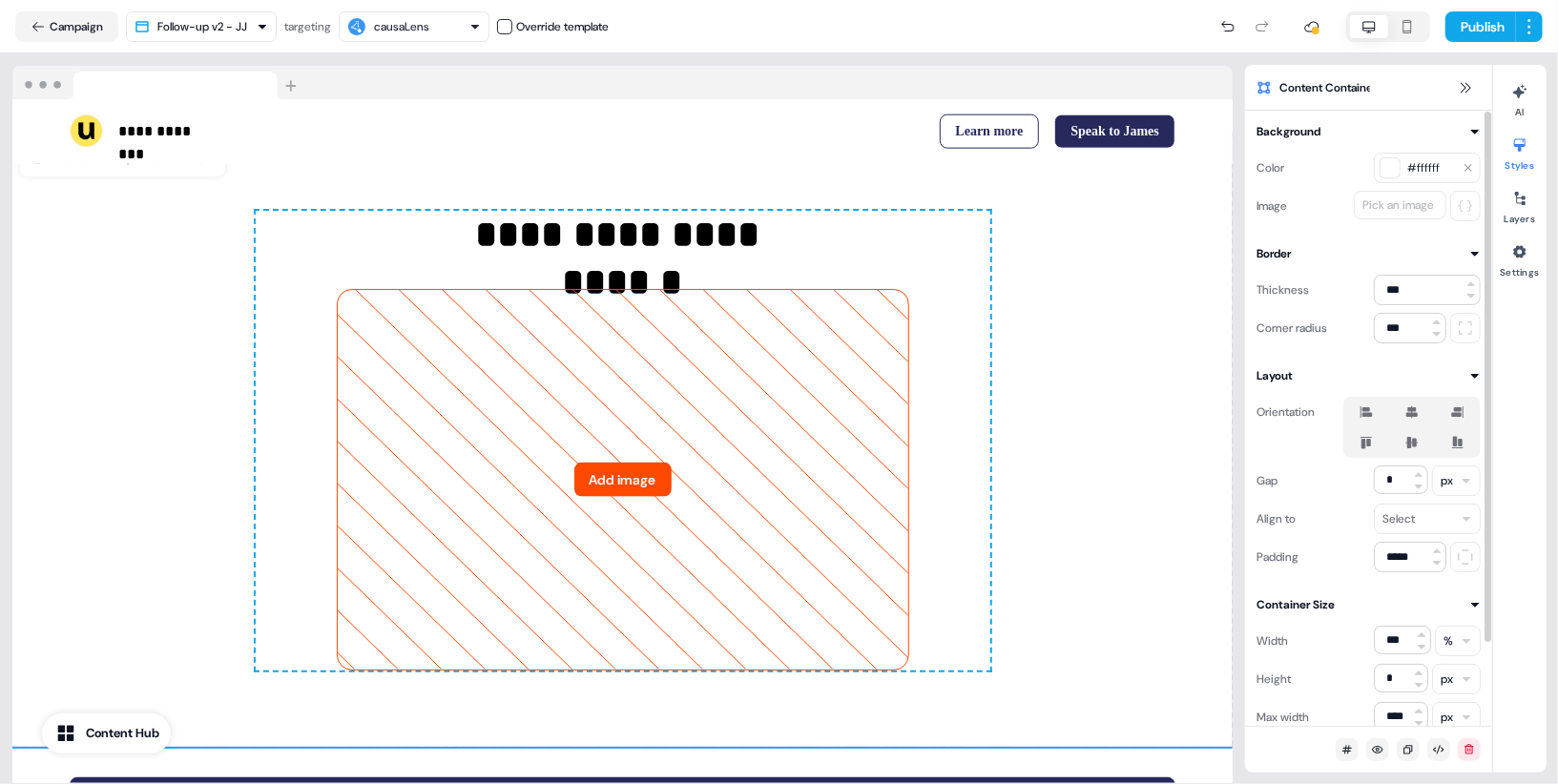 click on "**********" at bounding box center [622, 441] 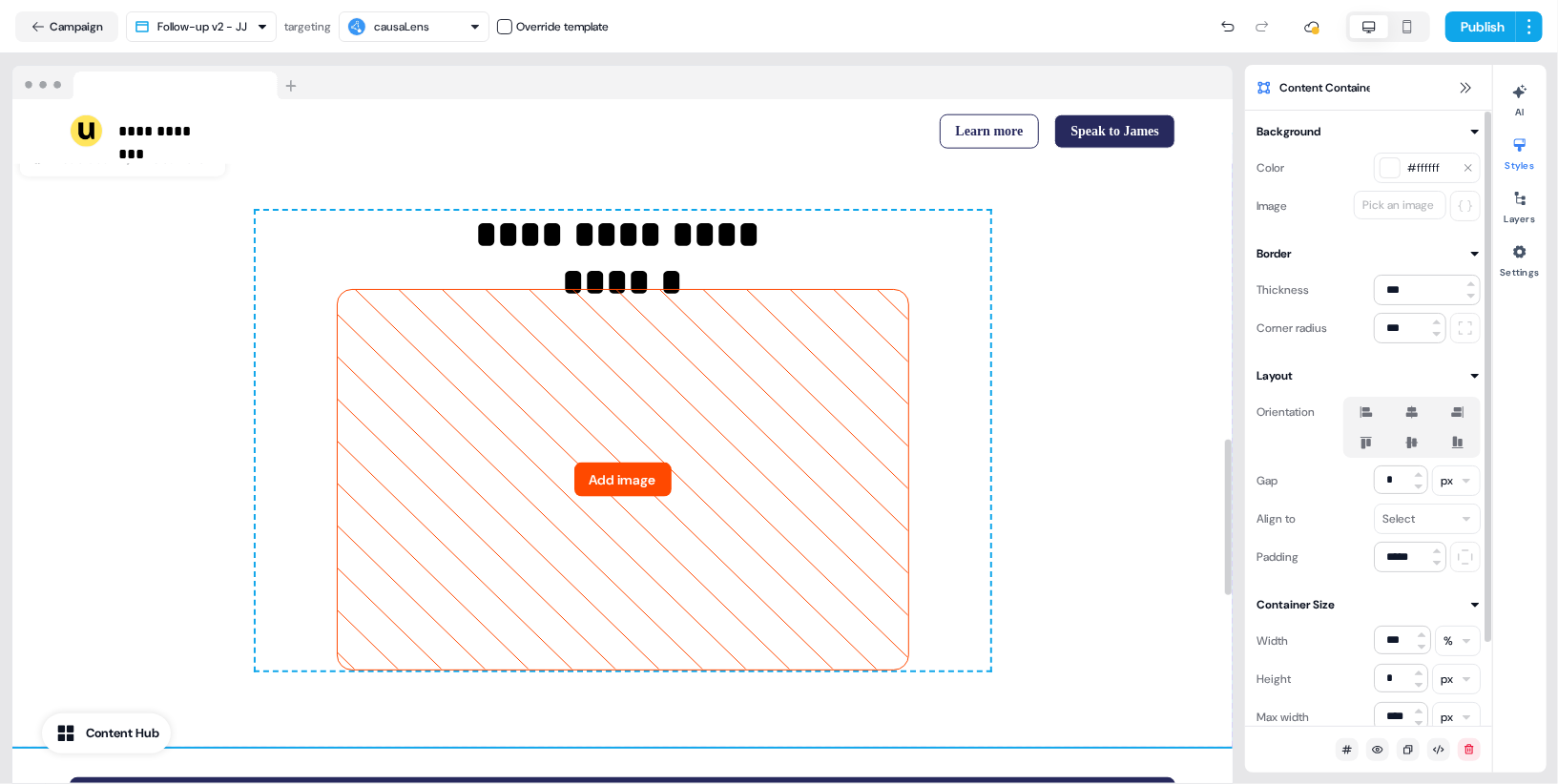 click on "**********" at bounding box center [622, 441] 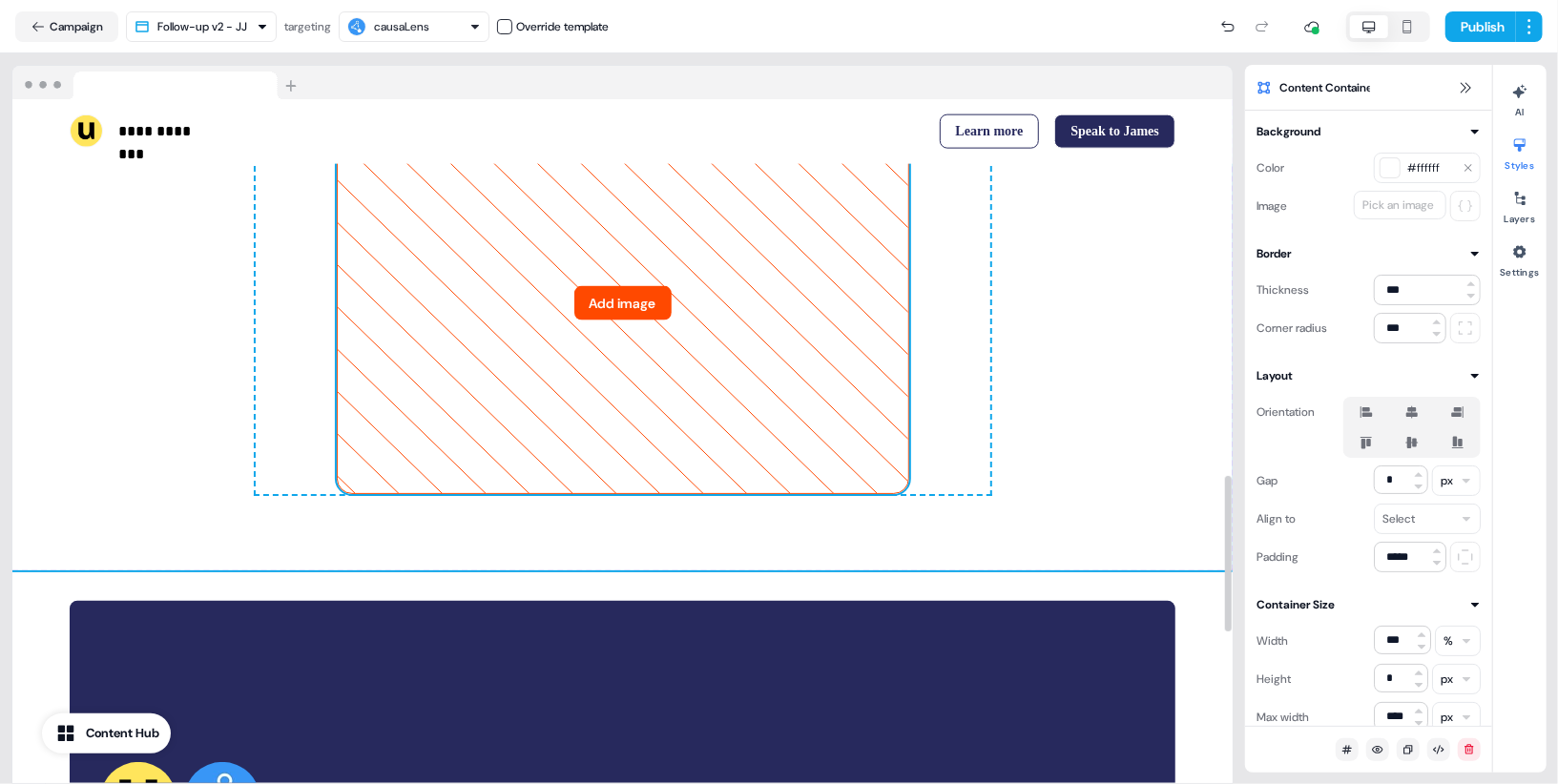 scroll, scrollTop: 1655, scrollLeft: 0, axis: vertical 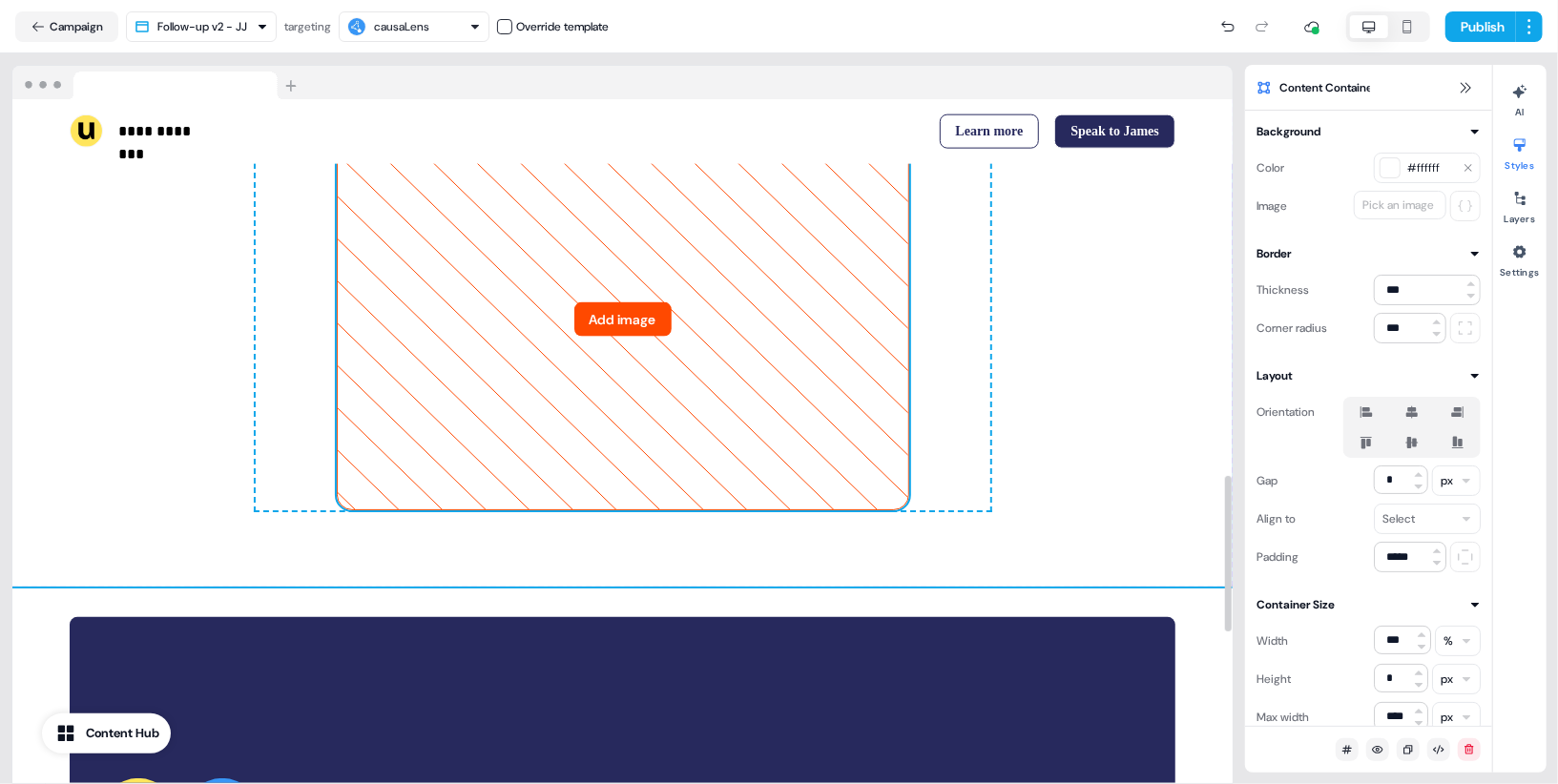 click on "Add image" at bounding box center [623, 320] 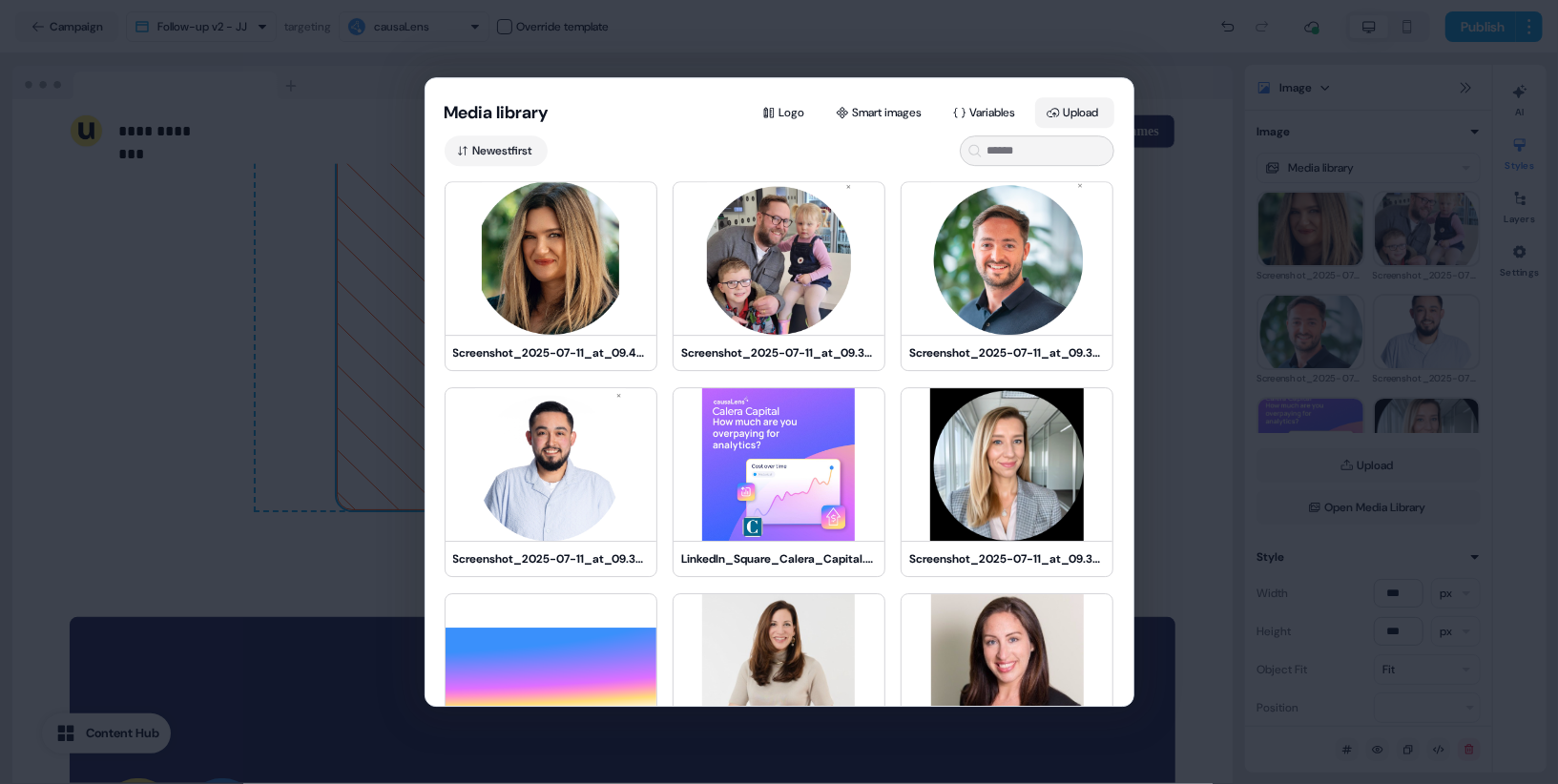 click on "Upload" at bounding box center [1074, 113] 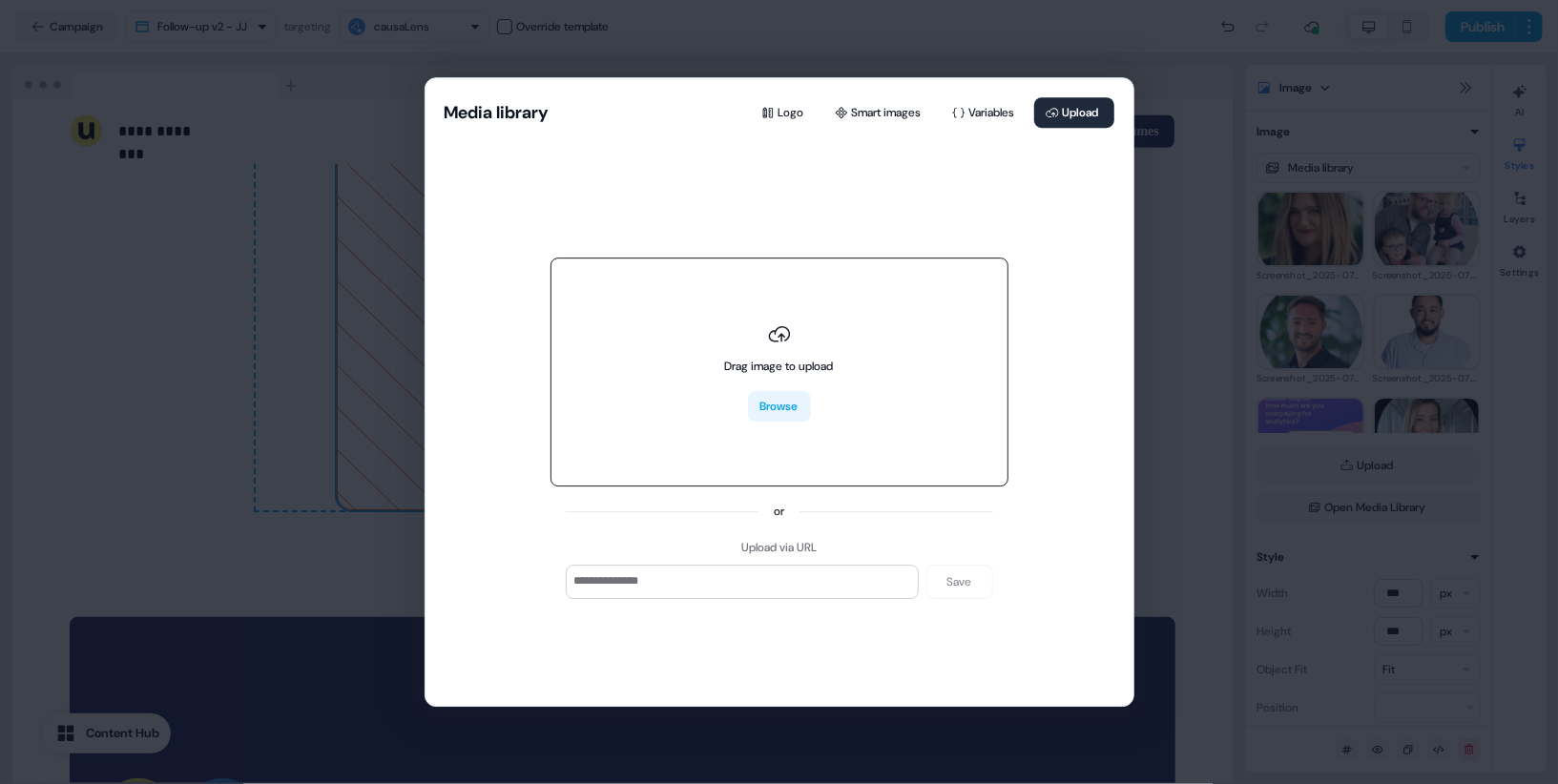 click on "Browse" at bounding box center [779, 406] 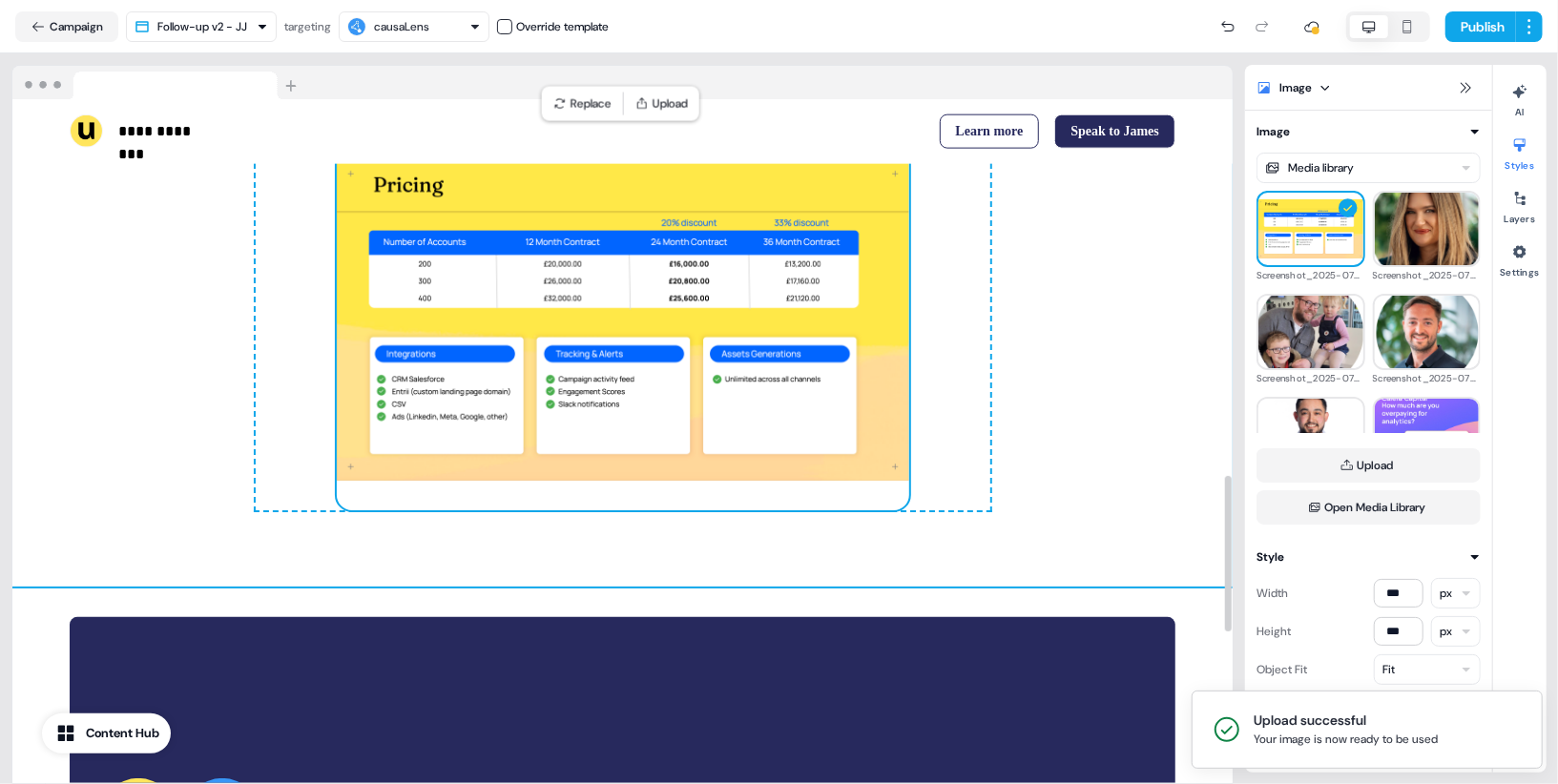click on "**********" at bounding box center [622, 280] 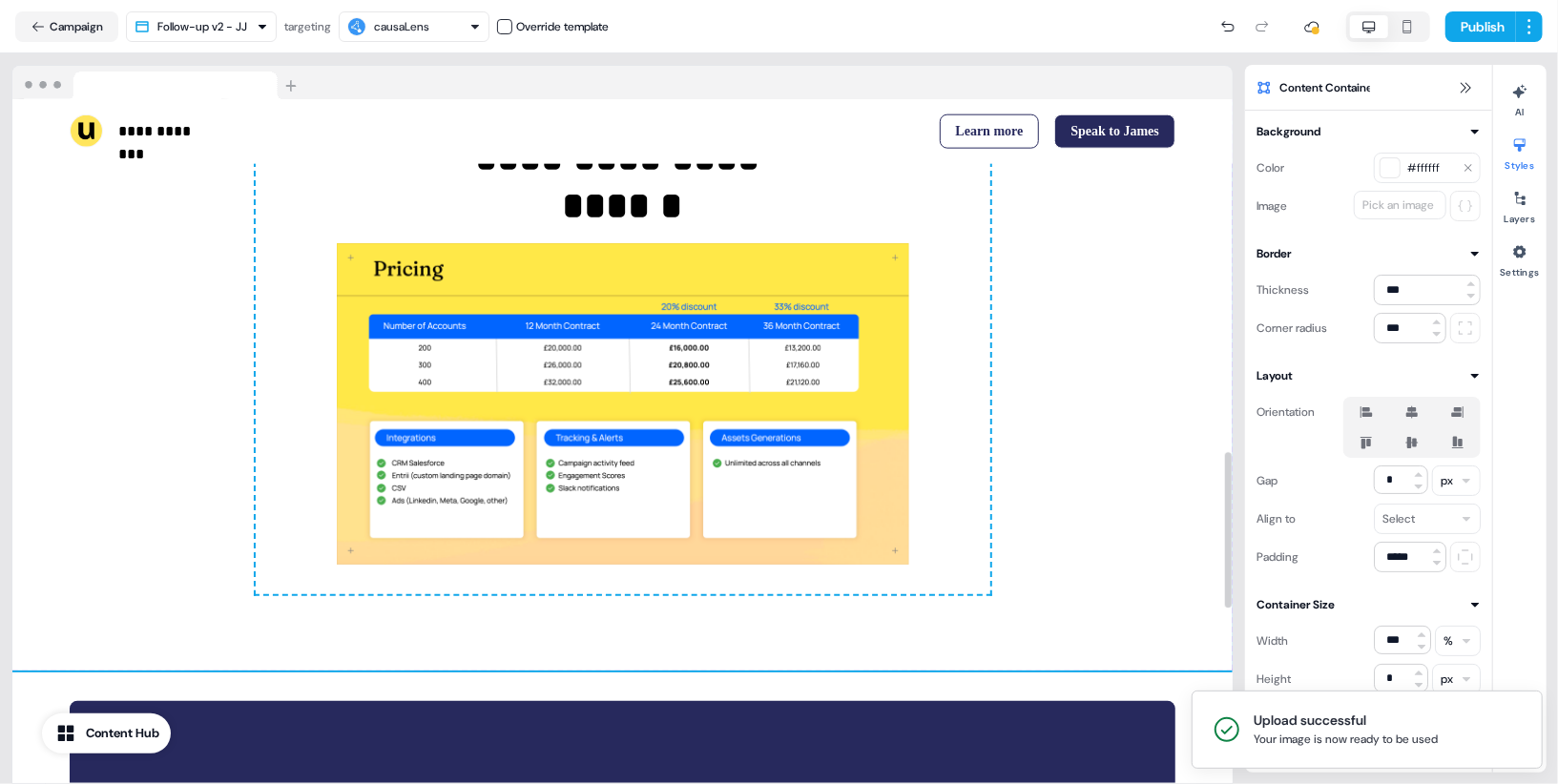 scroll, scrollTop: 1550, scrollLeft: 0, axis: vertical 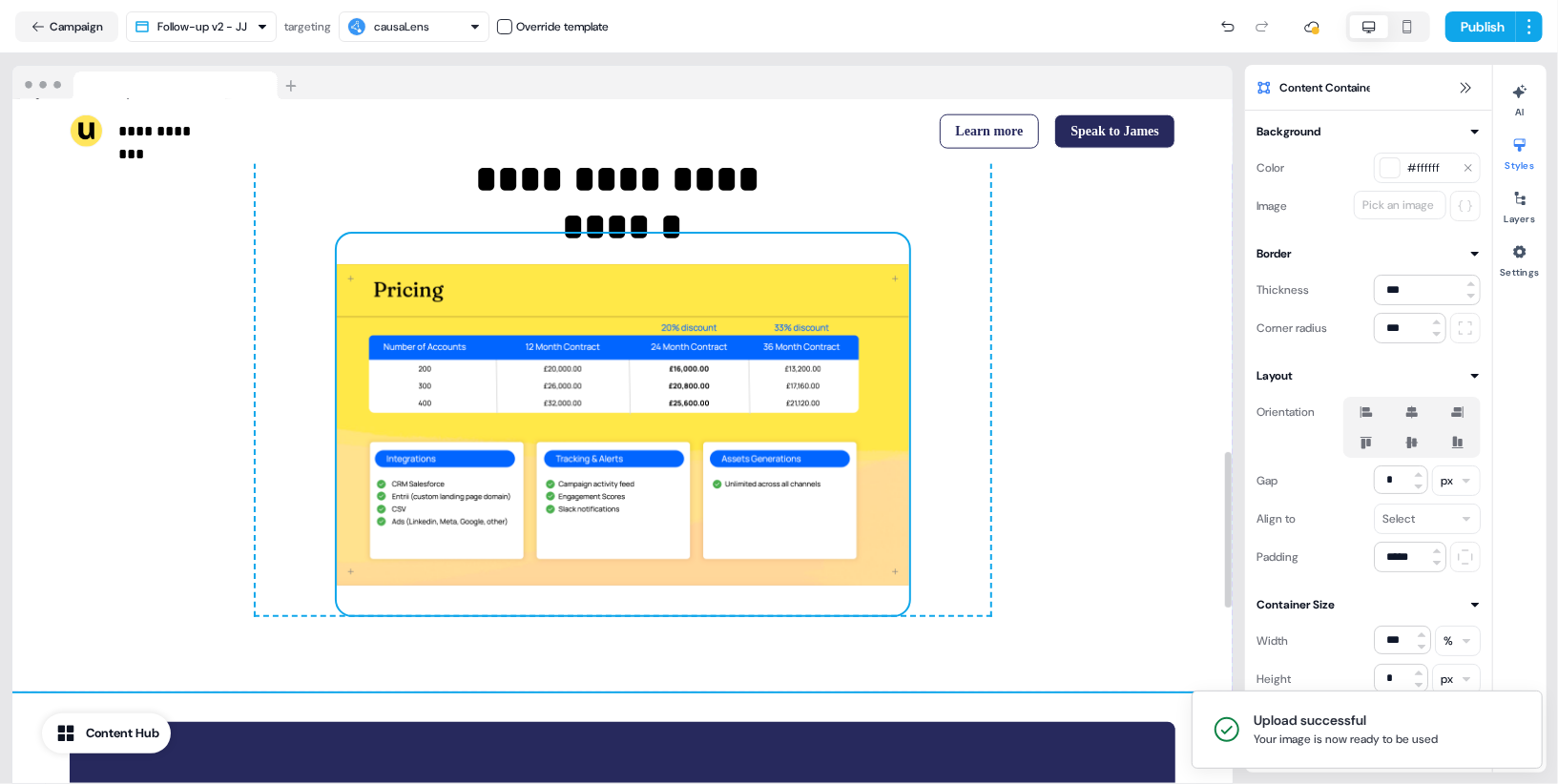 click at bounding box center [623, 424] 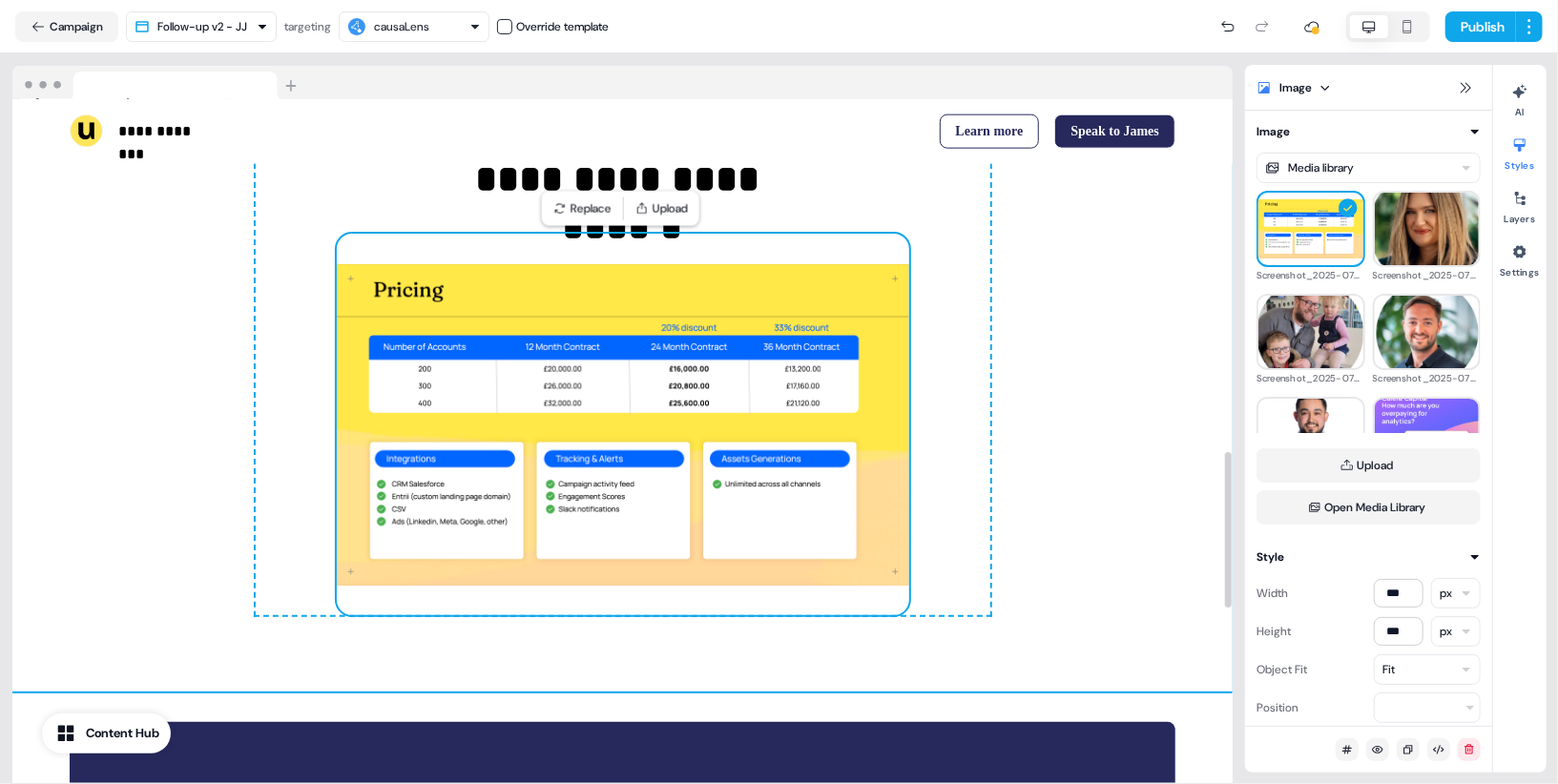 click on "**********" at bounding box center (622, 385) 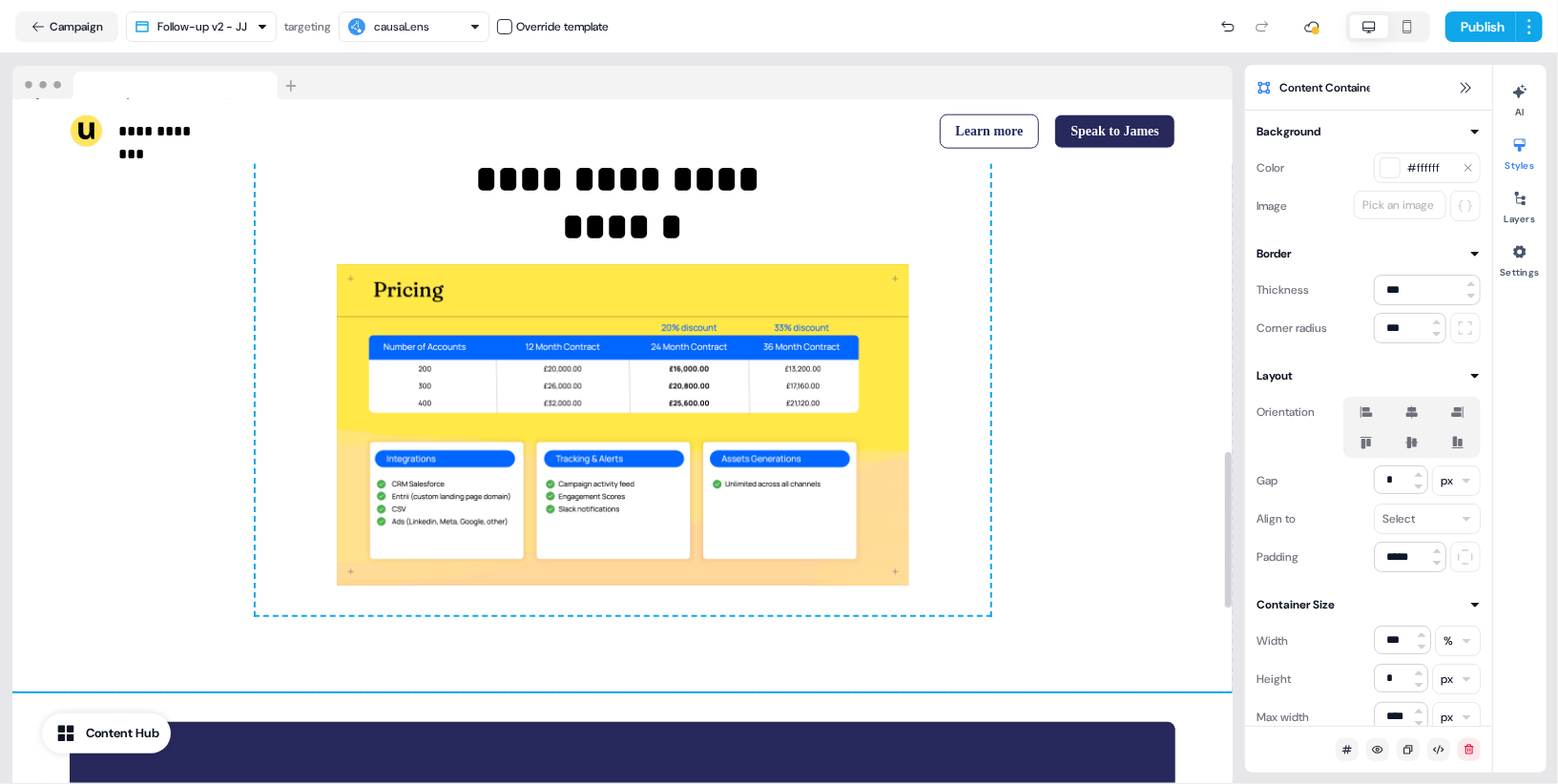 click on "**********" at bounding box center (622, 385) 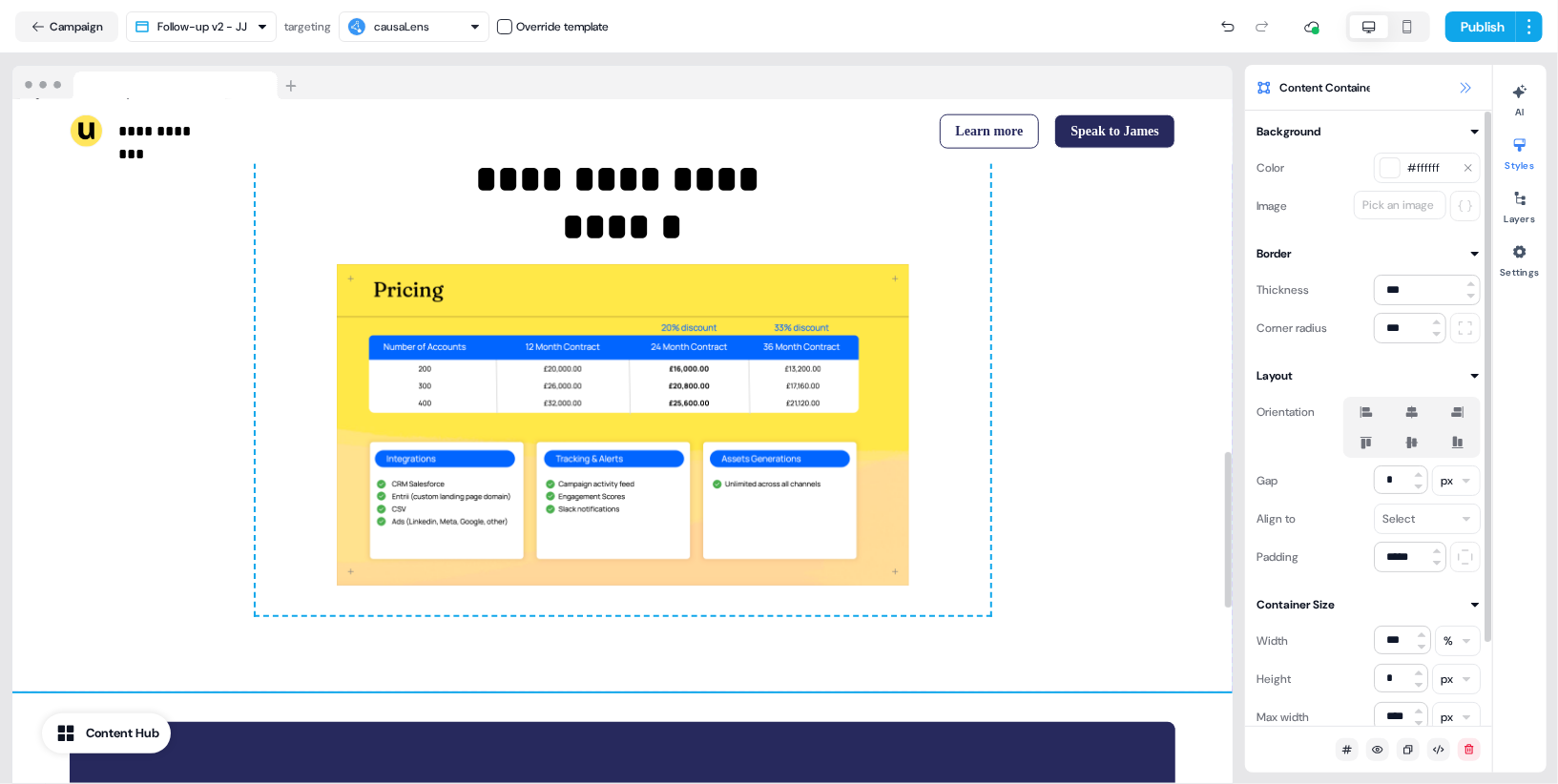 click 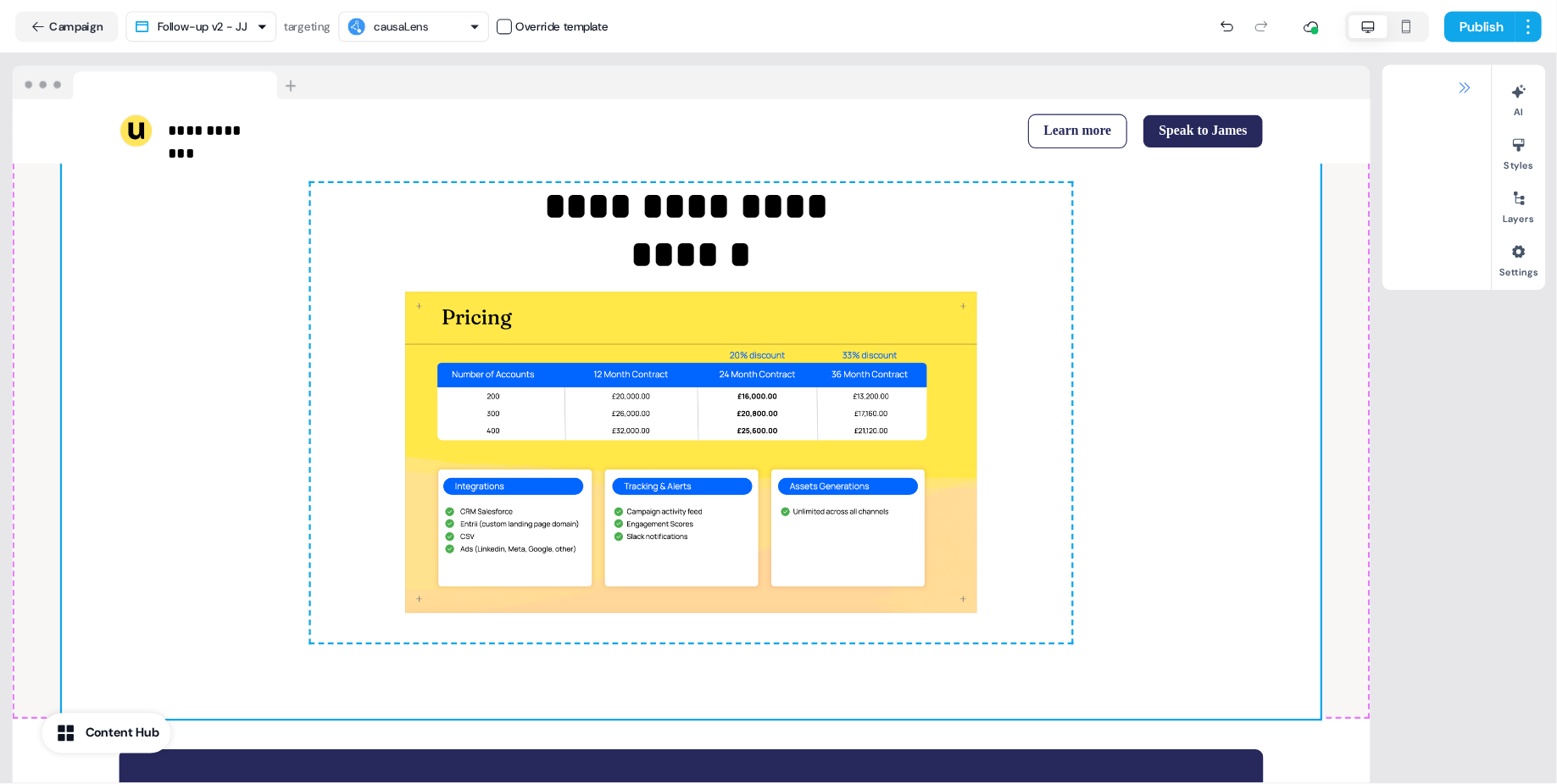 scroll, scrollTop: 1401, scrollLeft: 0, axis: vertical 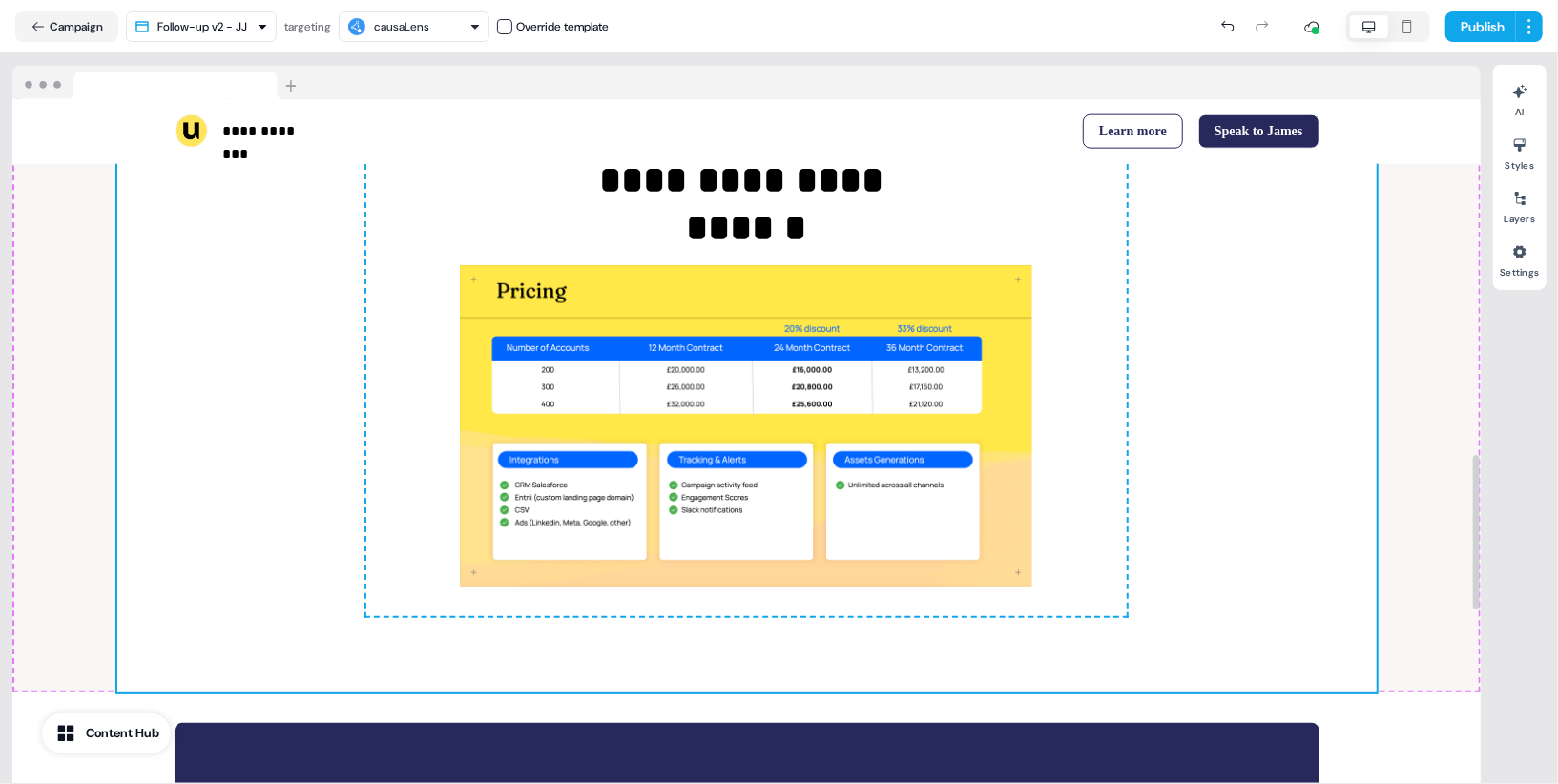 type 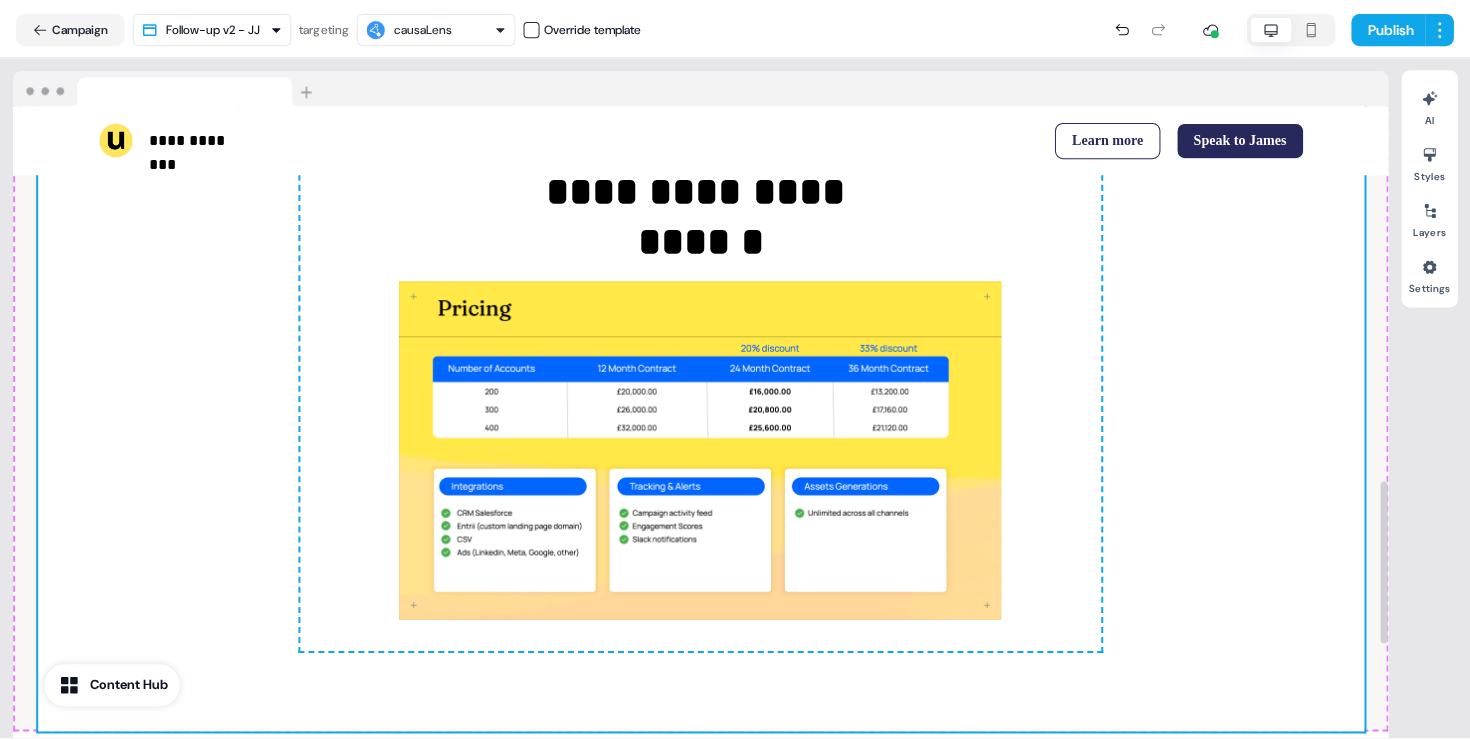 scroll, scrollTop: 1653, scrollLeft: 0, axis: vertical 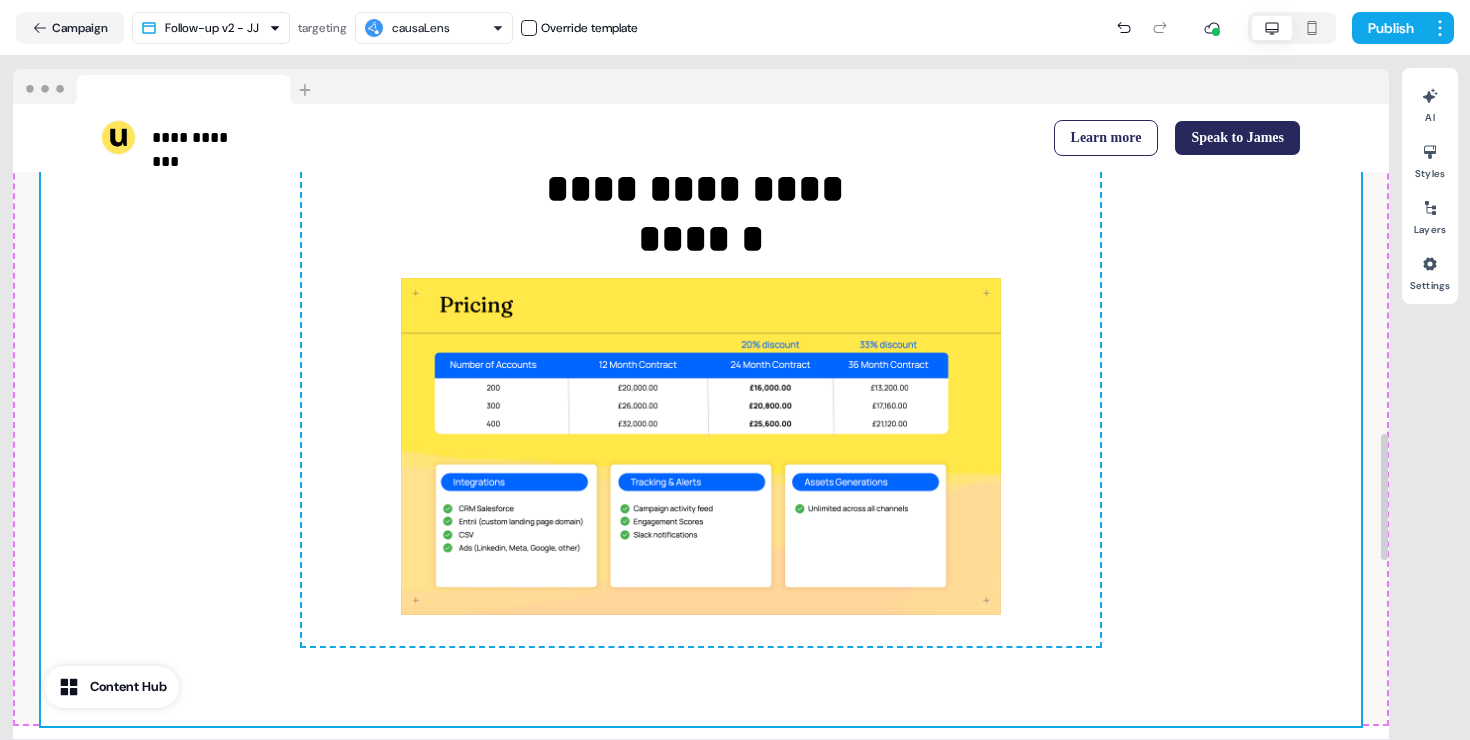 click 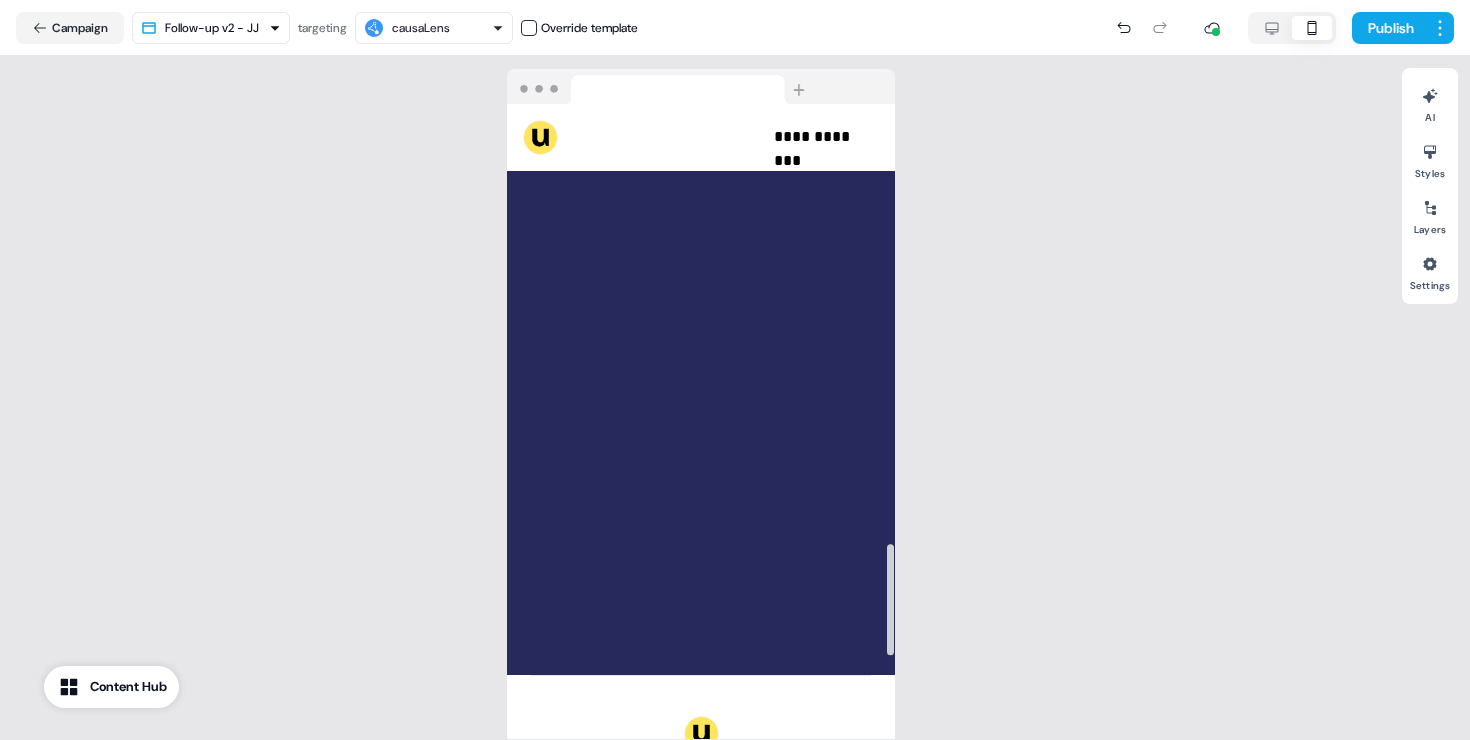 scroll, scrollTop: 2886, scrollLeft: 0, axis: vertical 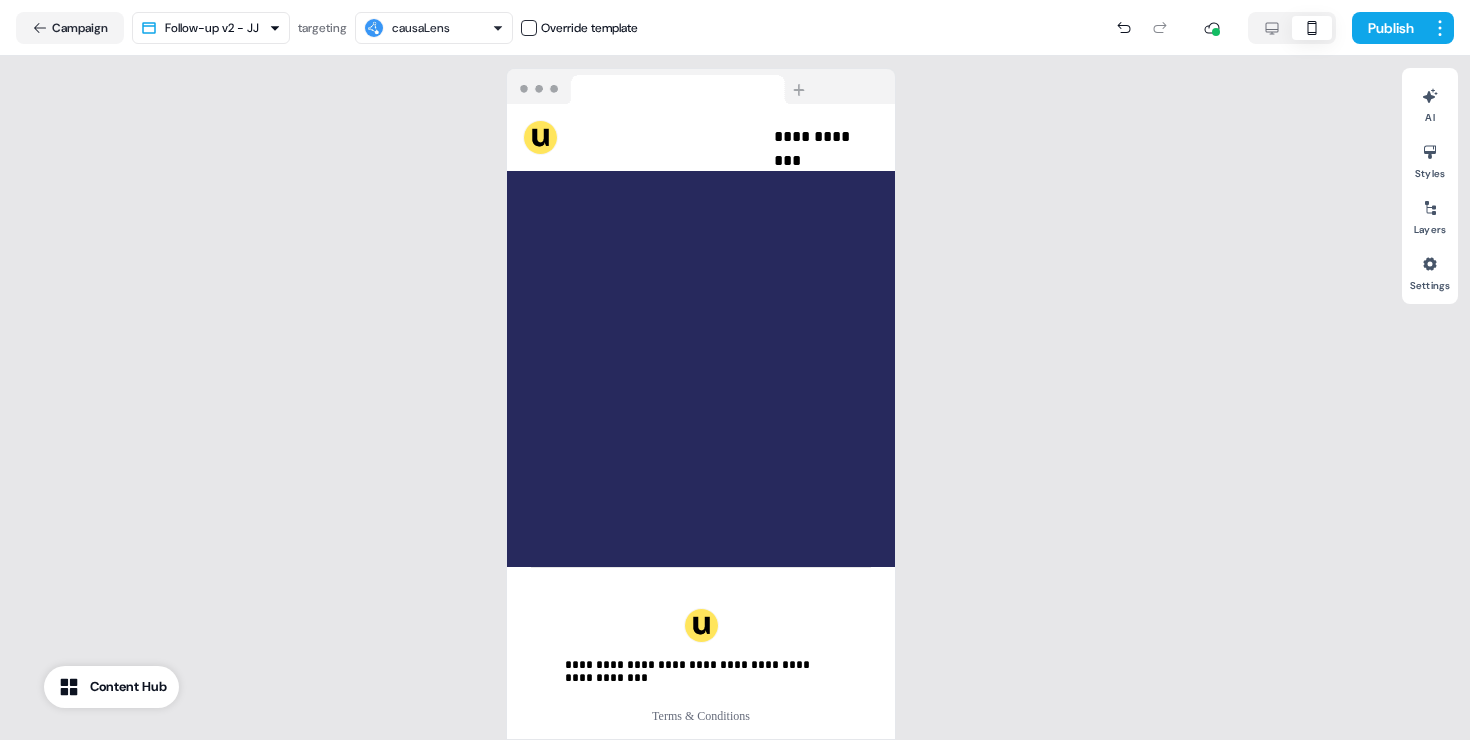 click 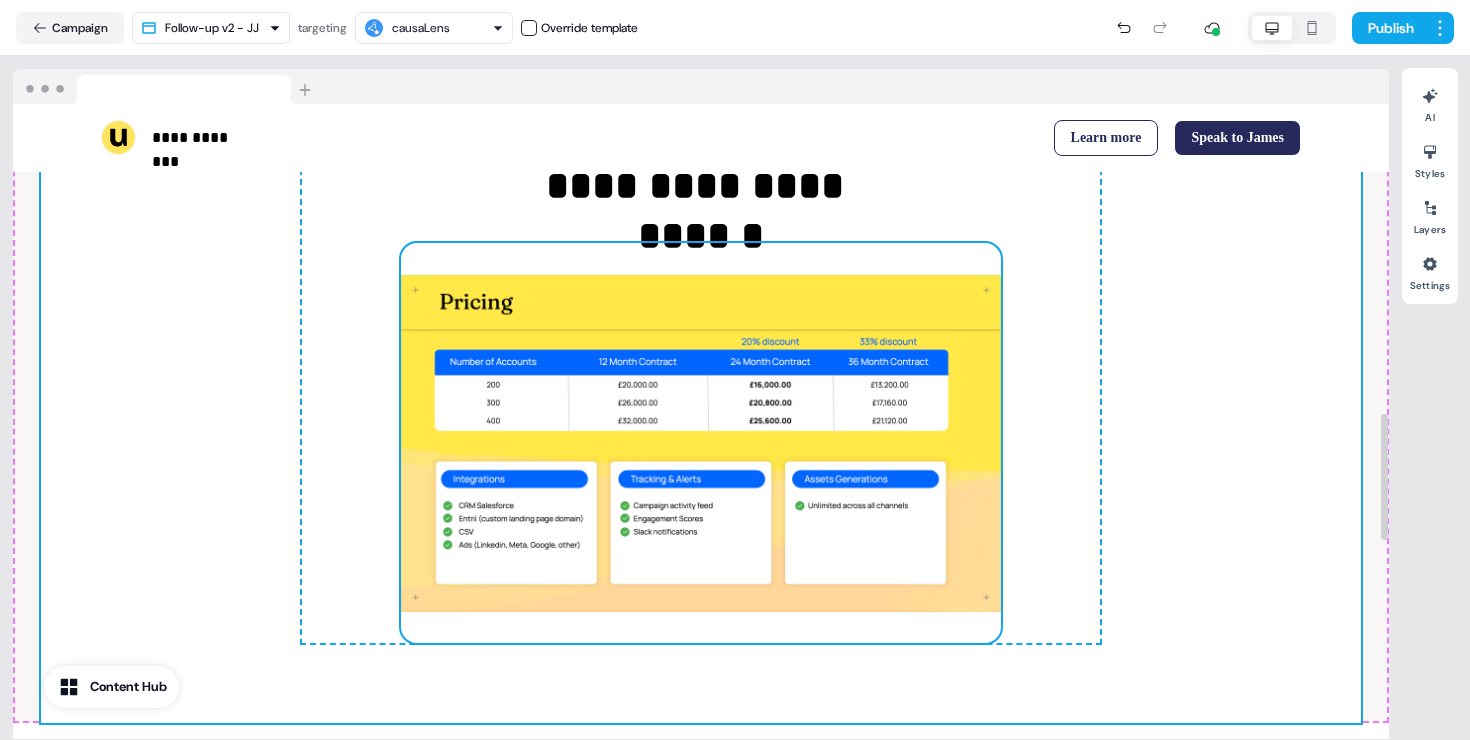 scroll, scrollTop: 1525, scrollLeft: 0, axis: vertical 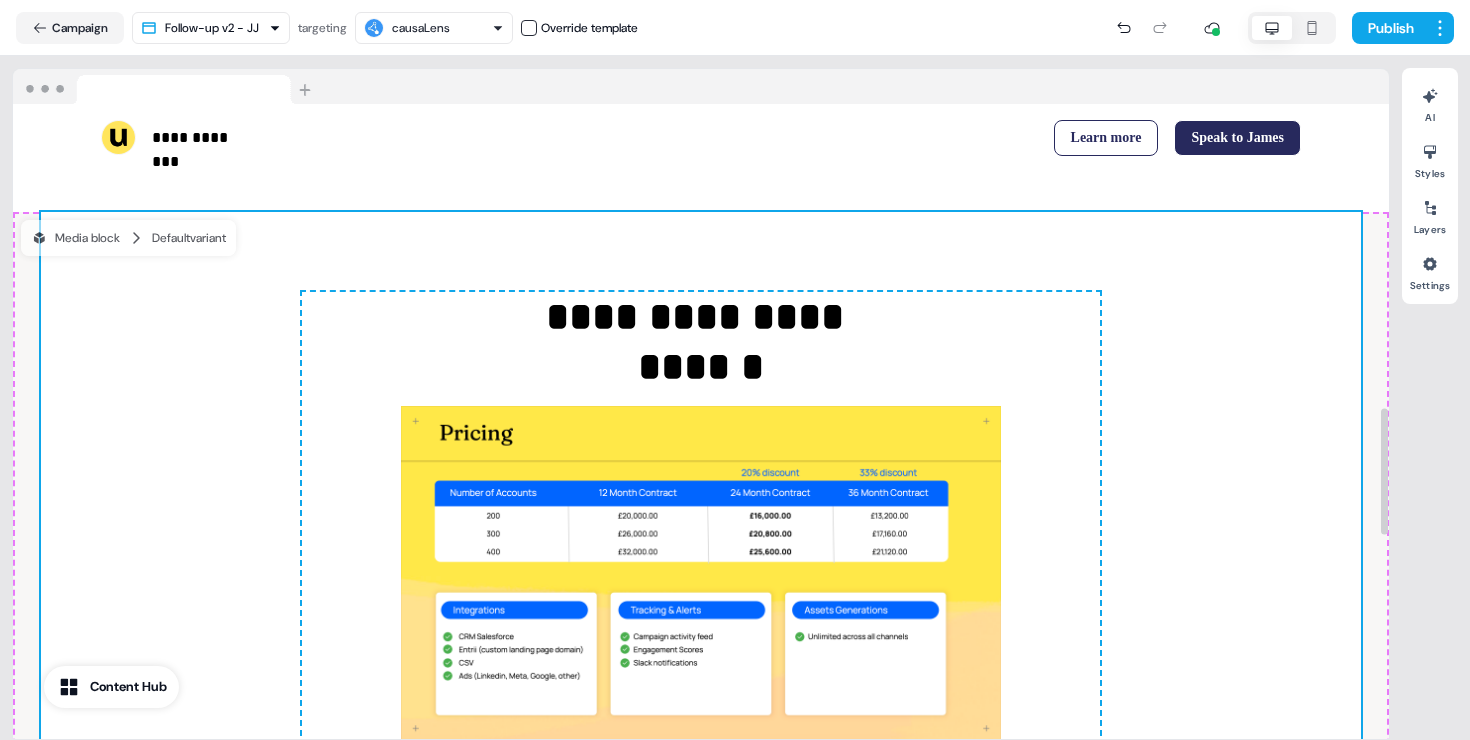 click on "**********" at bounding box center [701, 533] 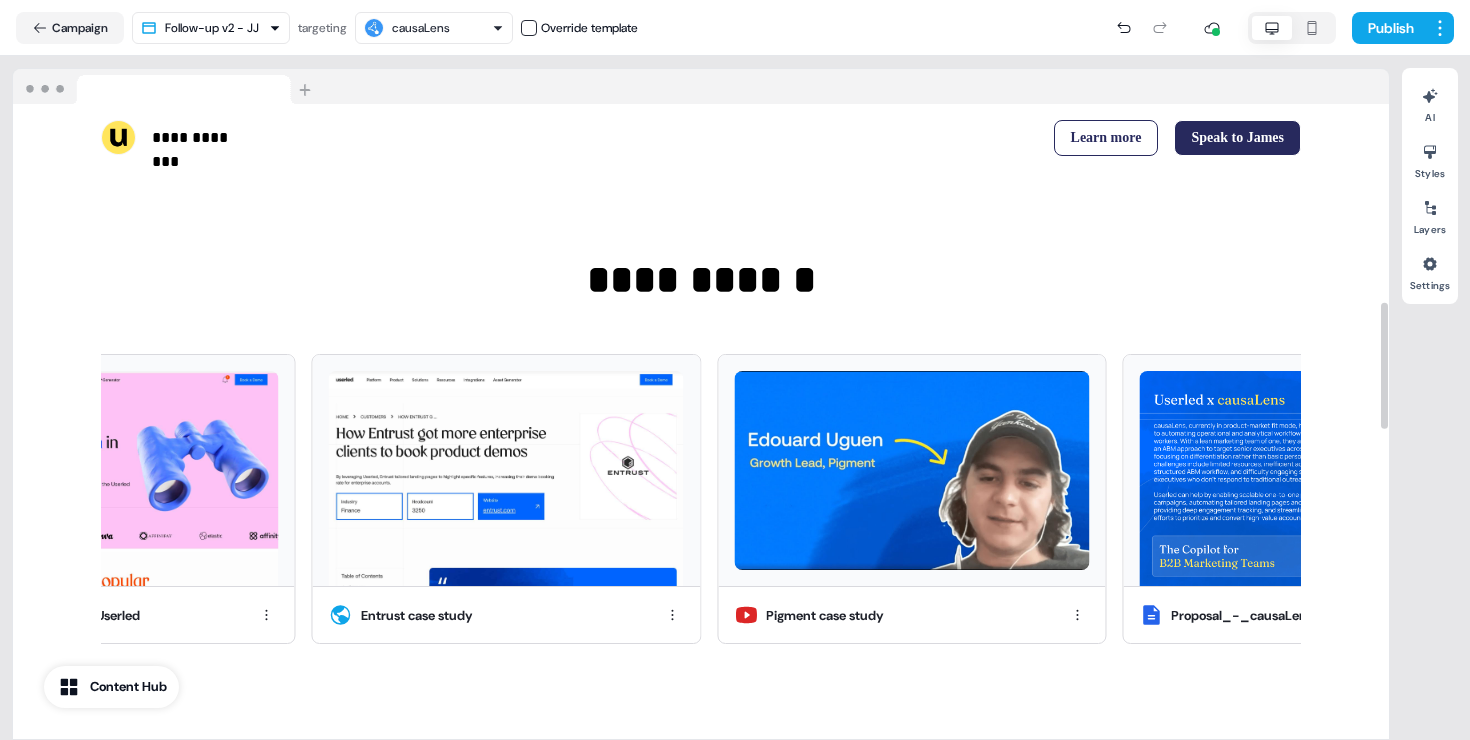 scroll, scrollTop: 488, scrollLeft: 0, axis: vertical 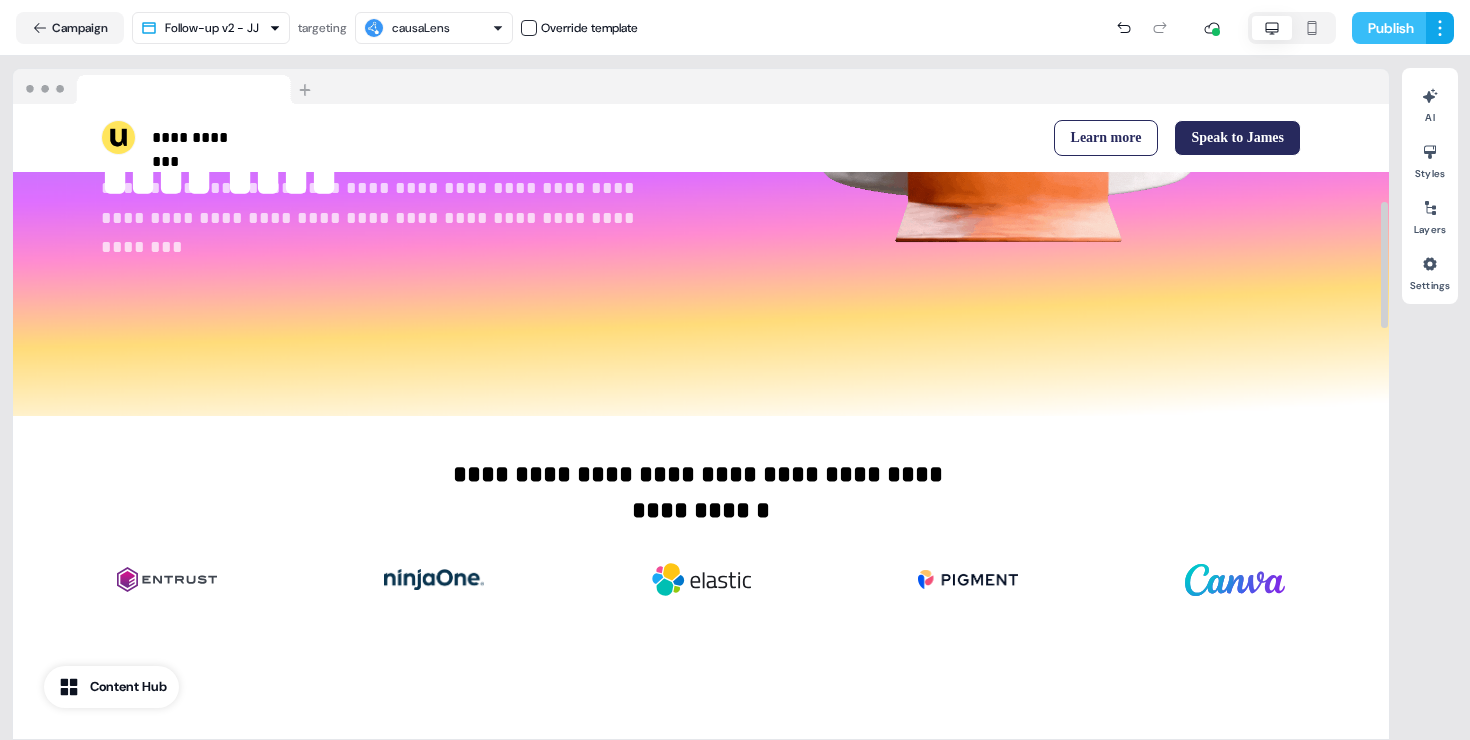 click on "Publish" at bounding box center (1389, 28) 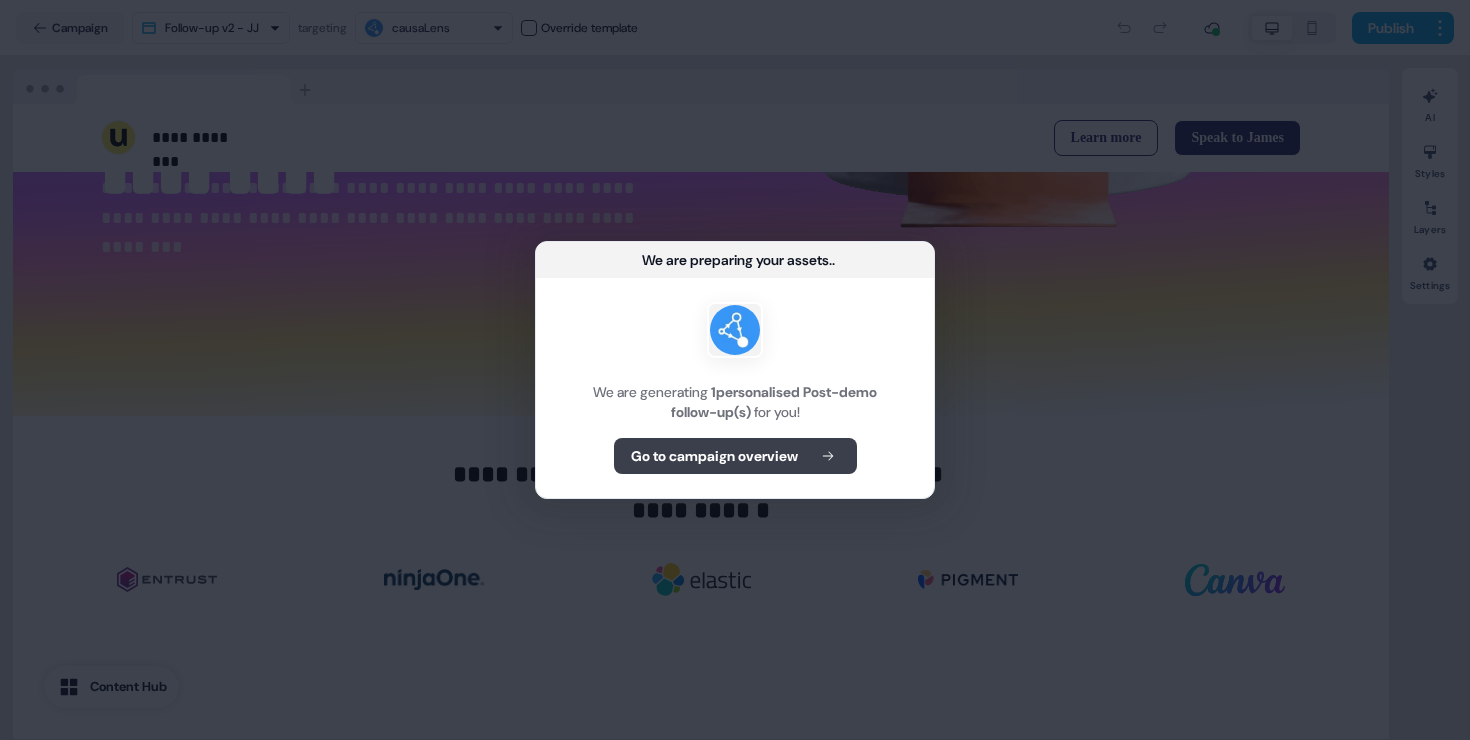 click on "Go to campaign overview" at bounding box center [714, 456] 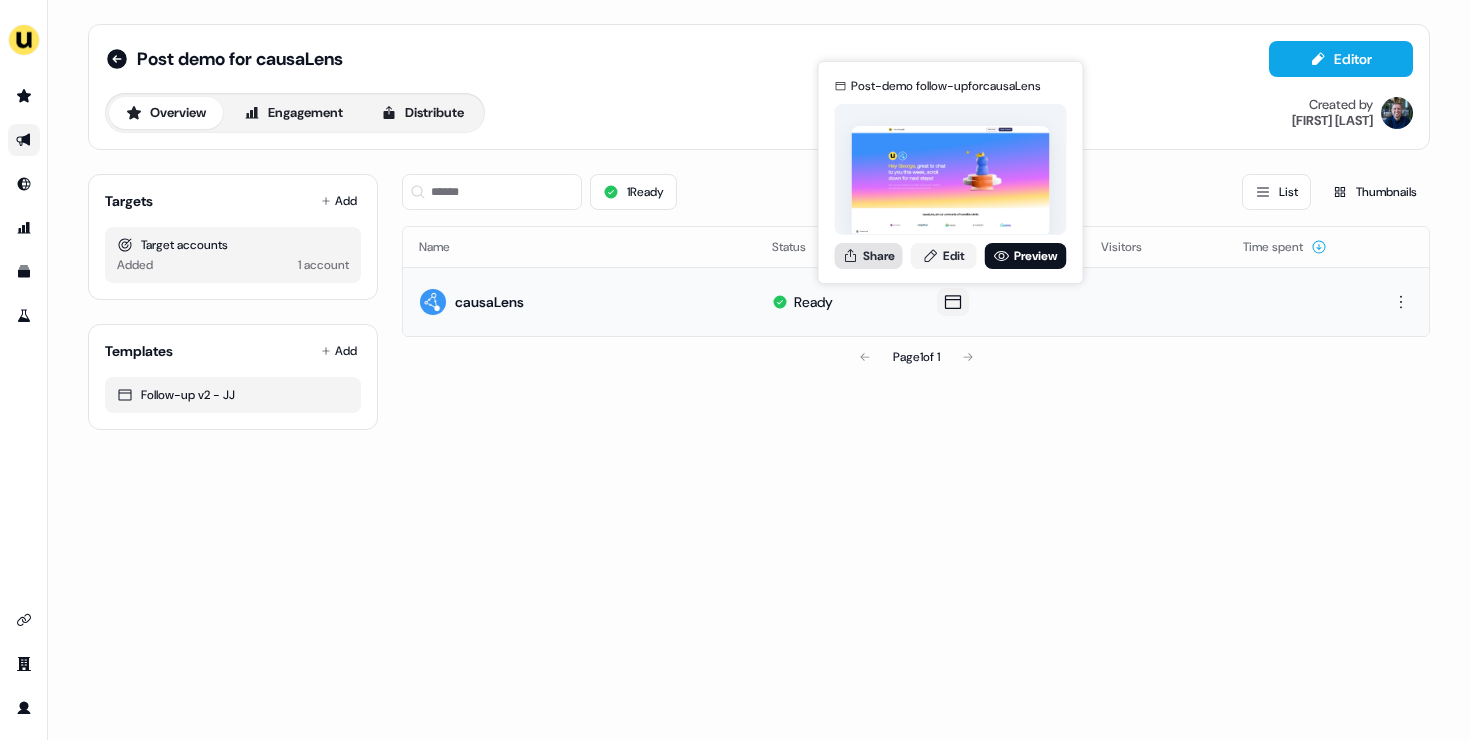 click on "Share" at bounding box center [869, 256] 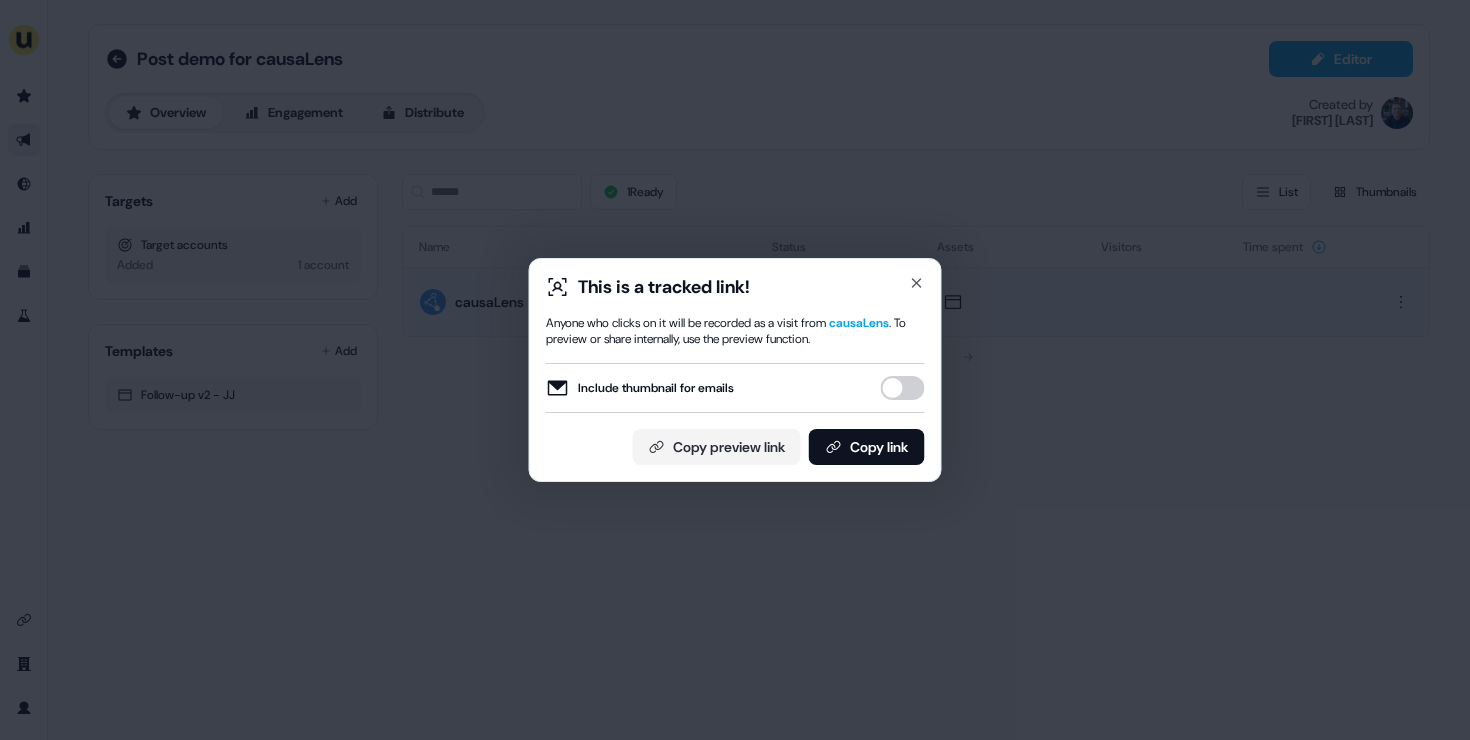 click on "Include thumbnail for emails" at bounding box center [903, 388] 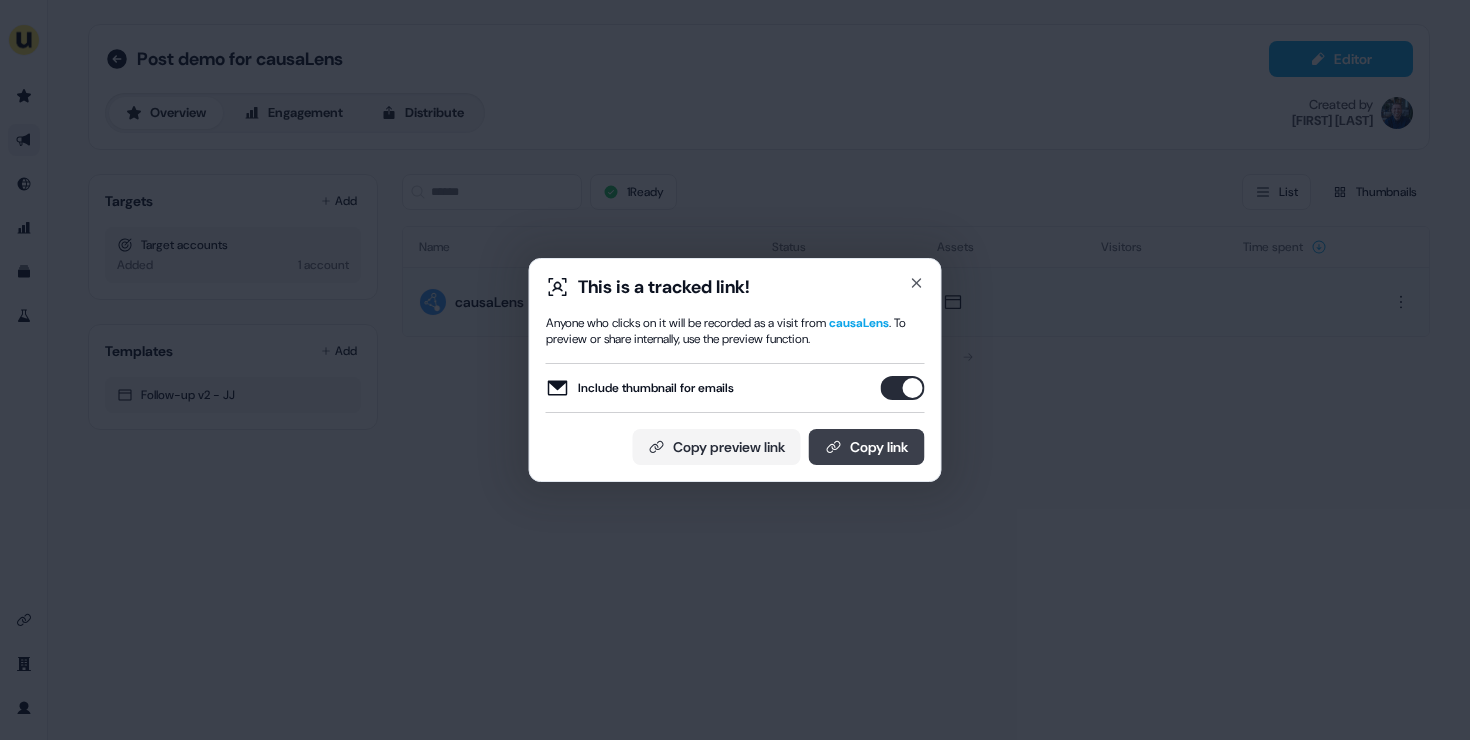 click on "Copy link" at bounding box center [867, 447] 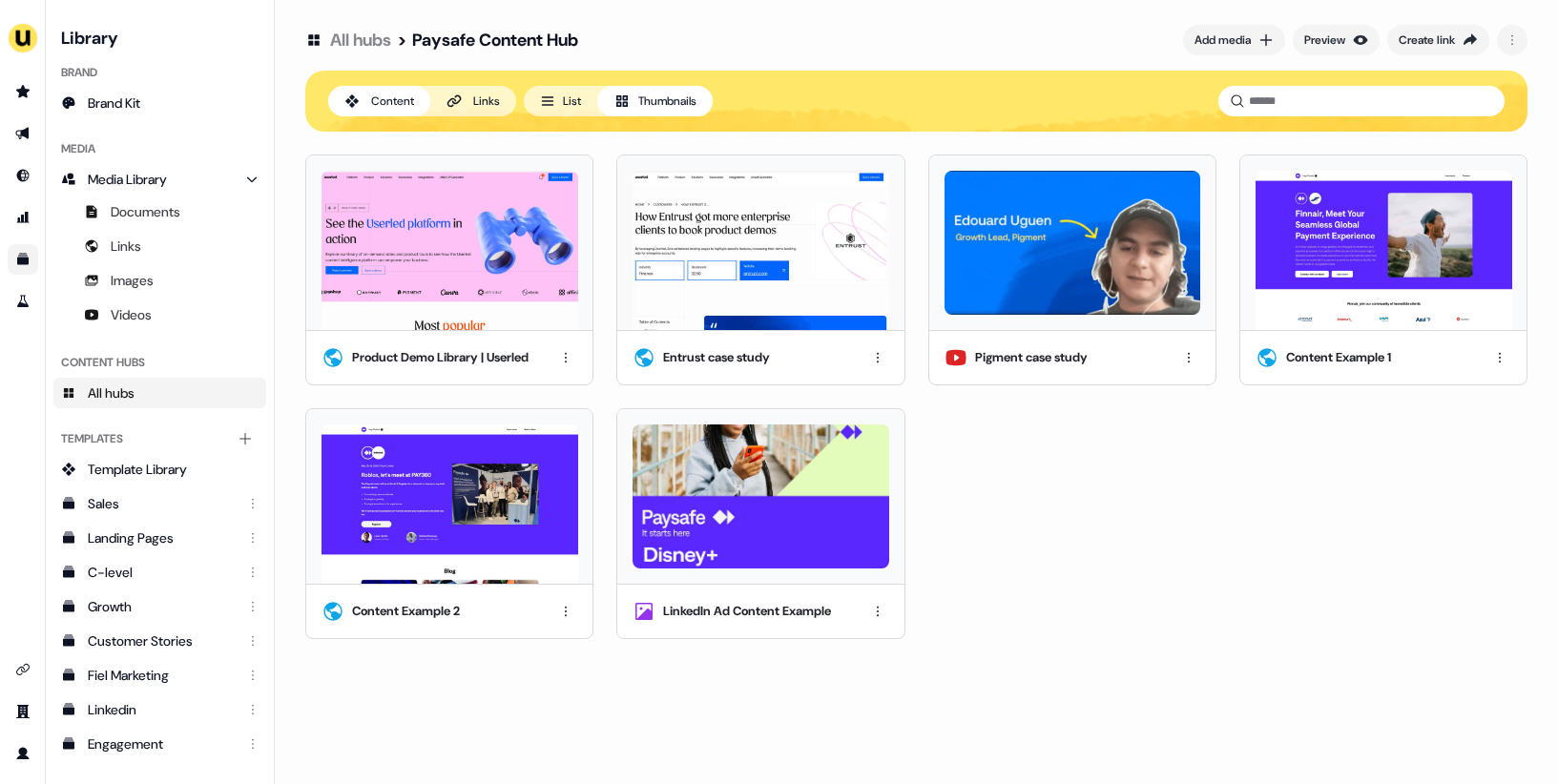 scroll, scrollTop: 0, scrollLeft: 0, axis: both 